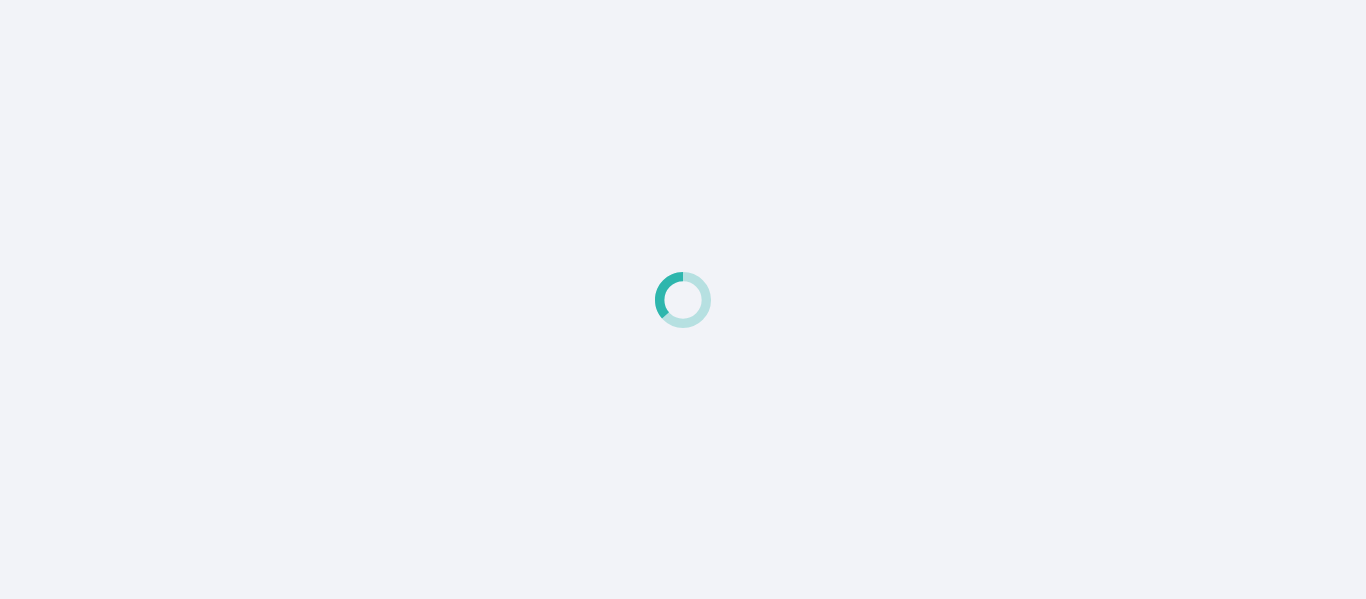 scroll, scrollTop: 0, scrollLeft: 0, axis: both 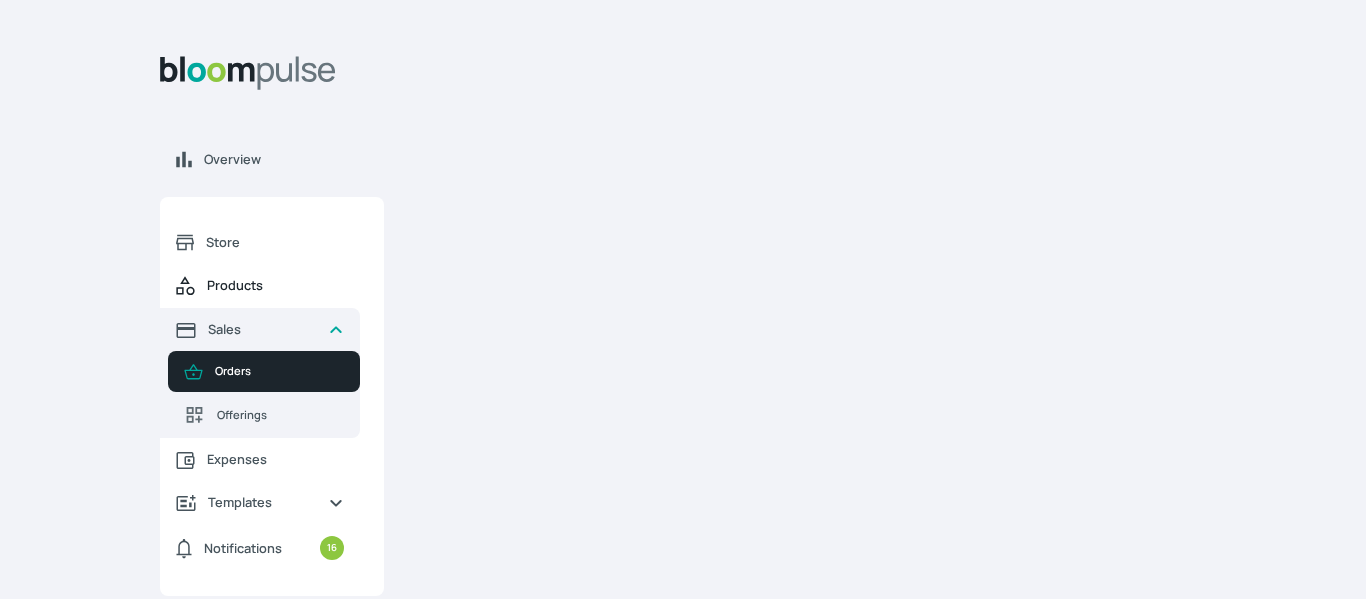 click on "Products" at bounding box center (260, 286) 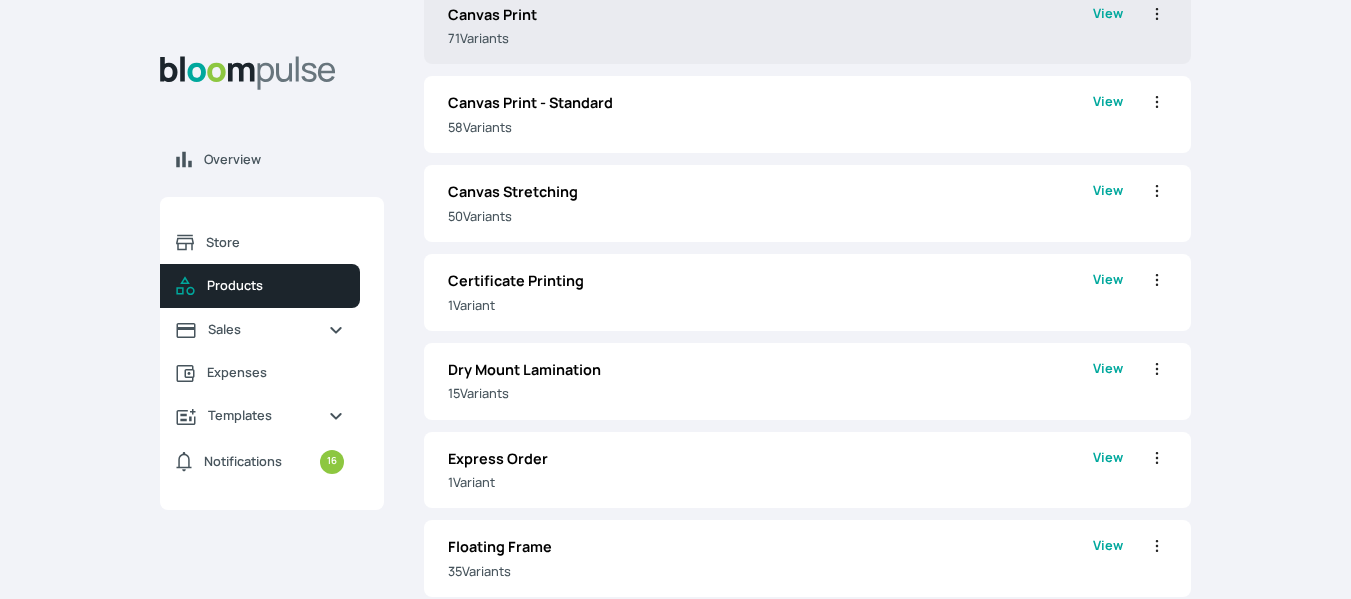 scroll, scrollTop: 227, scrollLeft: 0, axis: vertical 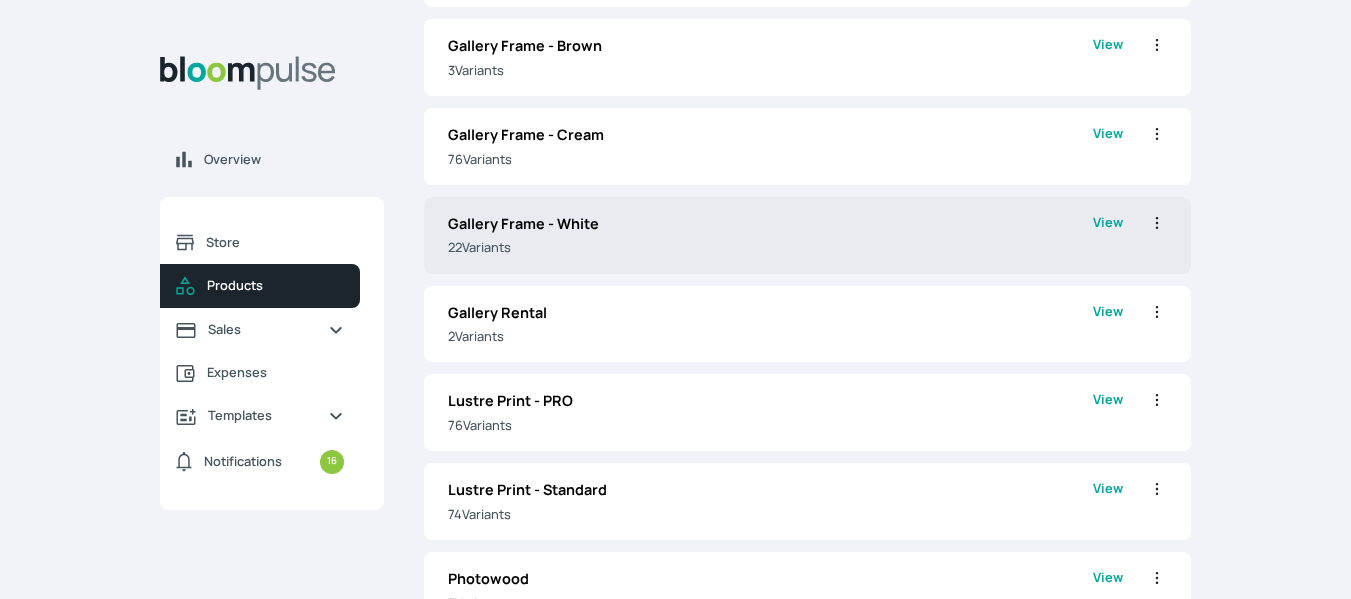 click on "22  Variant s" at bounding box center (770, 247) 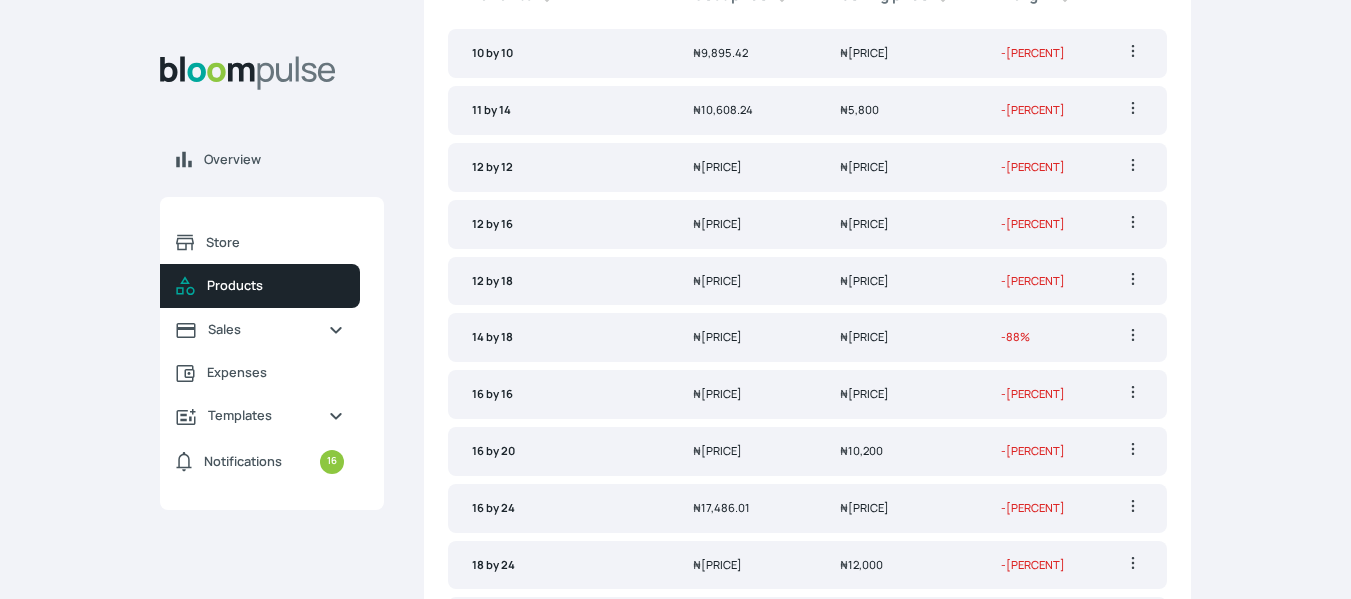 scroll, scrollTop: 0, scrollLeft: 0, axis: both 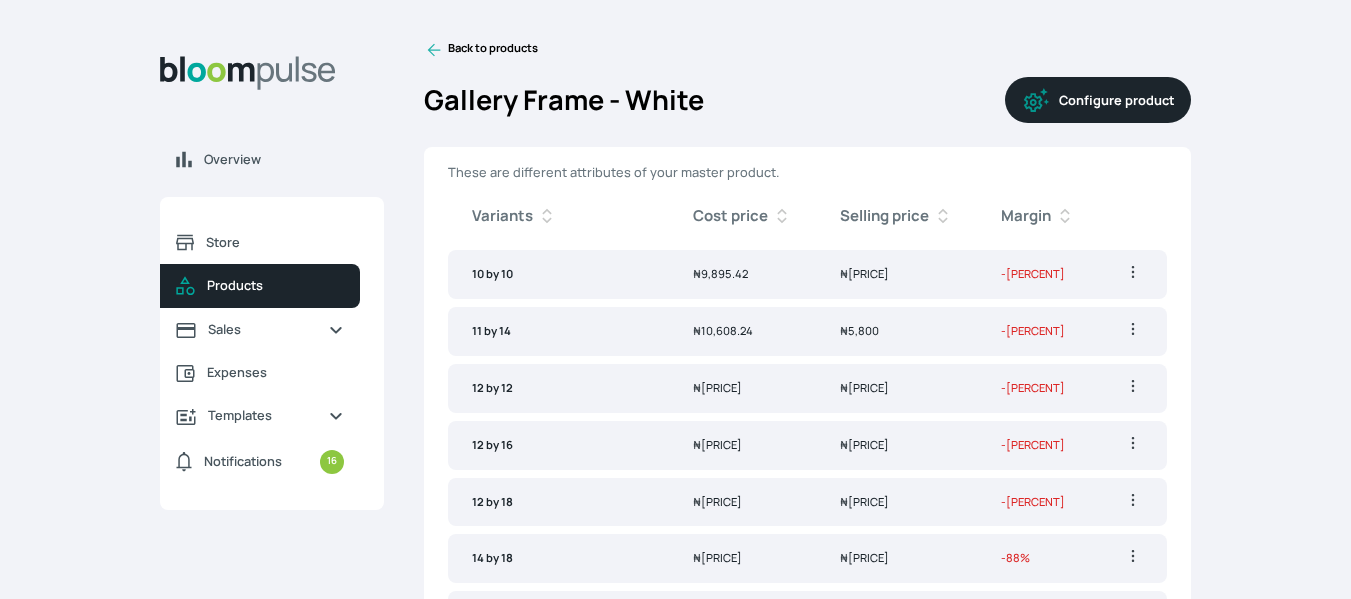 click on "Configure product" at bounding box center (1098, 100) 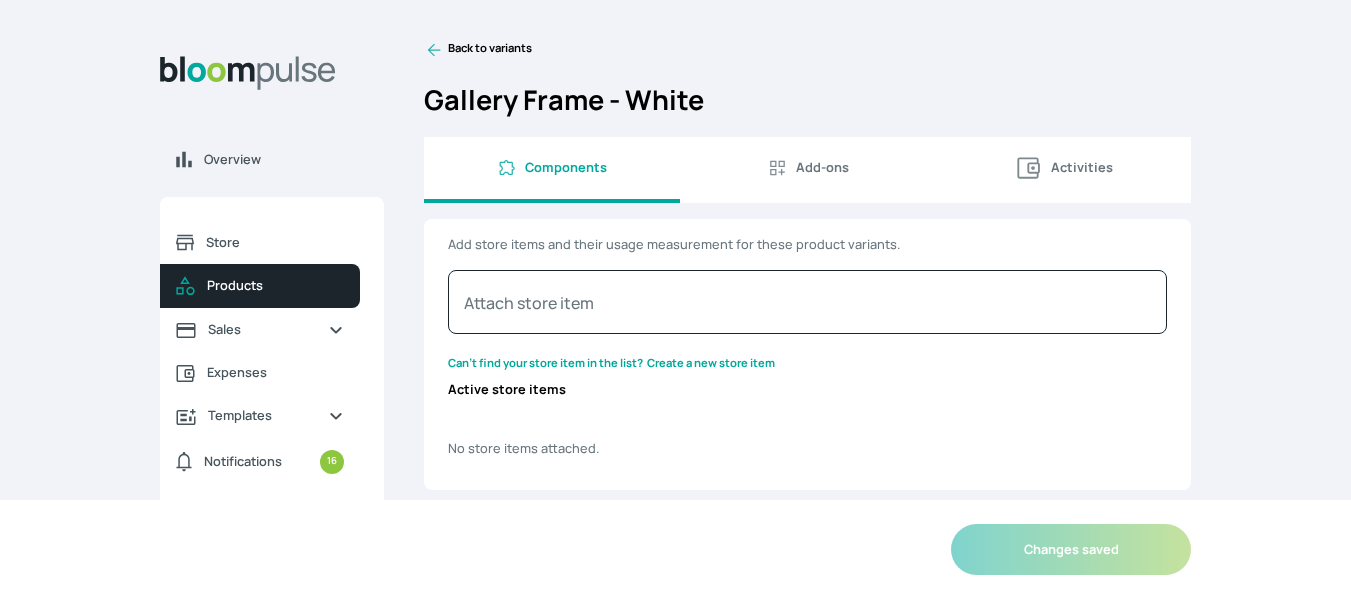click on "Activities" at bounding box center [1063, 170] 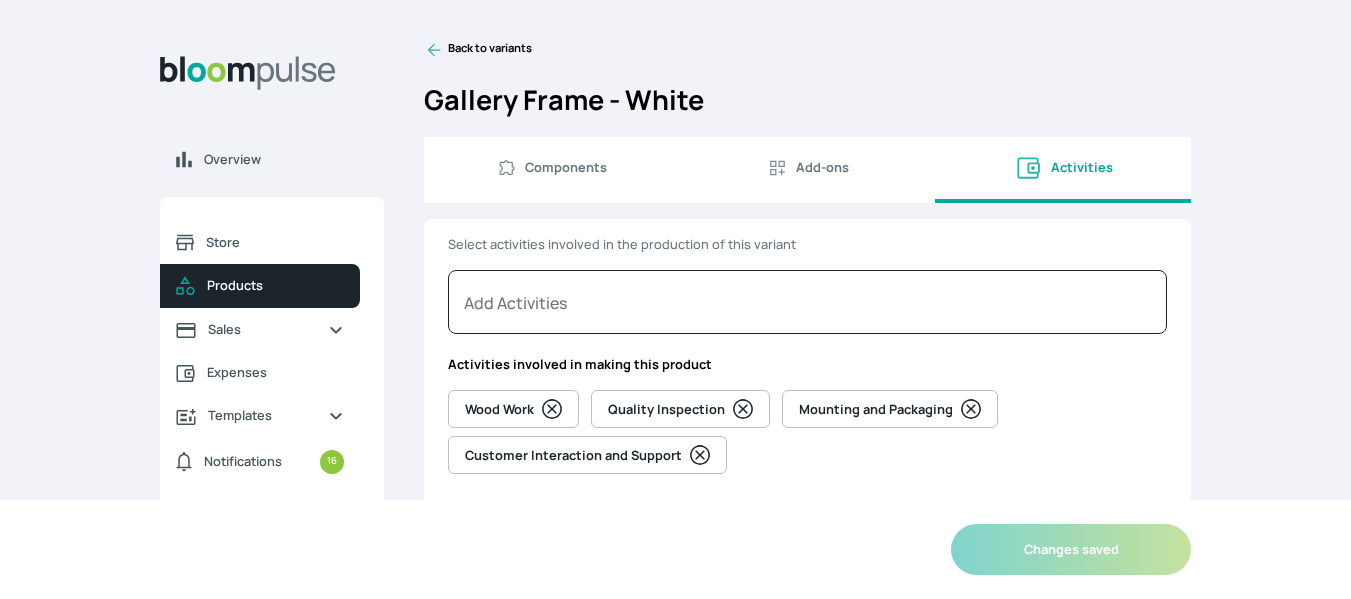 select on "MINUTE" 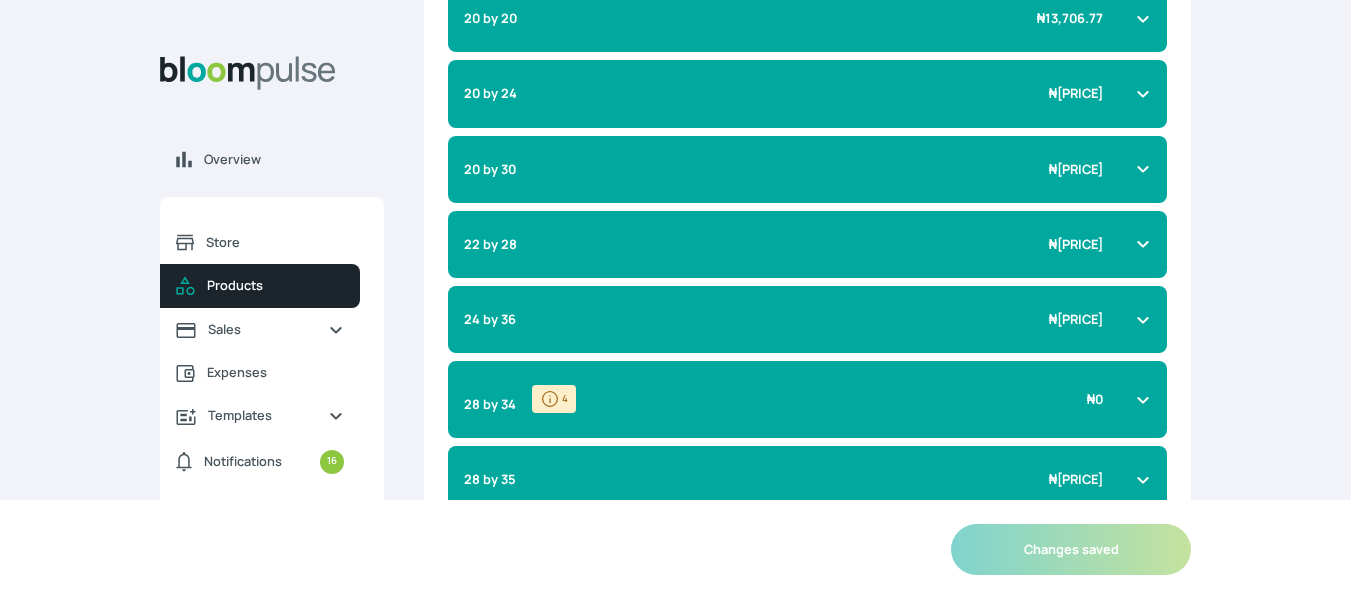 scroll, scrollTop: 1317, scrollLeft: 0, axis: vertical 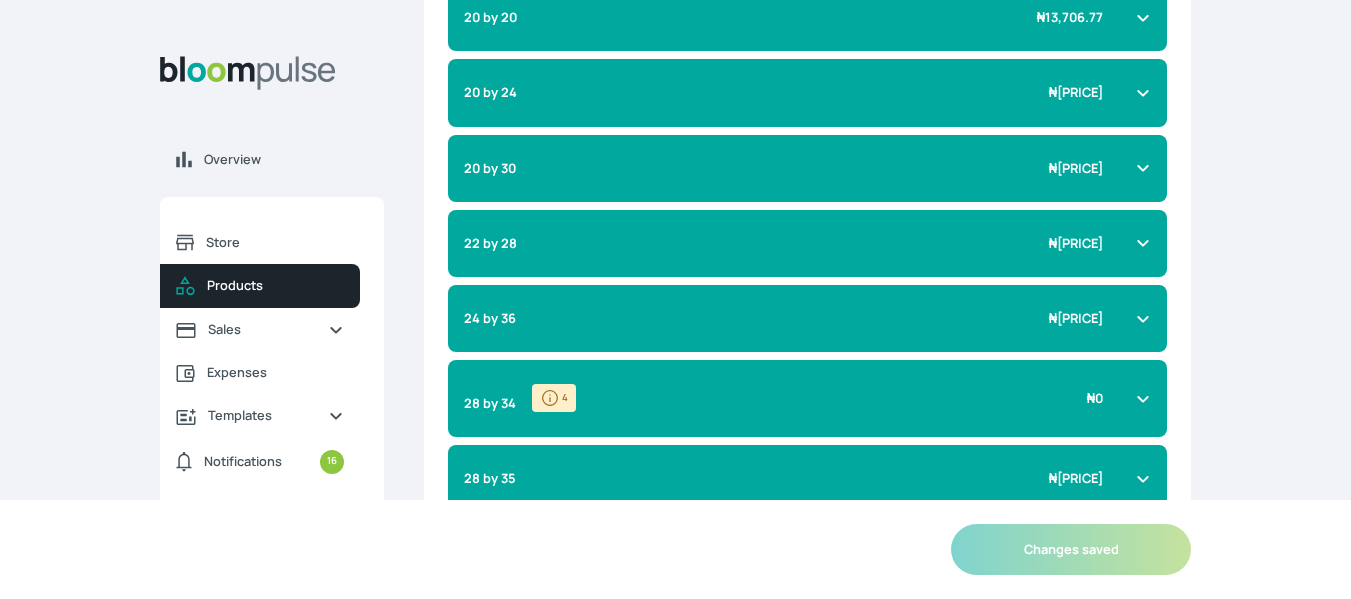 click on "₦ 5,230.73" at bounding box center [1075, 318] 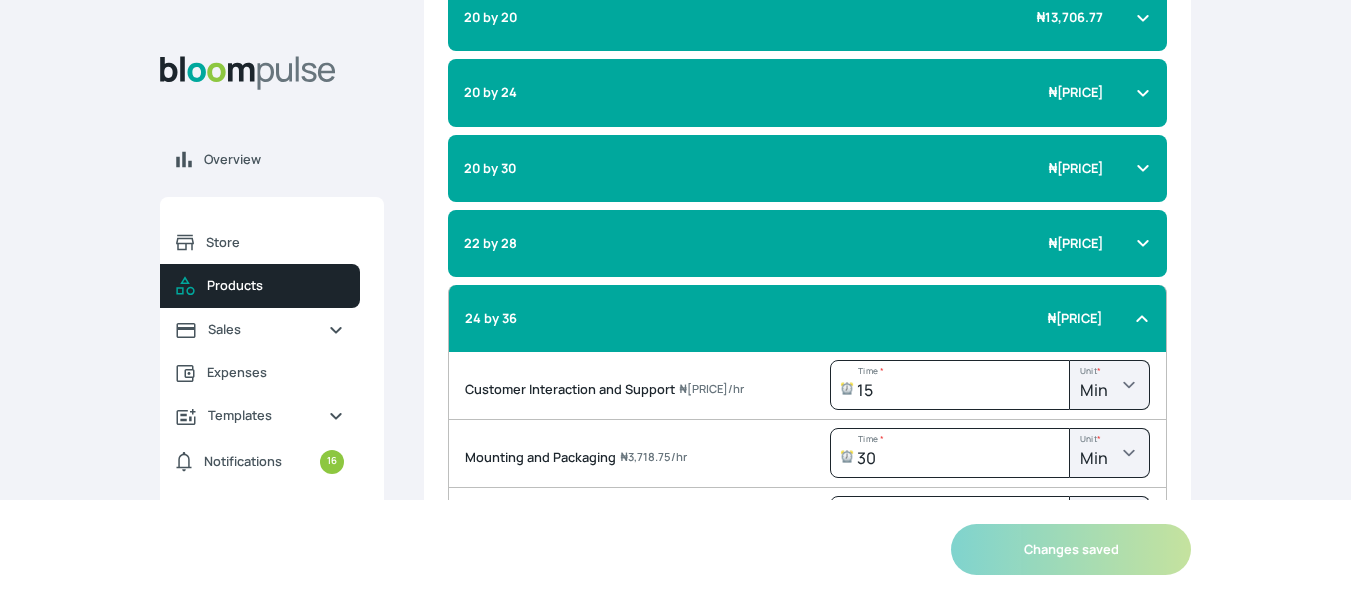 click on "22 by 28 ₦ [PRICE]" at bounding box center [807, 243] 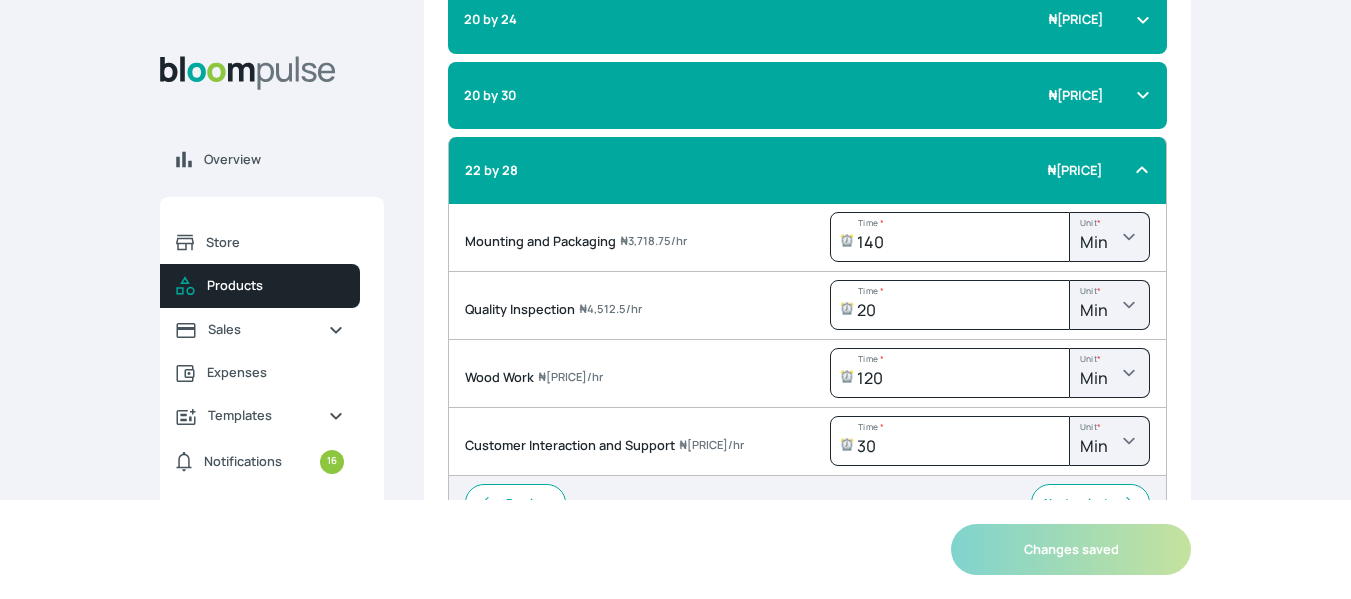 scroll, scrollTop: 1391, scrollLeft: 0, axis: vertical 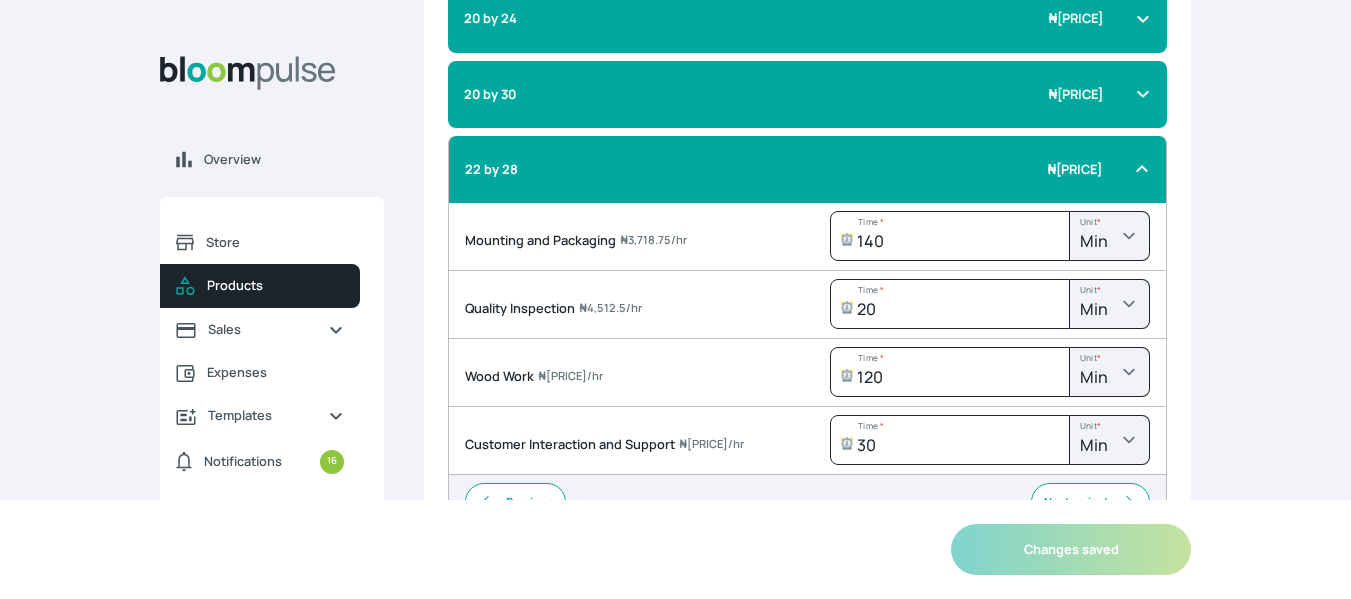 click on "₦ [PRICE]" at bounding box center (1074, 169) 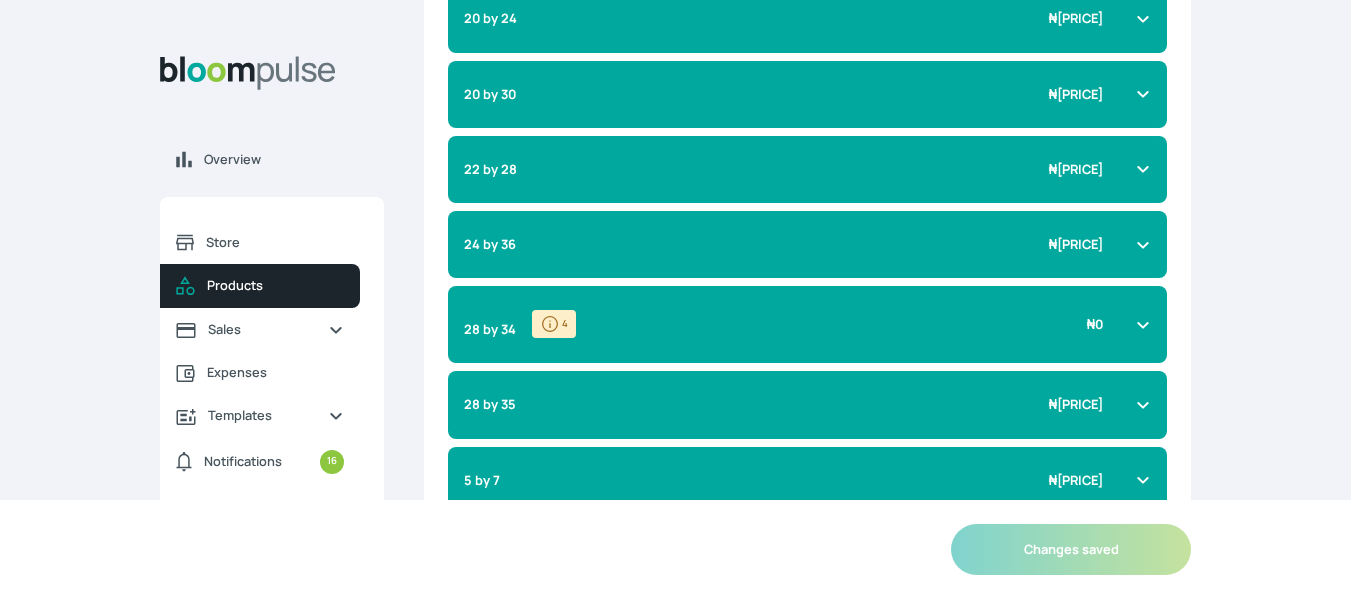 click on "24 by 36 ₦ [PRICE]" at bounding box center (807, 244) 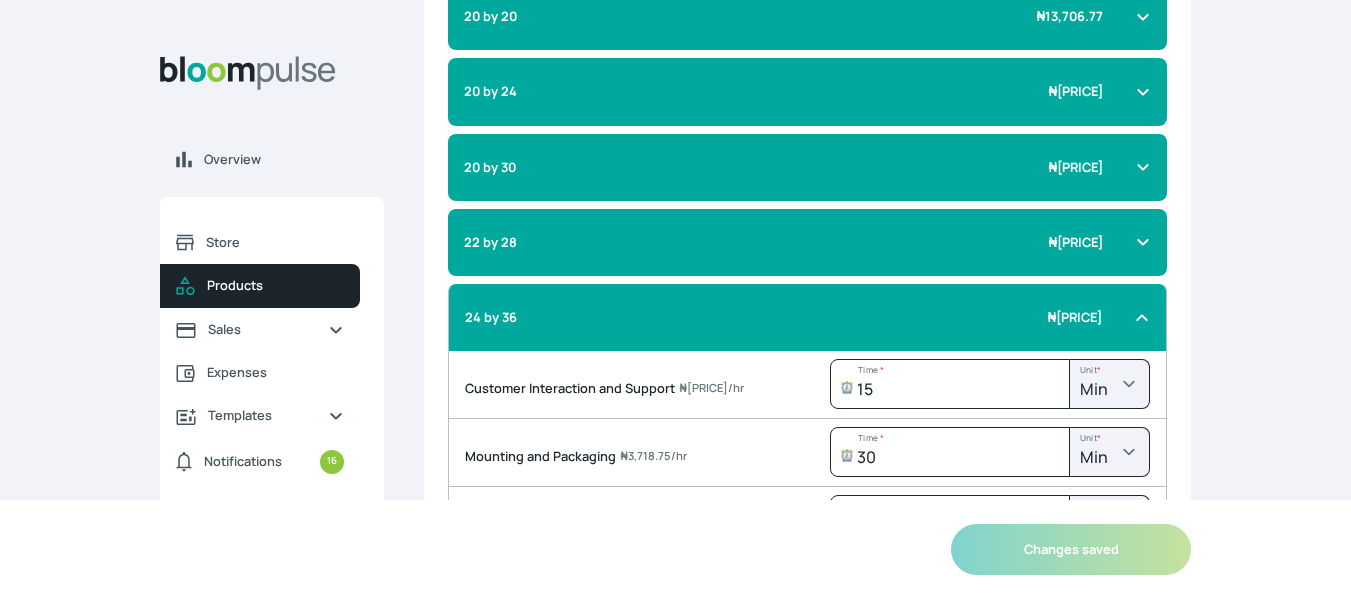 scroll, scrollTop: 1317, scrollLeft: 0, axis: vertical 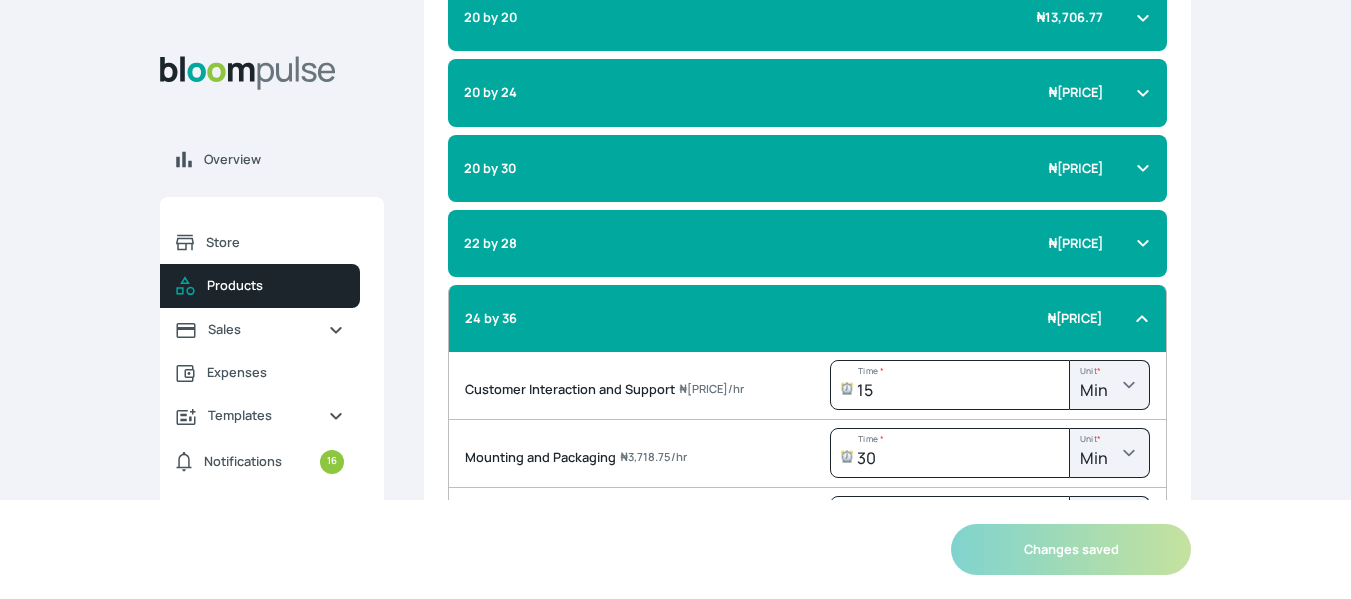 click on "20 by 30 ₦ [PRICE]" at bounding box center [795, 168] 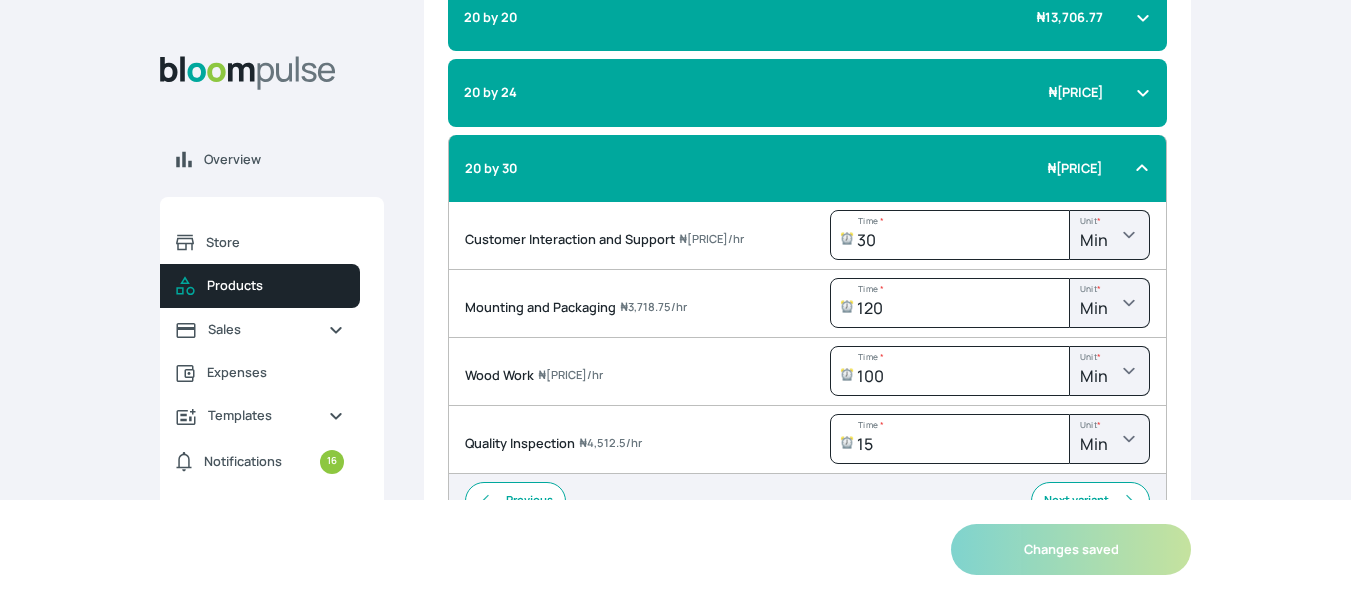 click on "20 by 30 ₦ [PRICE]" at bounding box center (795, 168) 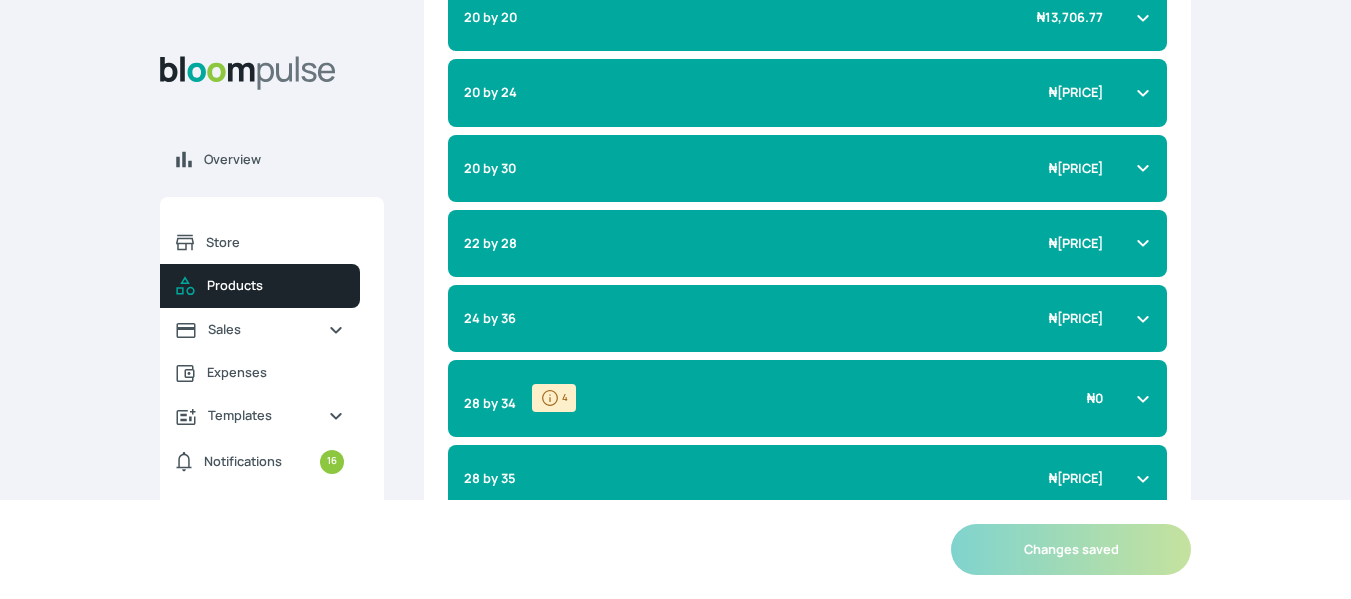 click on "20 by 30 ₦ [PRICE]" at bounding box center [807, 168] 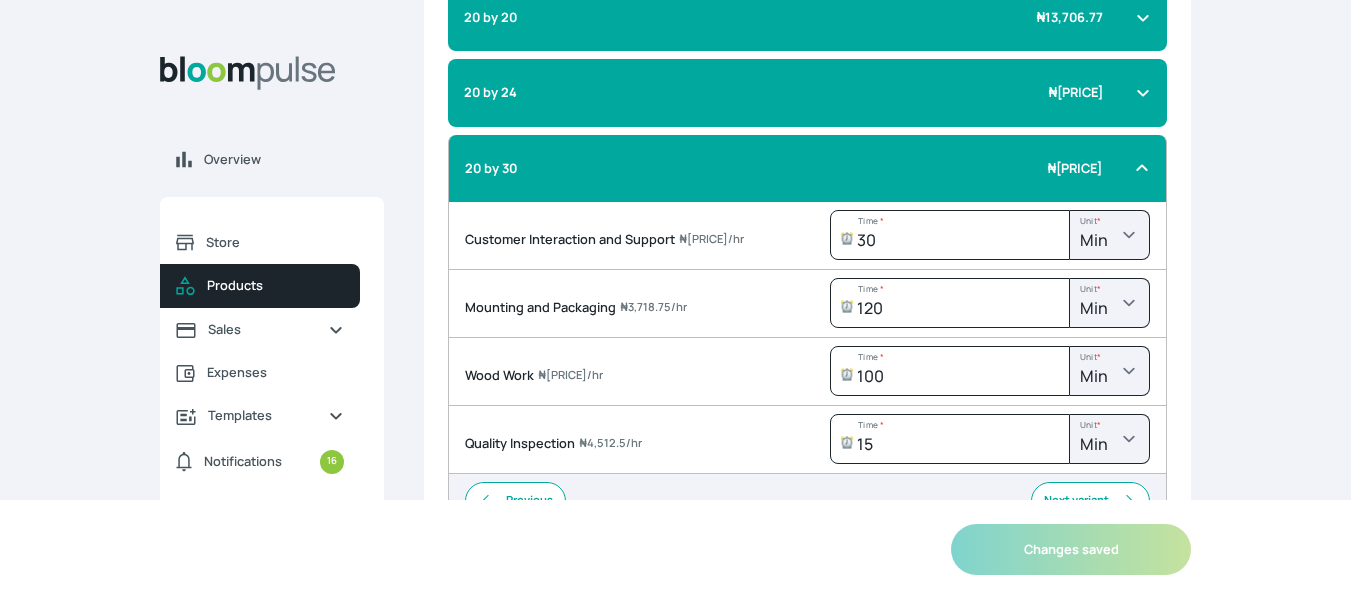 click on "20 by 30 ₦ [PRICE]" at bounding box center (807, 168) 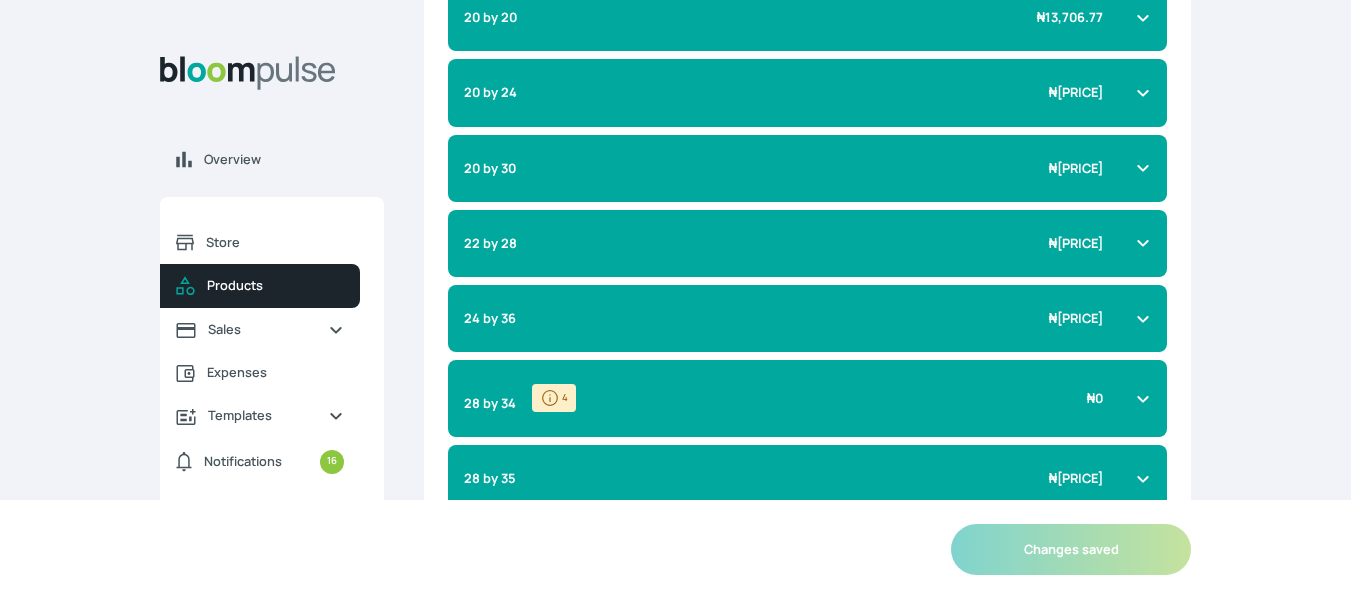click on "₦ [PRICE]" at bounding box center [1075, 243] 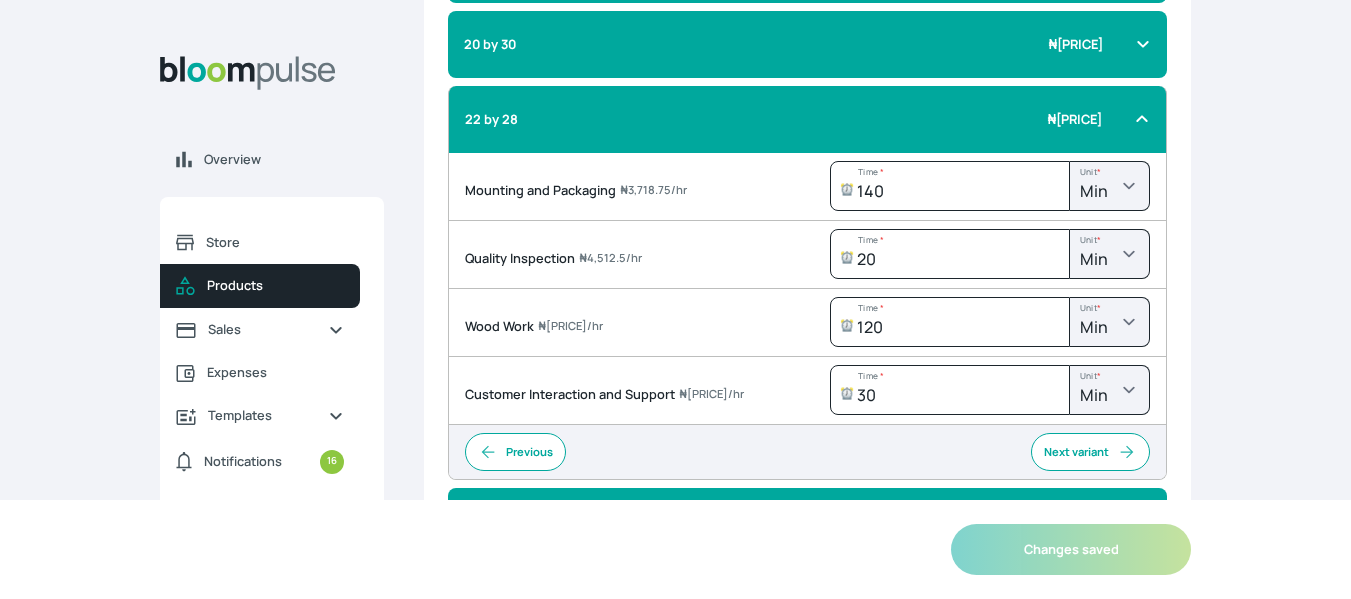 scroll, scrollTop: 1442, scrollLeft: 0, axis: vertical 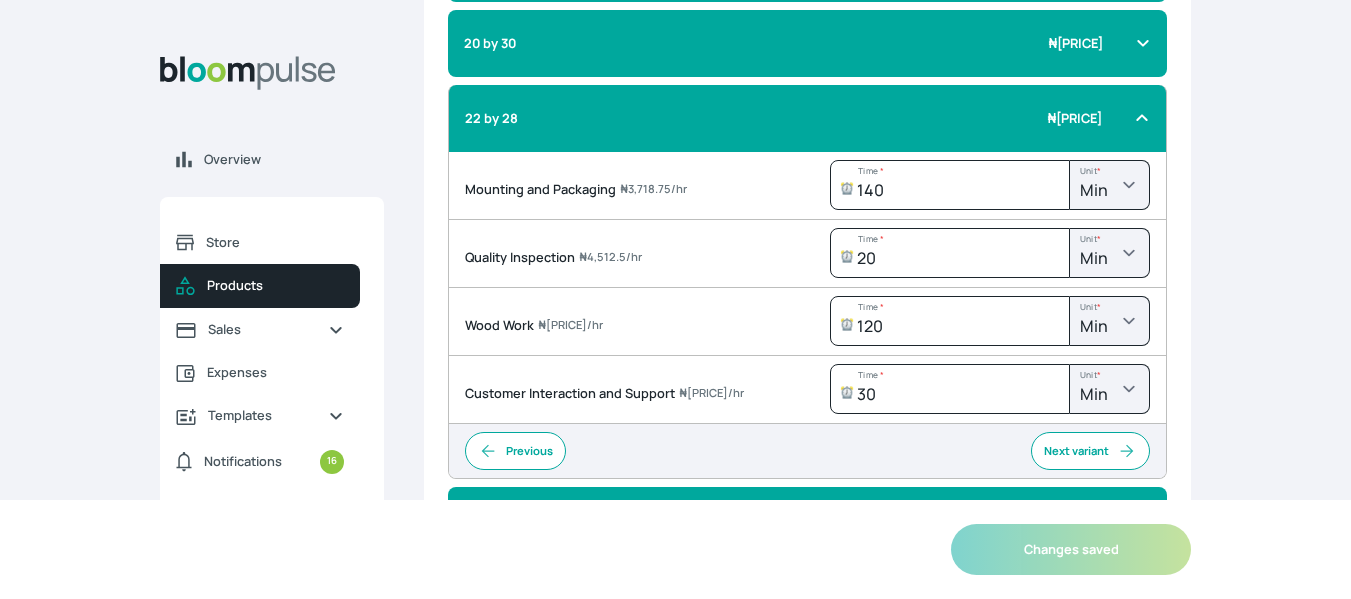 click on "₦ [PRICE]" at bounding box center [1074, 118] 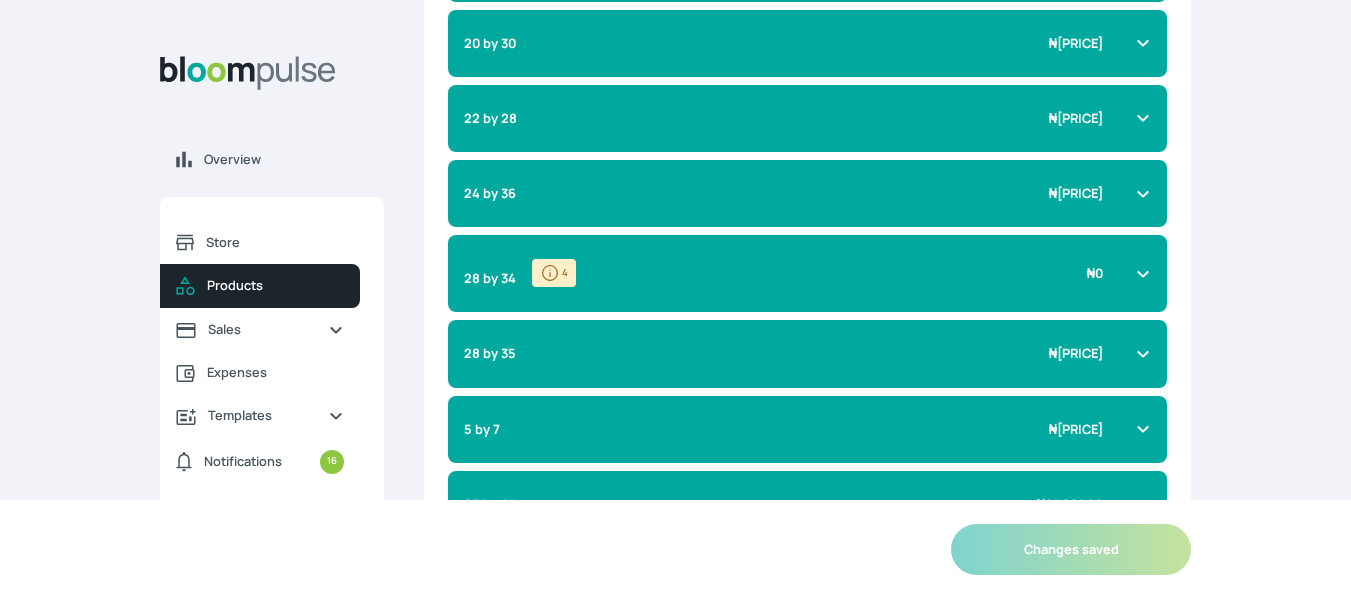 click on "28 by 34    4 ₦ [PRICE]" at bounding box center [807, 273] 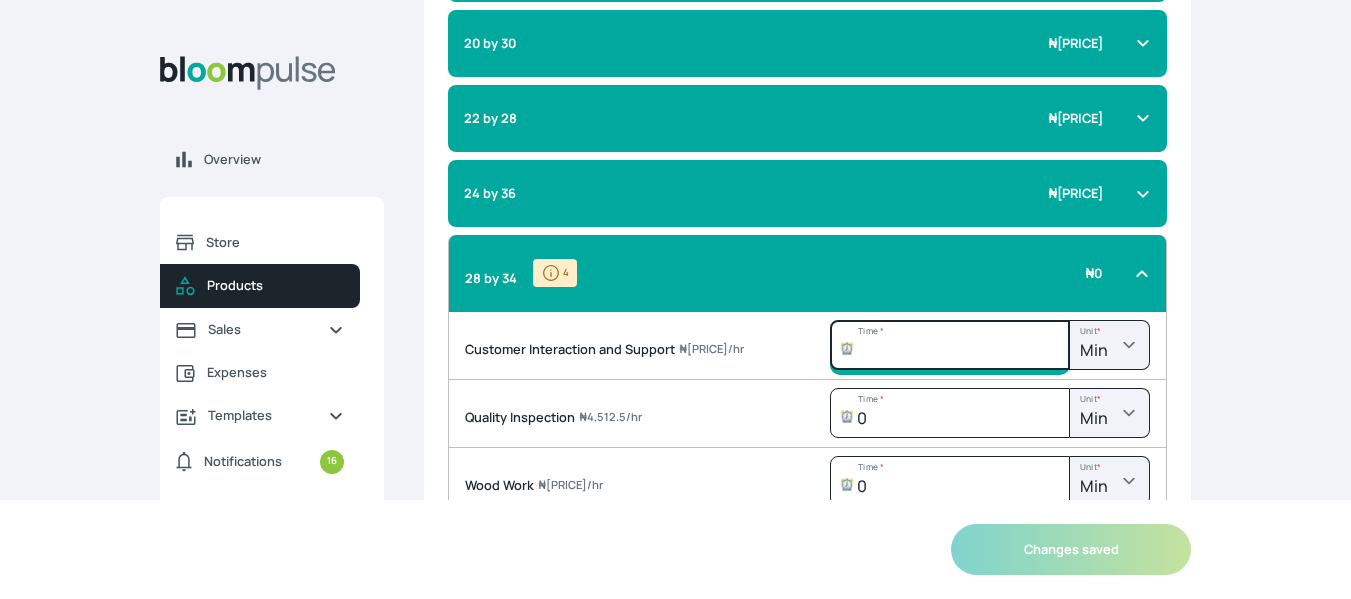 click on "Time    *" at bounding box center (951, -792) 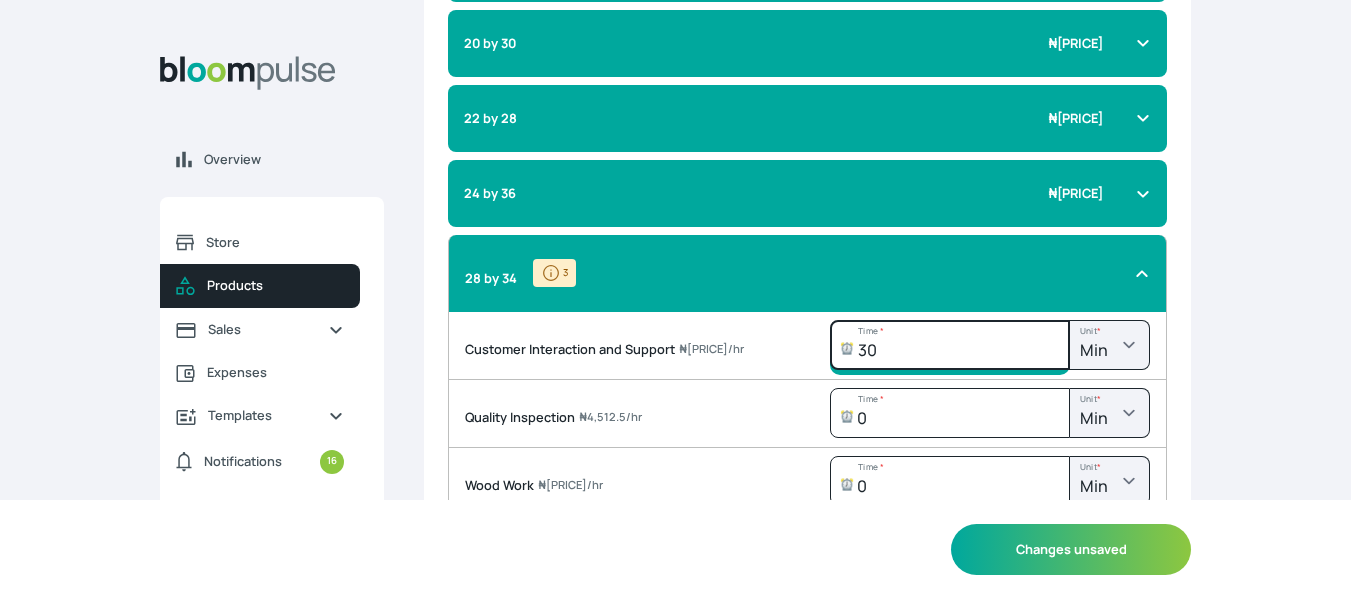 type on "30" 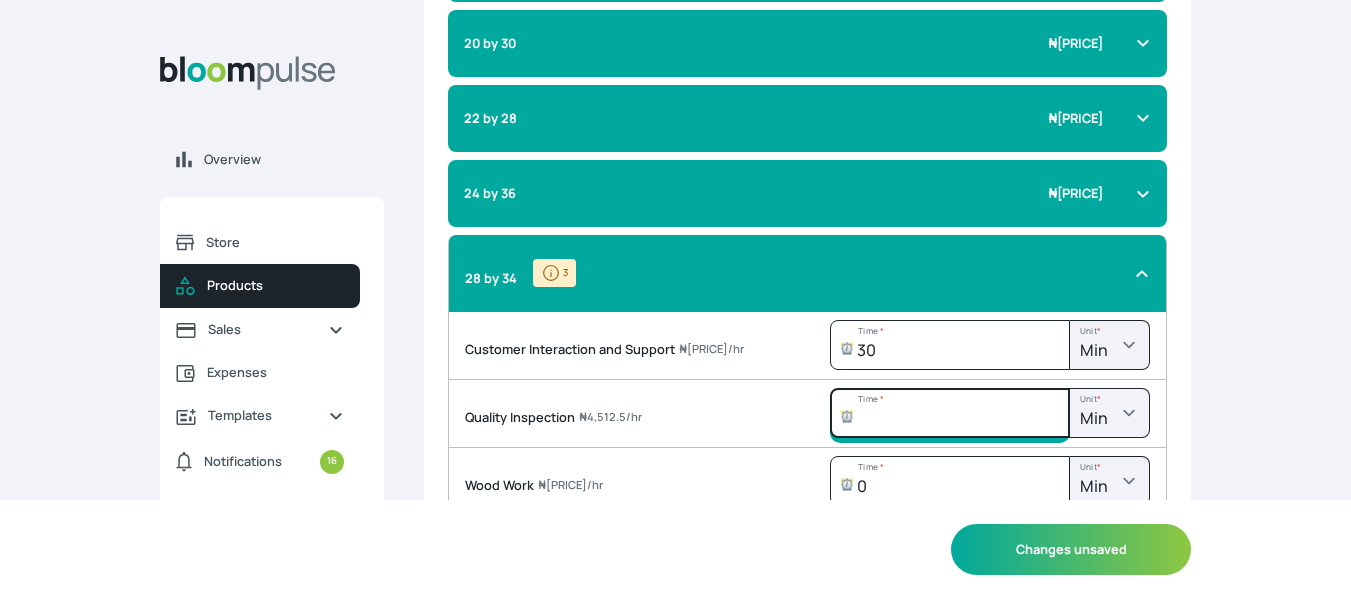 click on "Time    *" at bounding box center (951, -792) 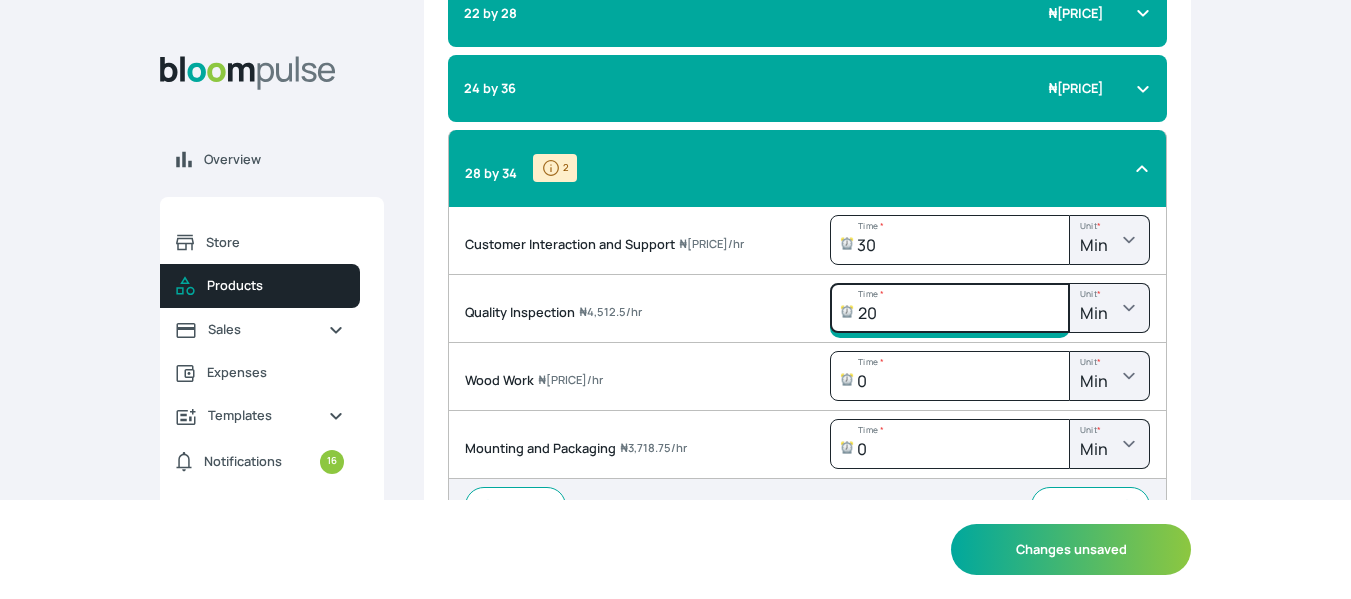 scroll, scrollTop: 1549, scrollLeft: 0, axis: vertical 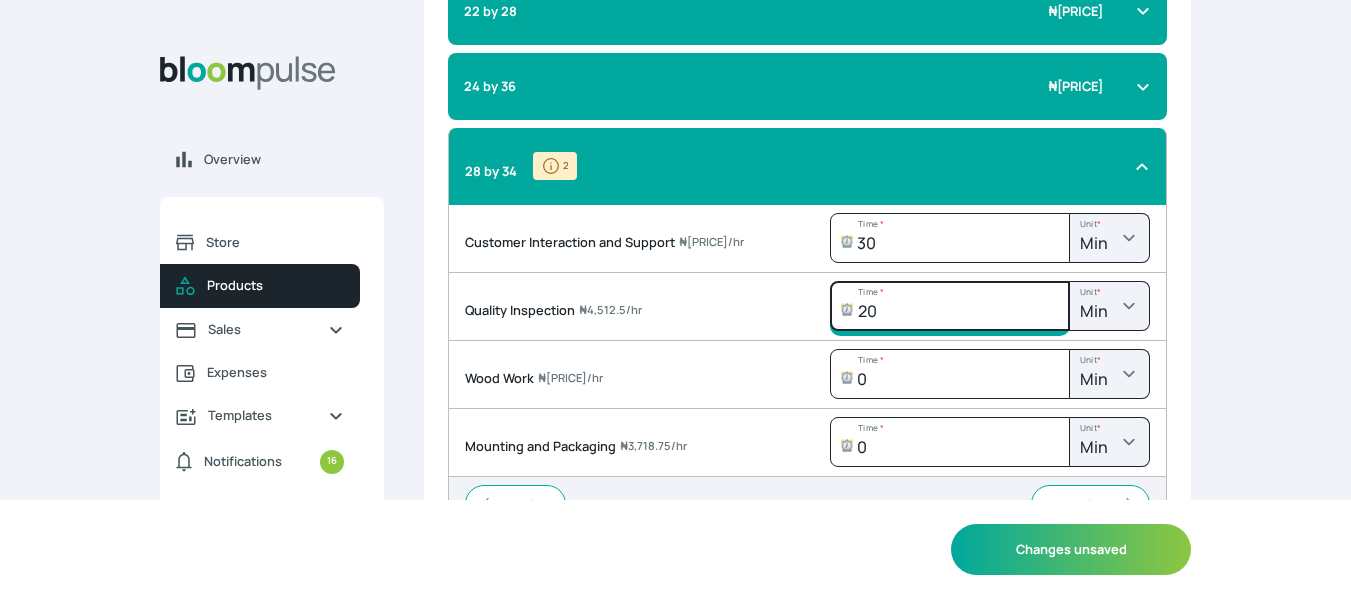 type on "20" 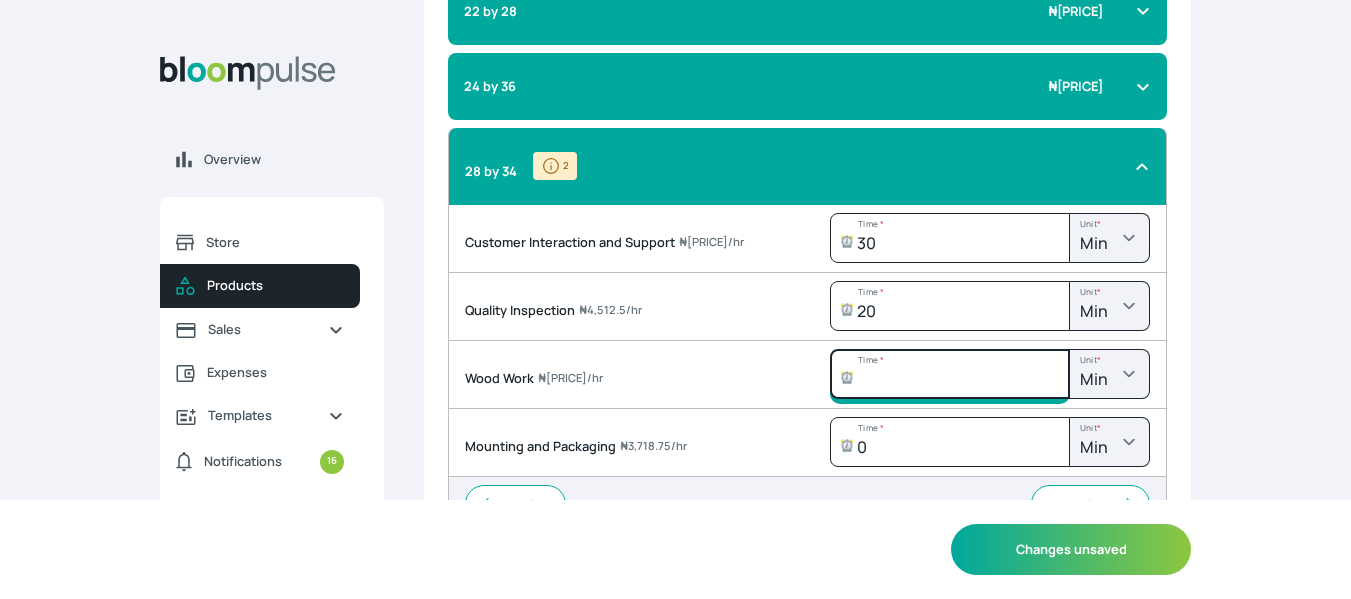 drag, startPoint x: 862, startPoint y: 345, endPoint x: 870, endPoint y: 373, distance: 29.12044 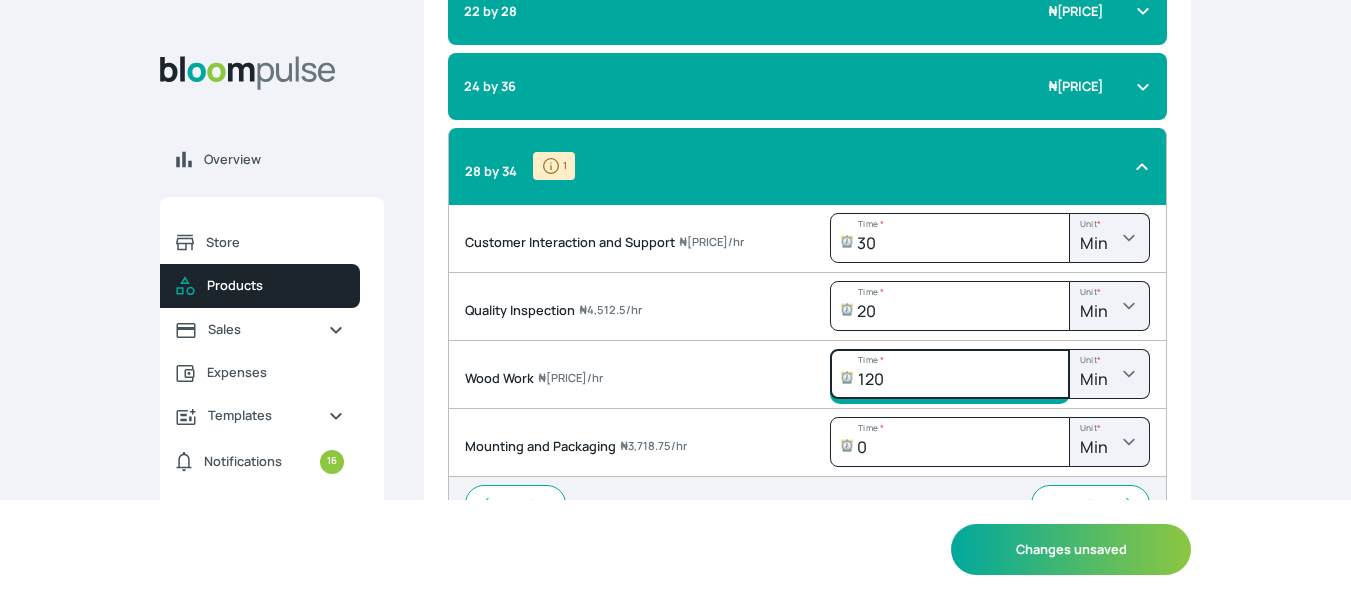 type on "120" 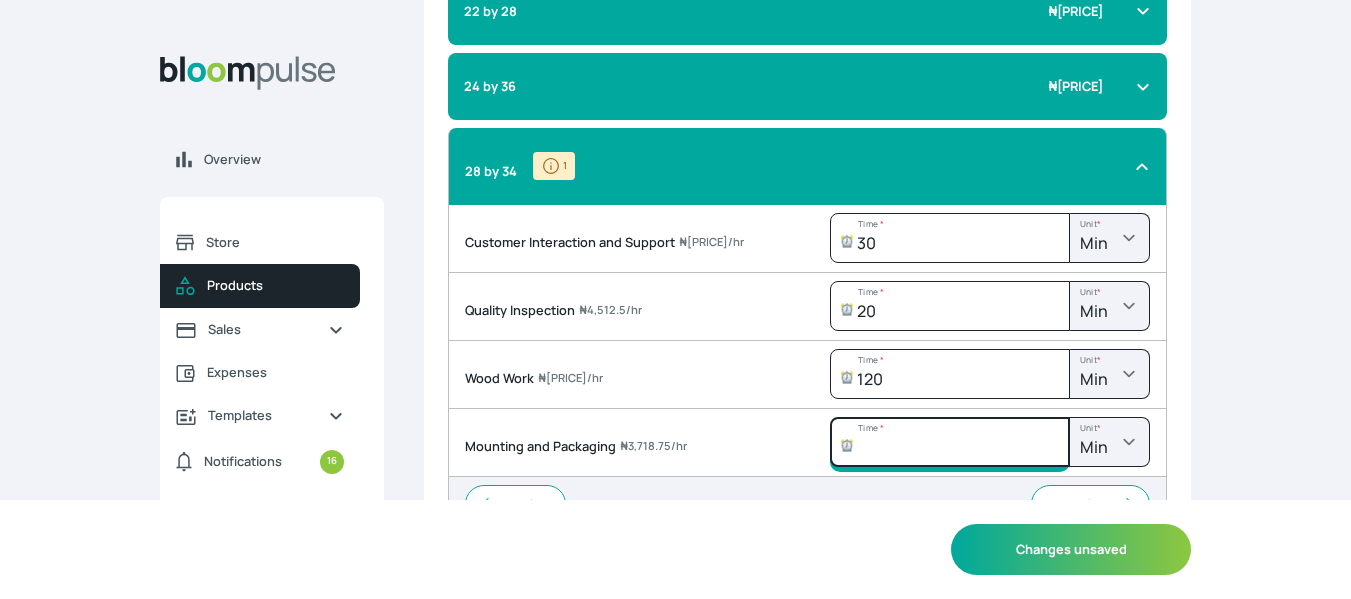 click on "Time    *" at bounding box center [951, -899] 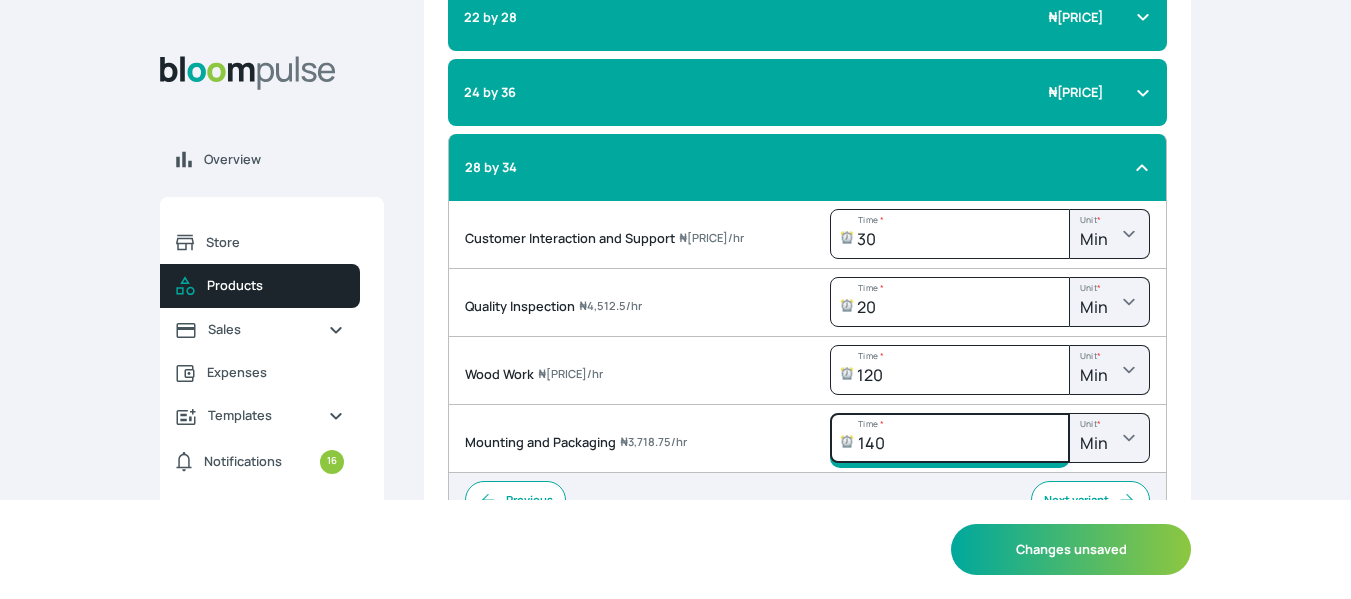 scroll, scrollTop: 1536, scrollLeft: 0, axis: vertical 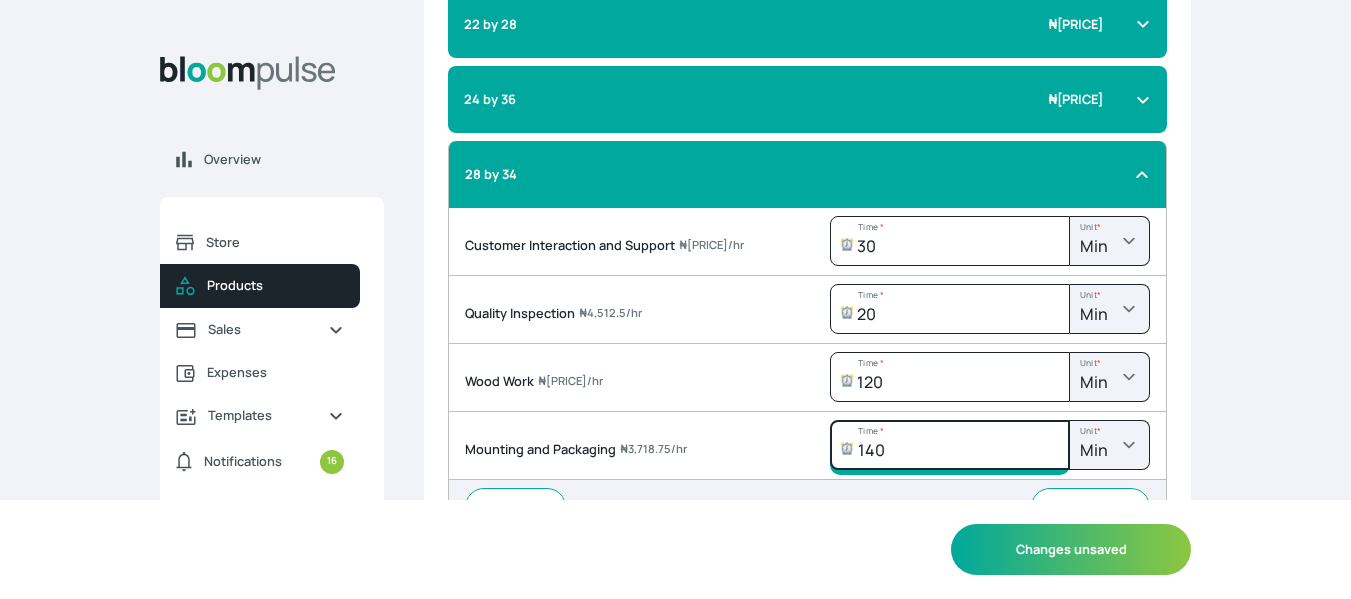 type on "140" 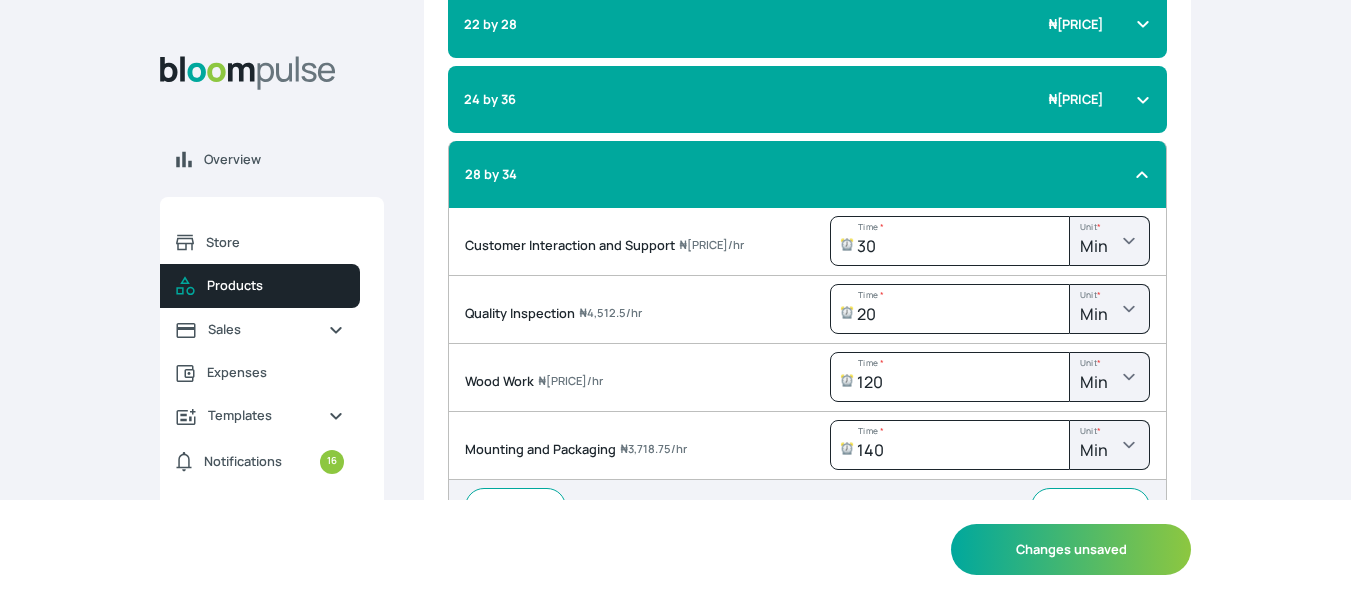 click on "28 by 34" at bounding box center (795, 174) 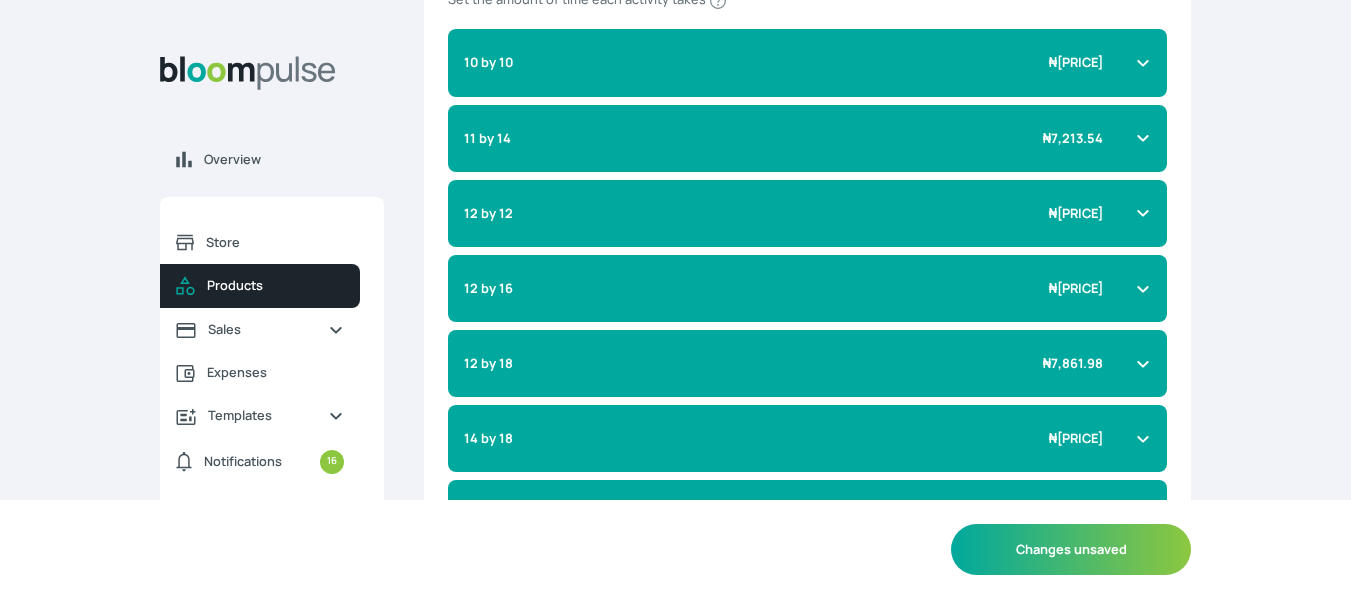 scroll, scrollTop: 0, scrollLeft: 0, axis: both 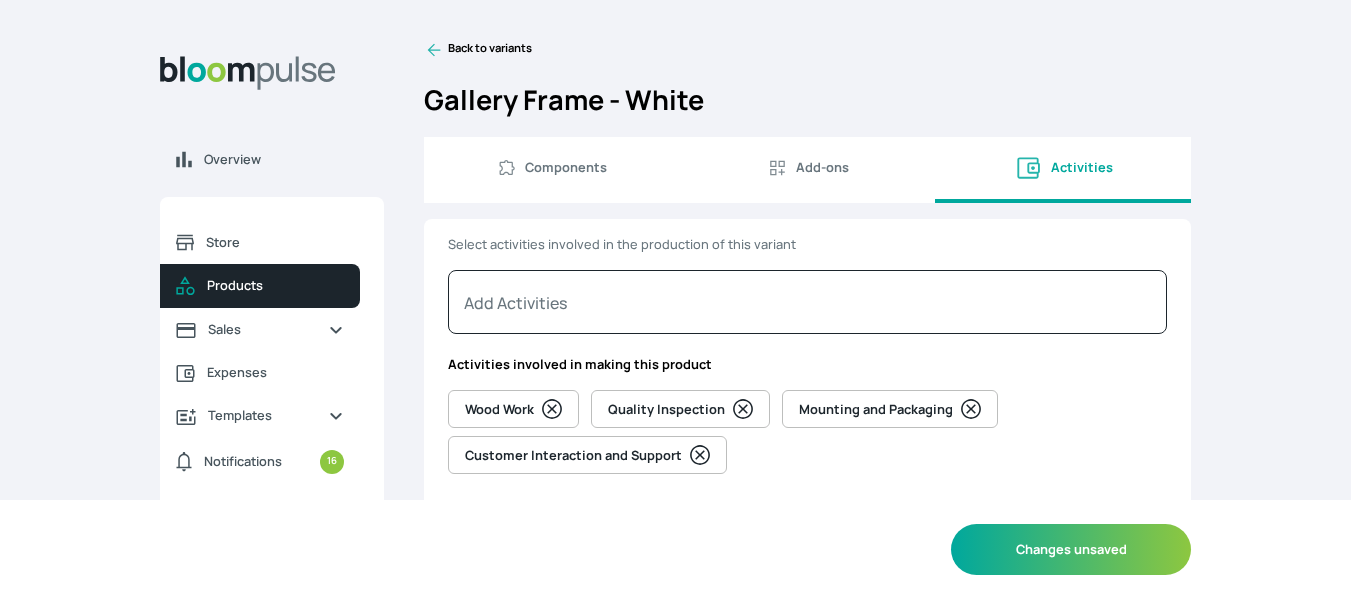 click on "Components" at bounding box center [552, 168] 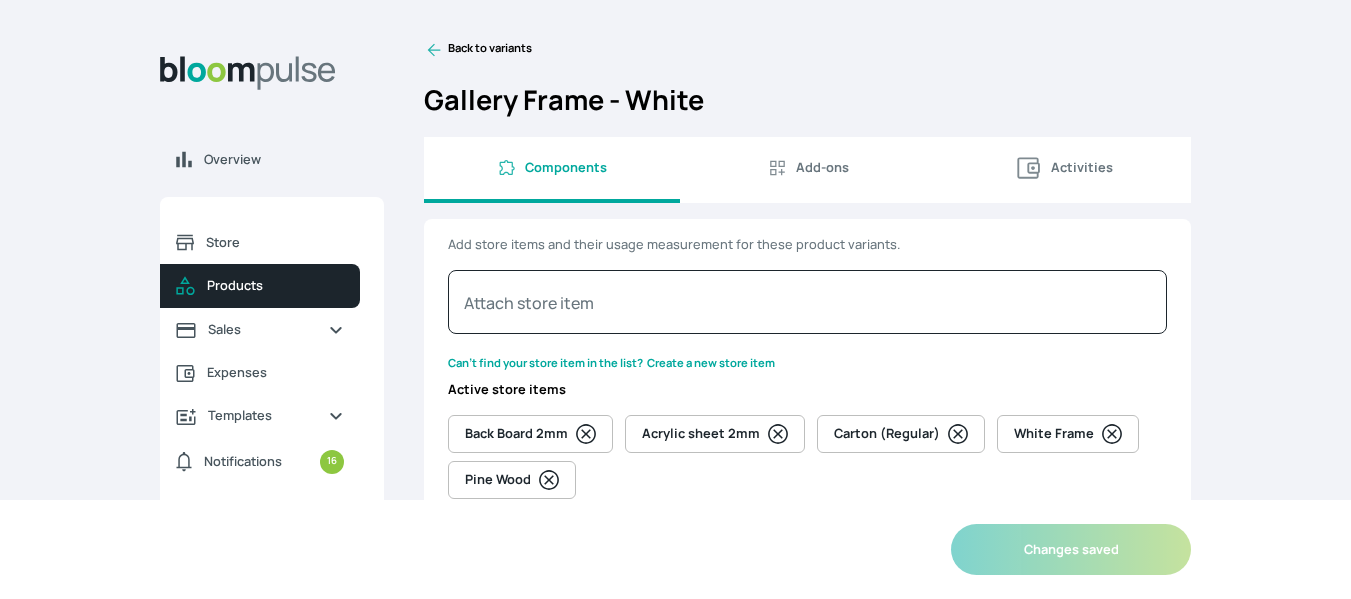 click on "Activities" at bounding box center (1063, 168) 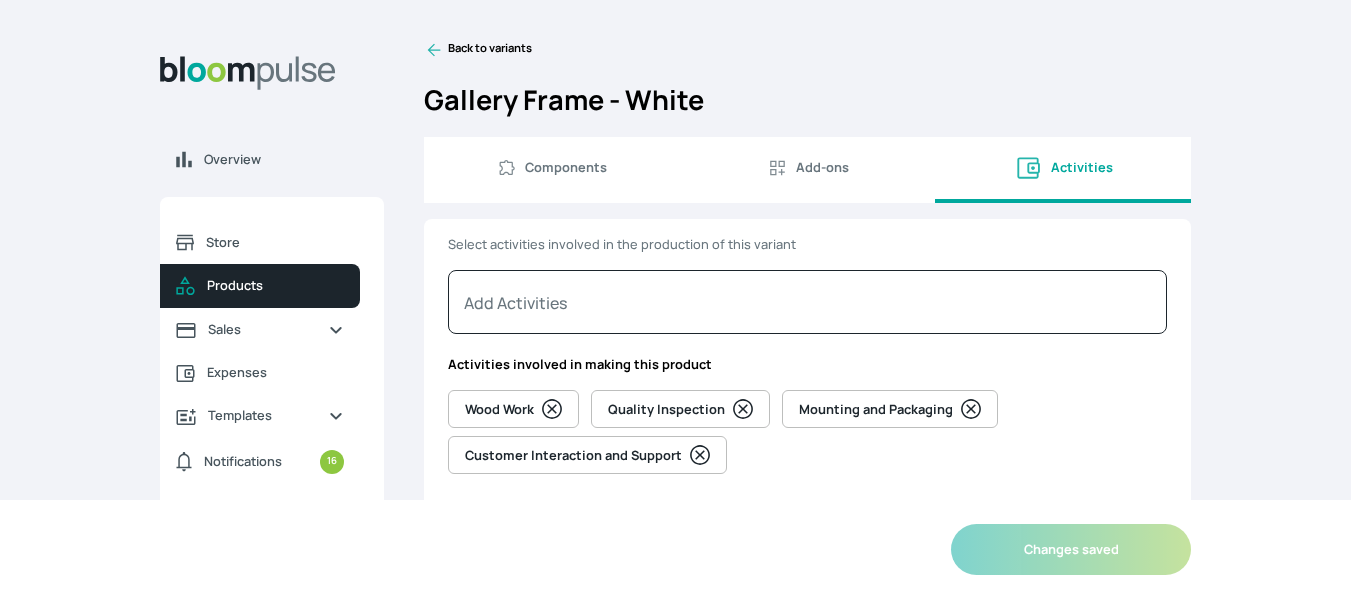 click on "Components" at bounding box center (552, 170) 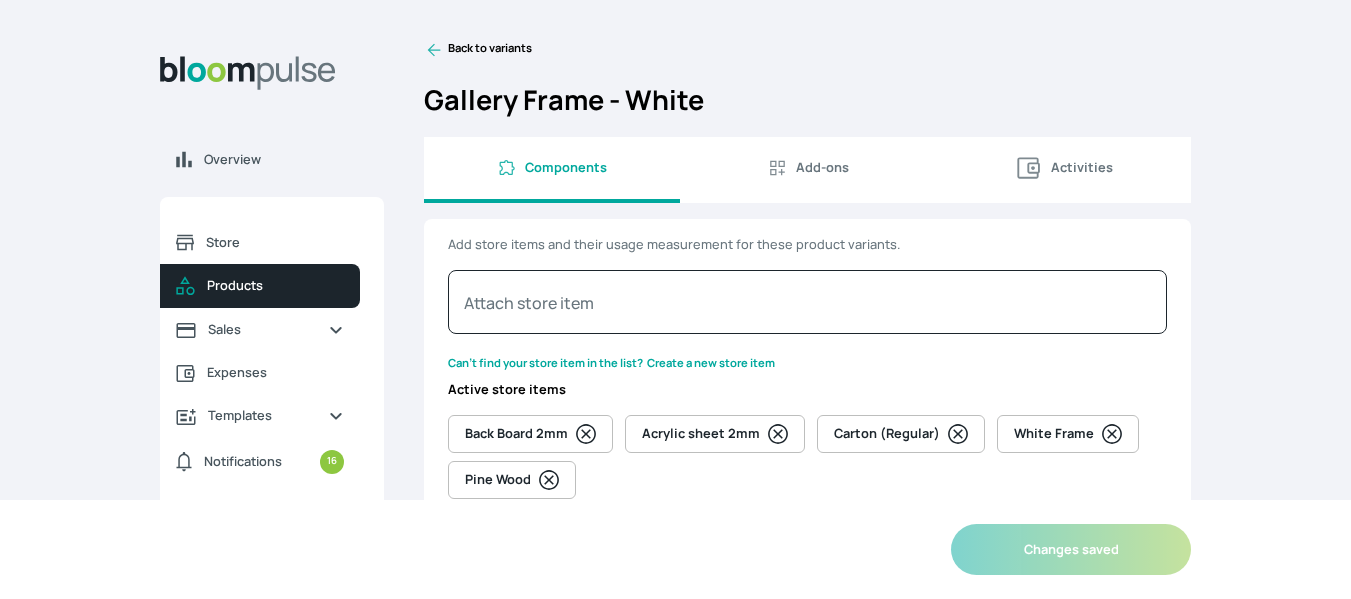 click 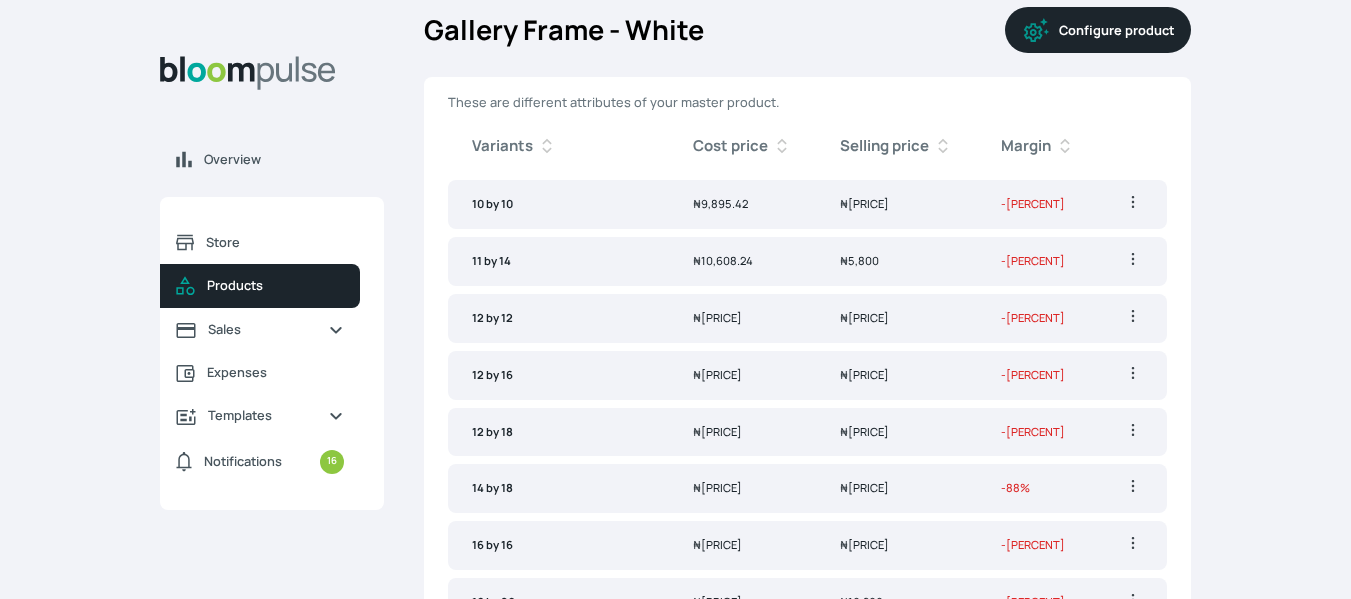 scroll, scrollTop: 0, scrollLeft: 0, axis: both 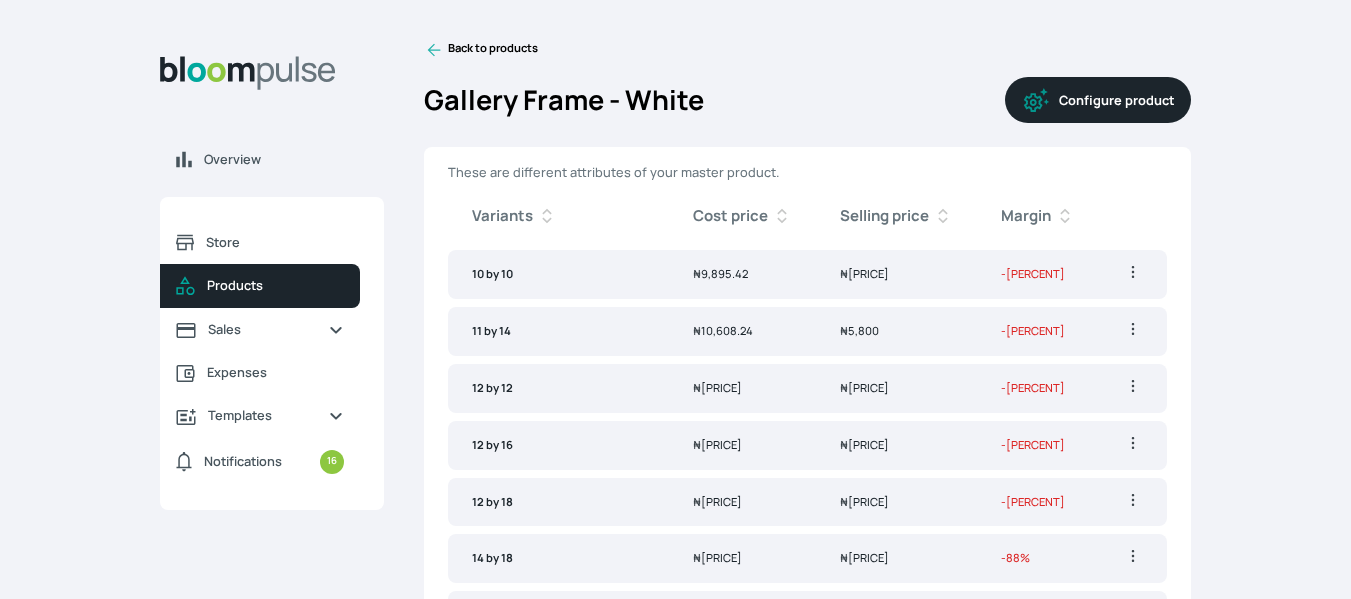 click 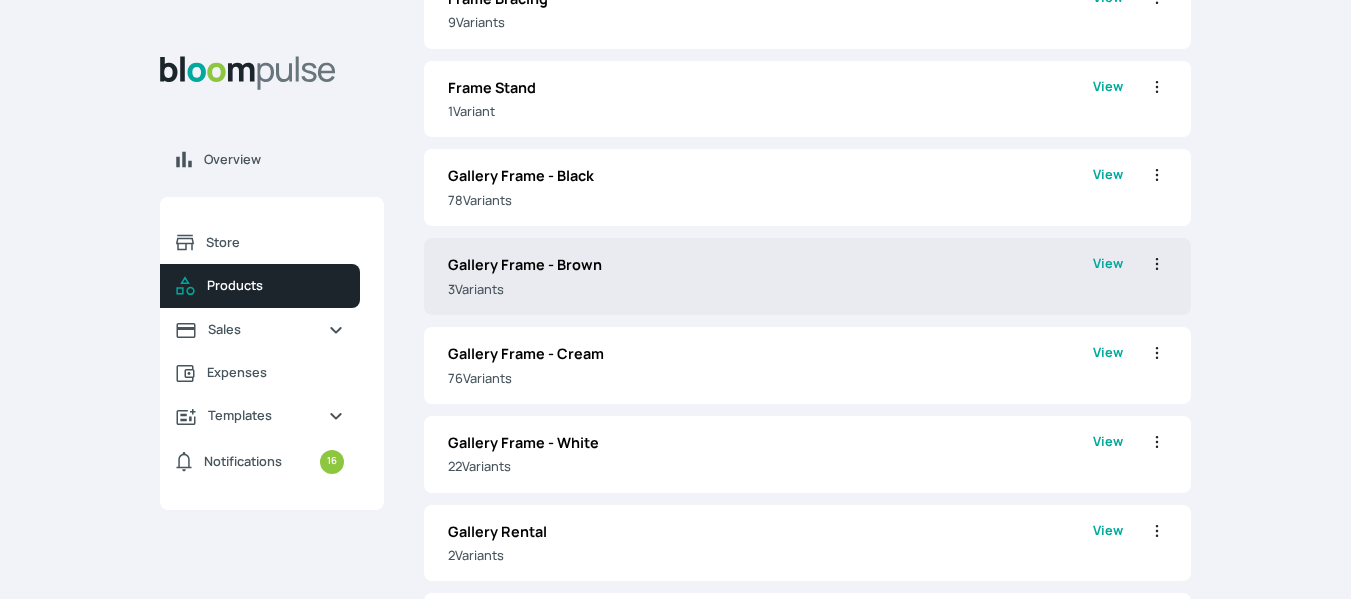 scroll, scrollTop: 1040, scrollLeft: 0, axis: vertical 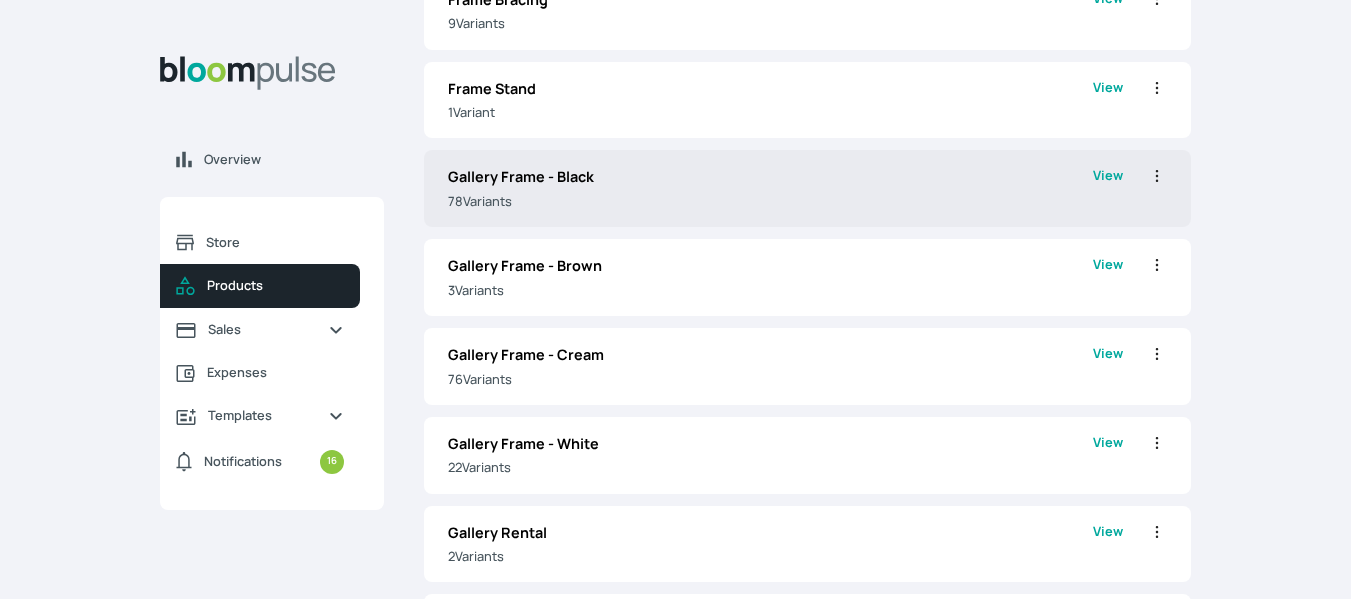 click on "Gallery Frame - Black 78  Variant s View   Edit   Clone   Delete" at bounding box center [807, 188] 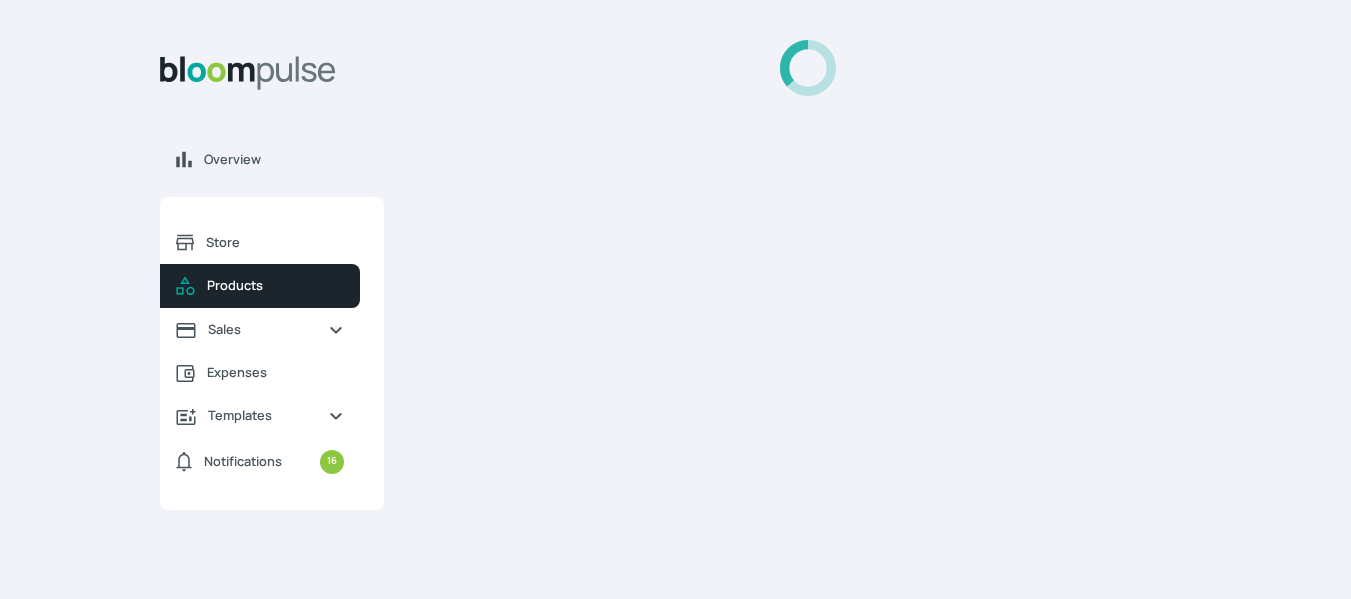 scroll, scrollTop: 0, scrollLeft: 0, axis: both 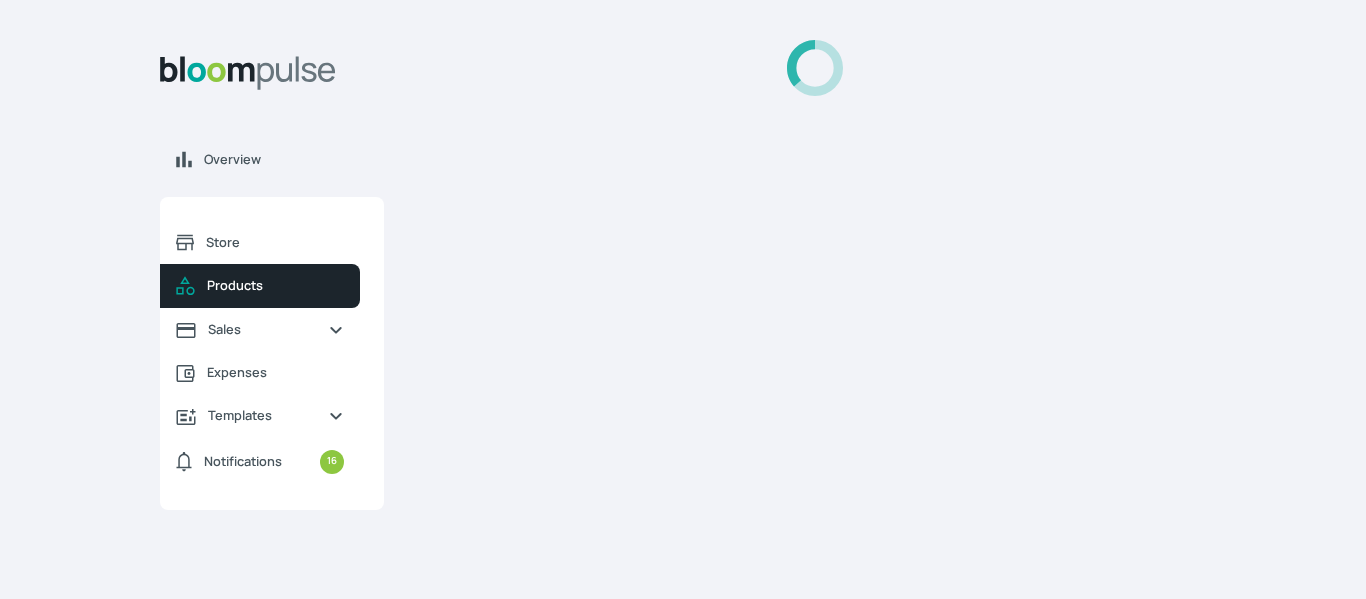 click at bounding box center (815, 307) 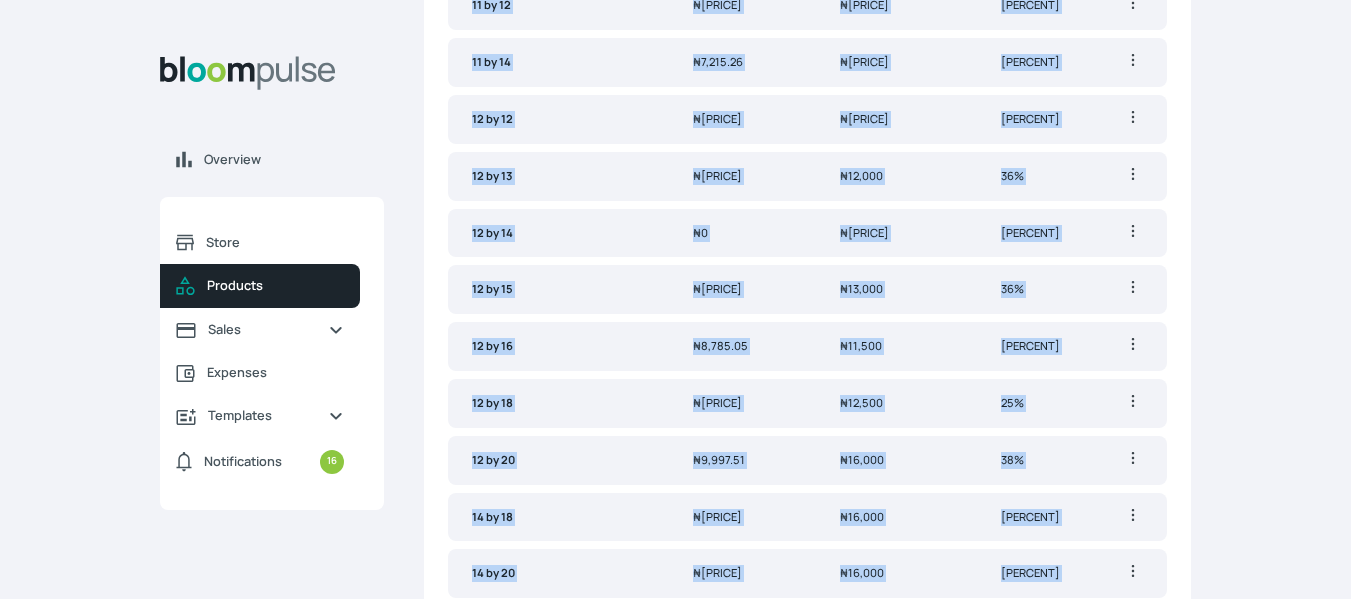 scroll, scrollTop: 637, scrollLeft: 0, axis: vertical 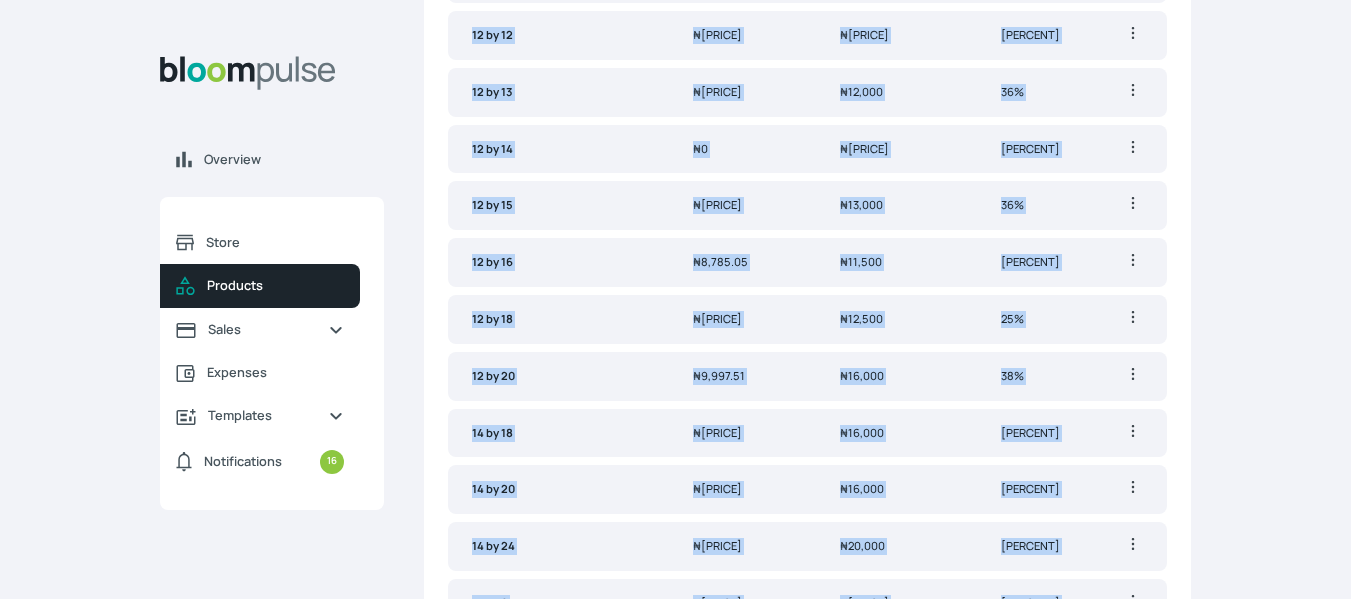 click on "Overview Store Products Sales Expenses Templates Notifications 16 Atirira   Add business Sign out Atirira   Add business   Sign out Esther Oladejo Atirira Back to products Gallery Frame - Black Configure product These are different attributes of your master product. Variants Cost price Selling price Margin 10 by 10 ₦ 5,799.43 ₦ 7,600 24%   Edit   Delete 10 by 12 ₦ 6,335.11 ₦ 8,500 25%   Edit   Delete 10 by 13 ₦ 6,609.03 ₦ 8,500 22%   Edit   Delete 10 by 15 ₦ 7,144.71 ₦ 9,500 25%   Edit   Delete 10 by 16 ₦ 8,165.22 ₦ 10,000 18%   Edit   Delete 11 by 12 ₦ 6,637.9 ₦ 9,500 30%   Edit   Delete 11 by 14 ₦ 7,215.26 ₦ 9,500 24%   Edit   Delete 12 by 12 ₦ 6,941.34 ₦ 9,000 23%   Edit   Delete 12 by 13 ₦ 7,689.45 ₦ 12,000 36%   Edit   Delete 12 by 14 ₦ 0 ₦ 7,000 100%   Edit   Delete 12 by 15 ₦ 8,295.68 ₦ 13,000 36%   Edit   Delete 12 by 16 ₦ 8,785.05 ₦ 11,500 24%   Edit   Delete 12 by 18 ₦ 9,389.98 ₦ 12,500 25%   Edit   Delete 12 by 20 ₦ 9,997.51 ₦ 16,000 38%" at bounding box center (675, -338) 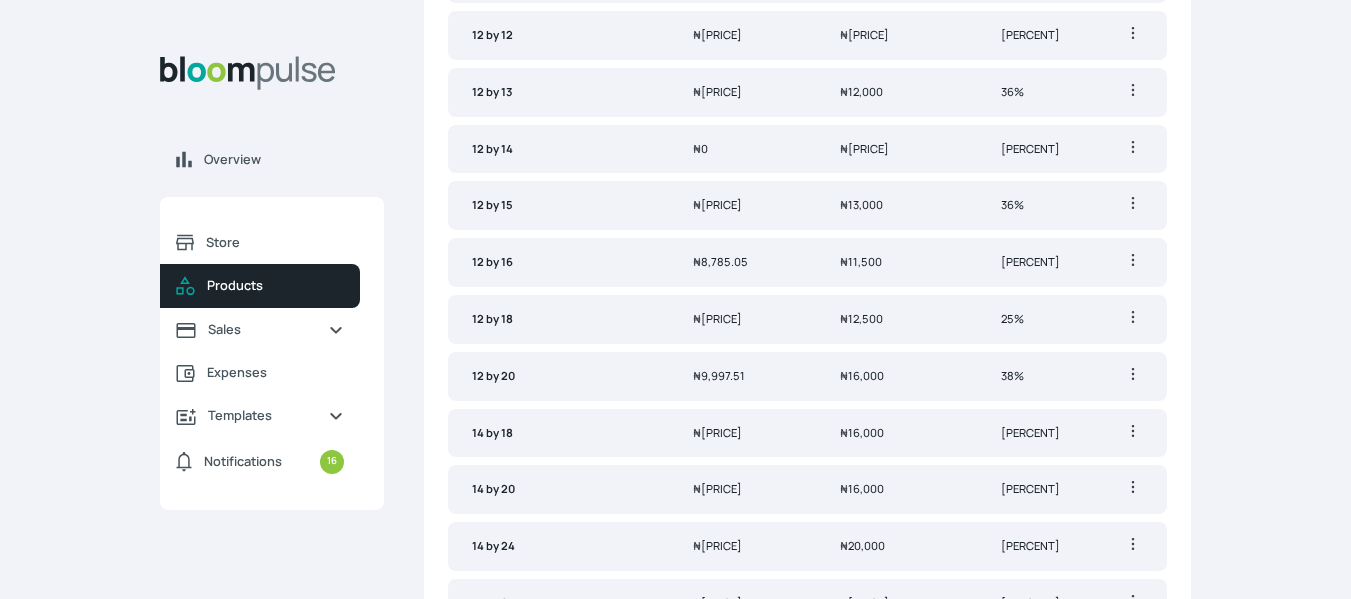 scroll, scrollTop: 0, scrollLeft: 0, axis: both 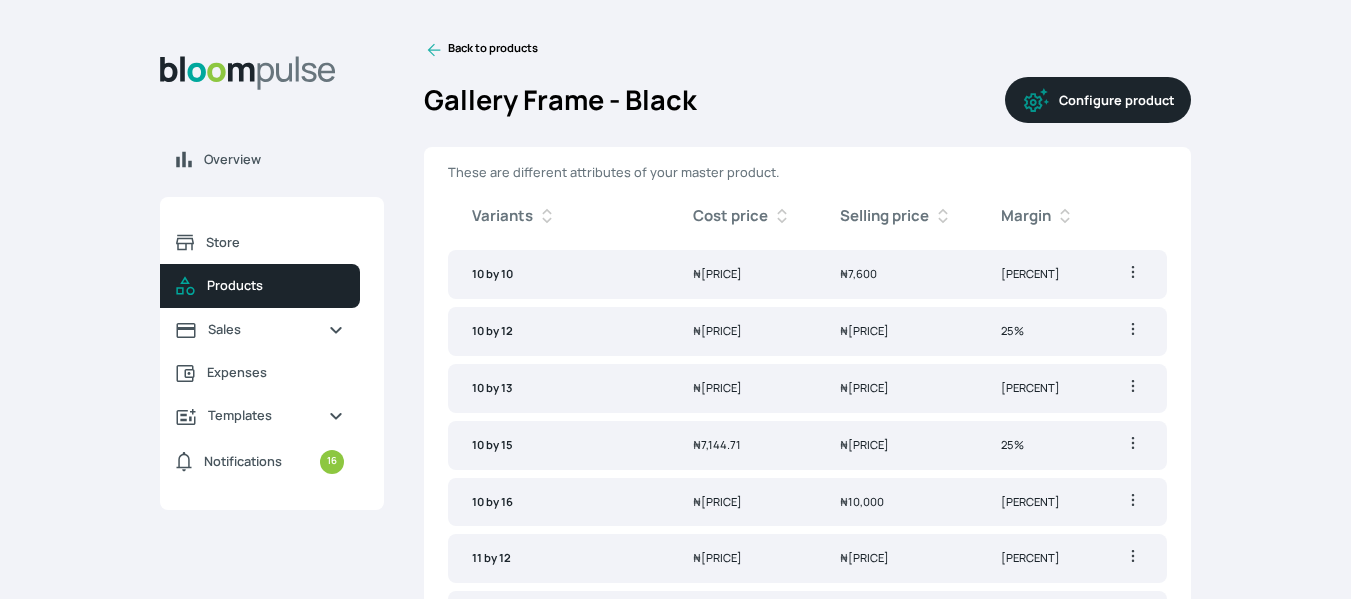 click on "Configure product" at bounding box center [1098, 100] 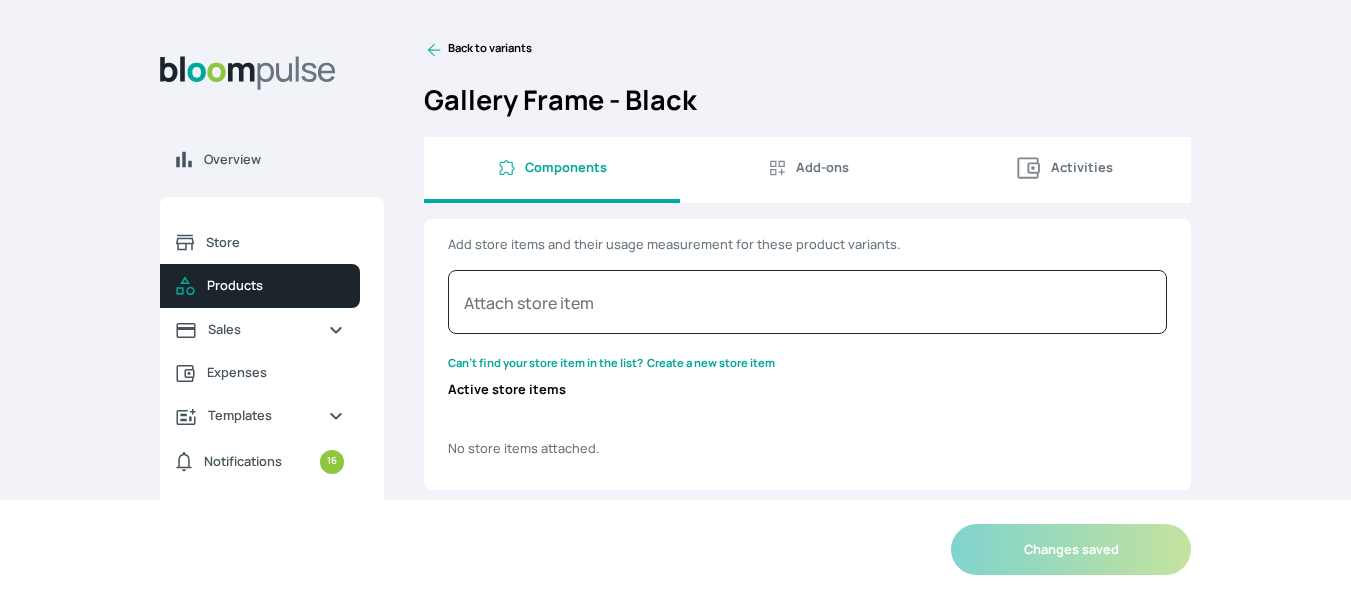 click on "Activities" at bounding box center (1063, 168) 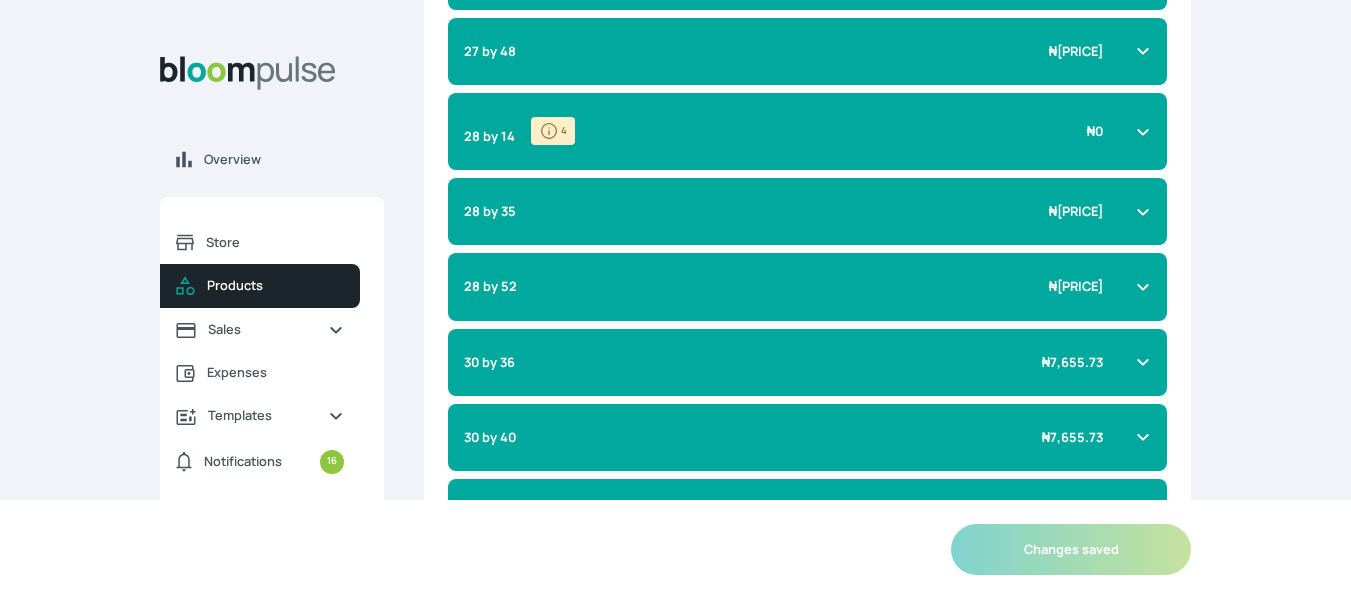 scroll, scrollTop: 3948, scrollLeft: 0, axis: vertical 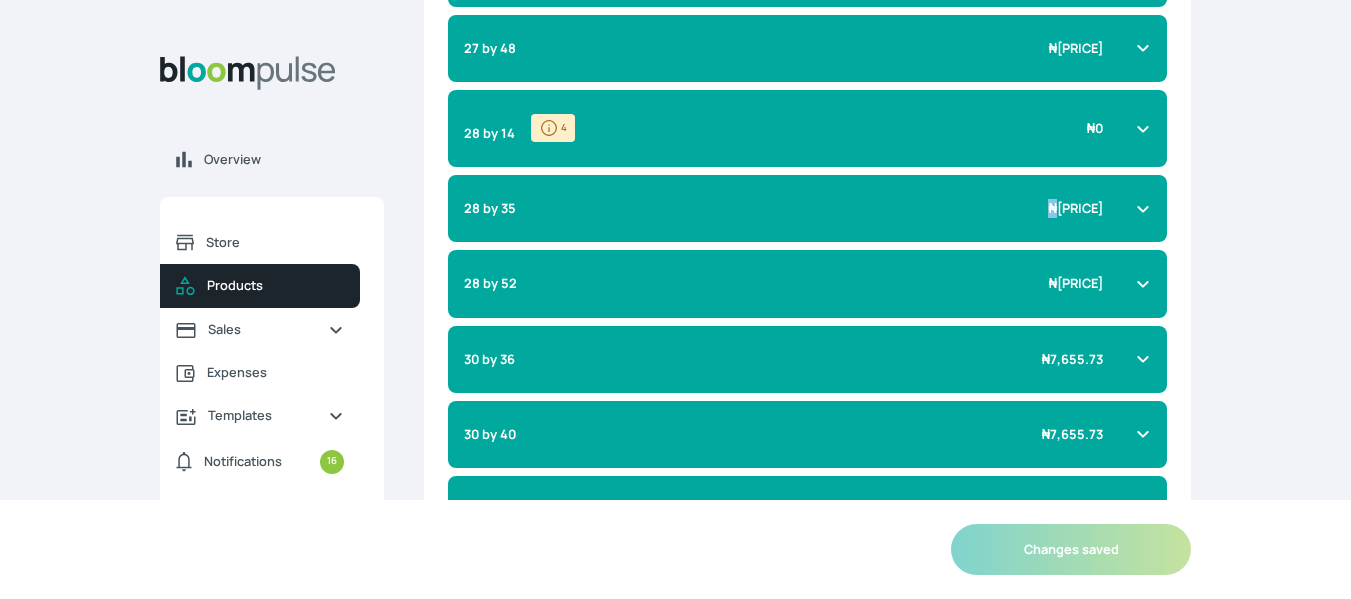 drag, startPoint x: 1050, startPoint y: 174, endPoint x: 1037, endPoint y: 222, distance: 49.729267 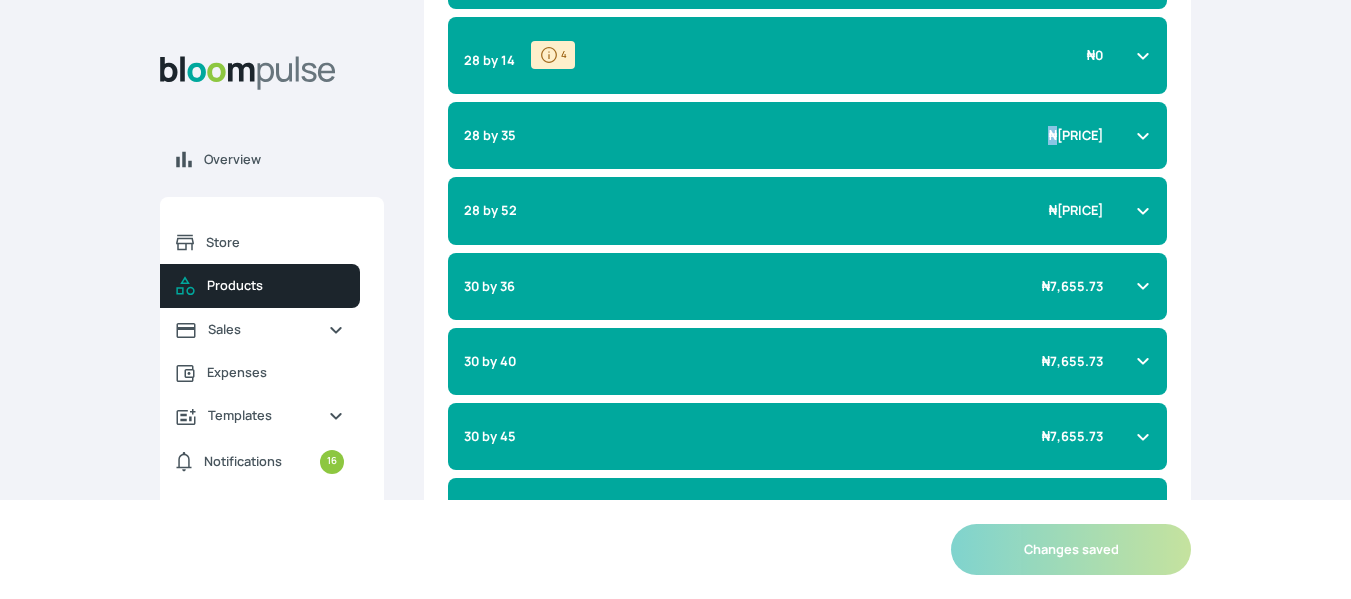 scroll, scrollTop: 3973, scrollLeft: 0, axis: vertical 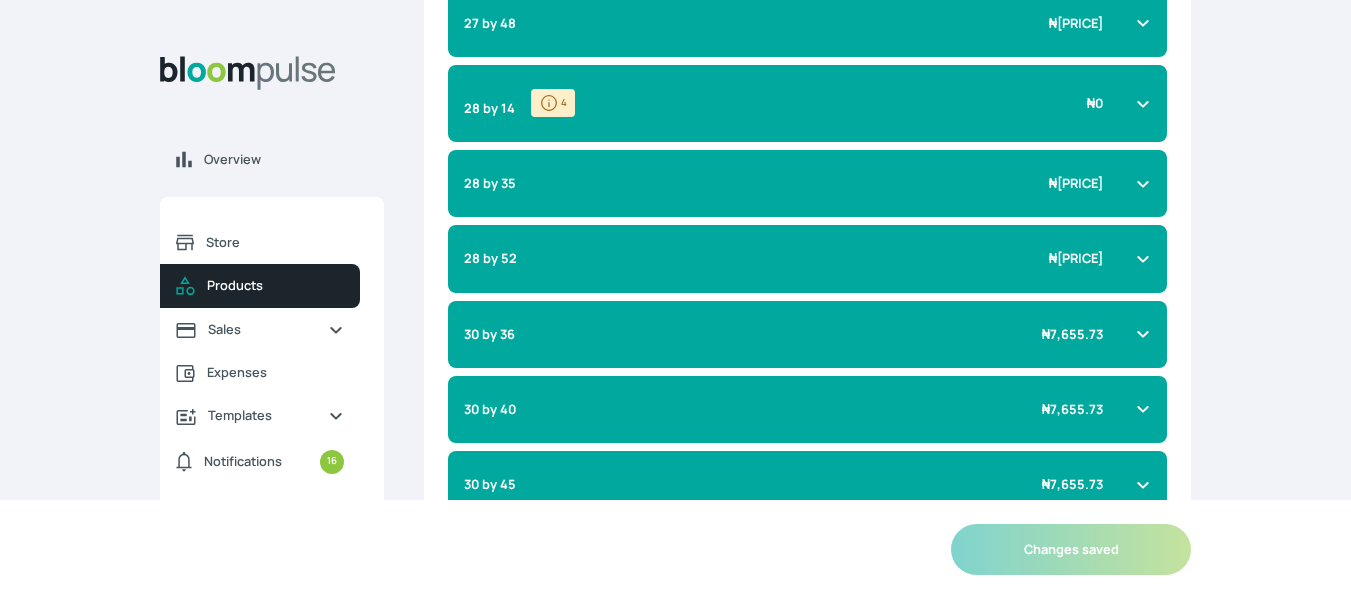 click on "28 by 35 ₦ [PRICE]" at bounding box center (807, 183) 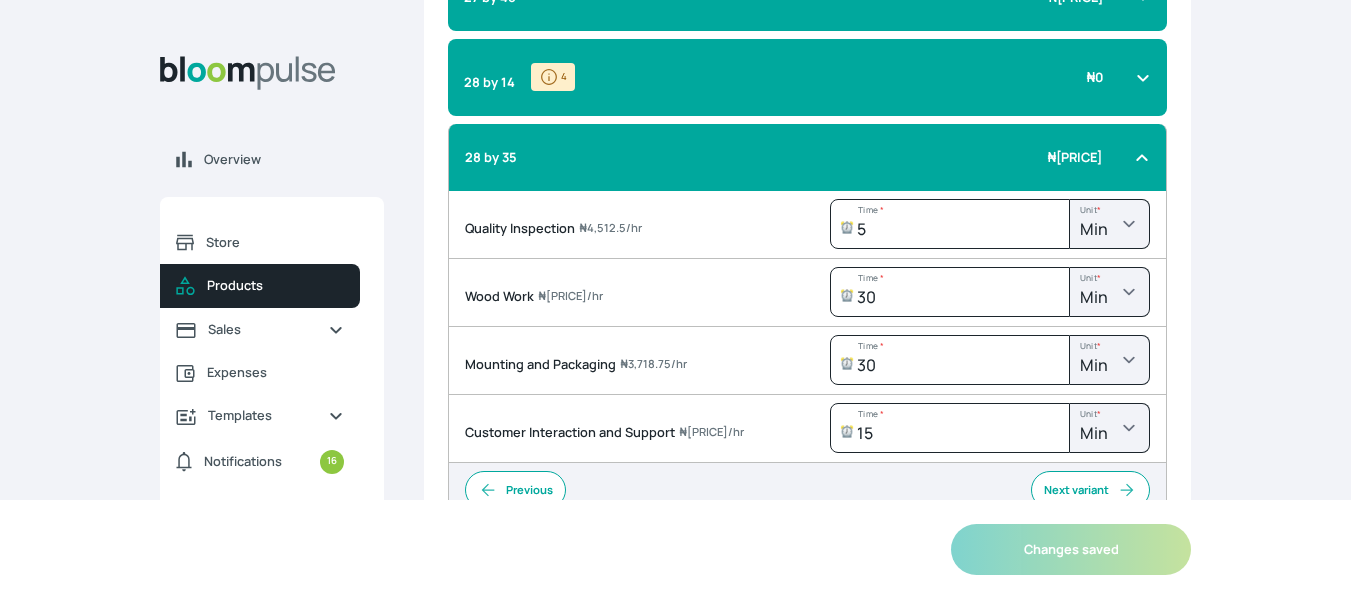 scroll, scrollTop: 4000, scrollLeft: 0, axis: vertical 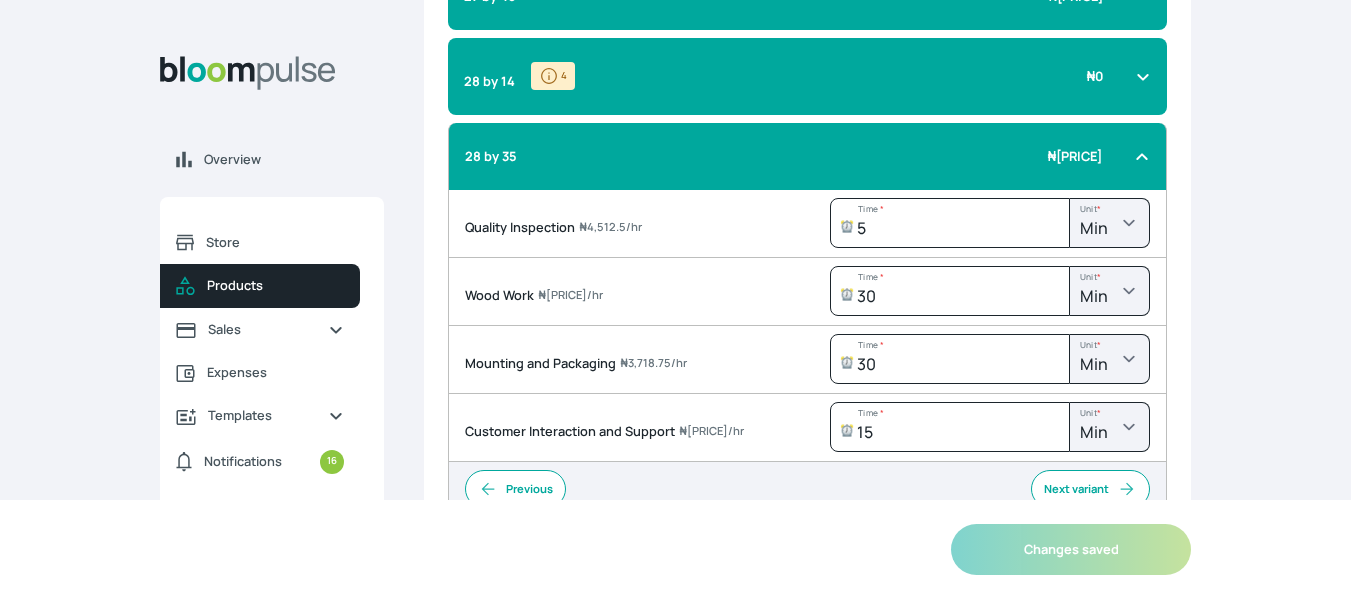 click on "28 by 35 ₦ [PRICE]" at bounding box center [795, 156] 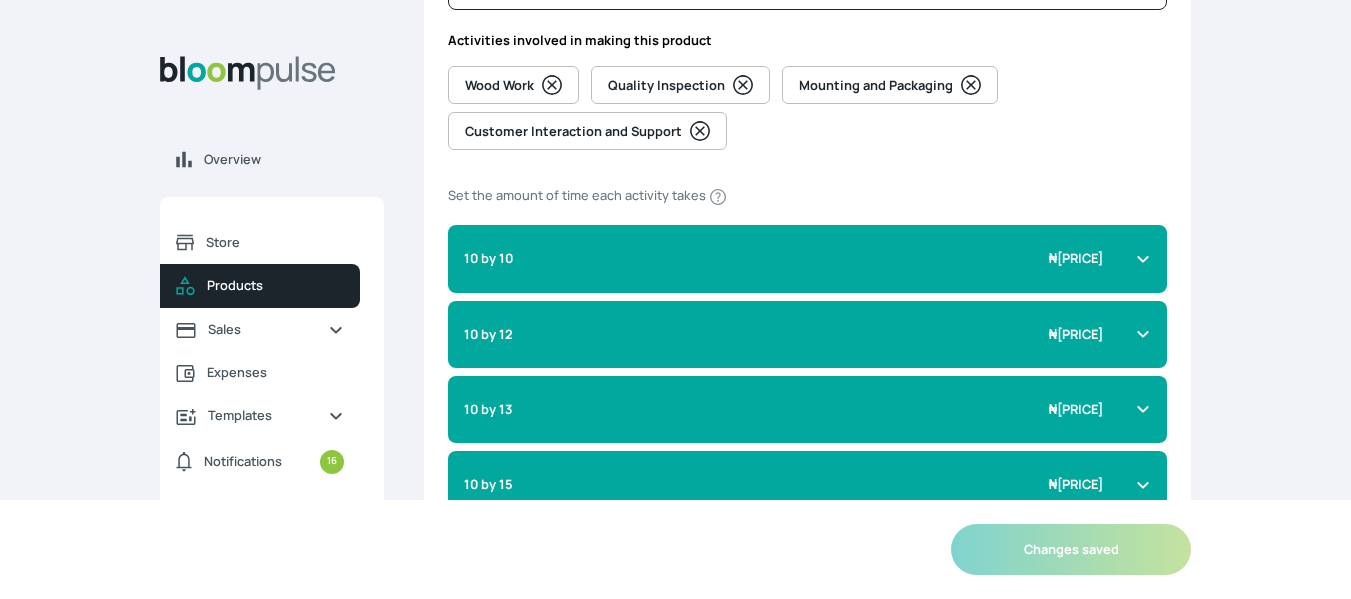 scroll, scrollTop: 0, scrollLeft: 0, axis: both 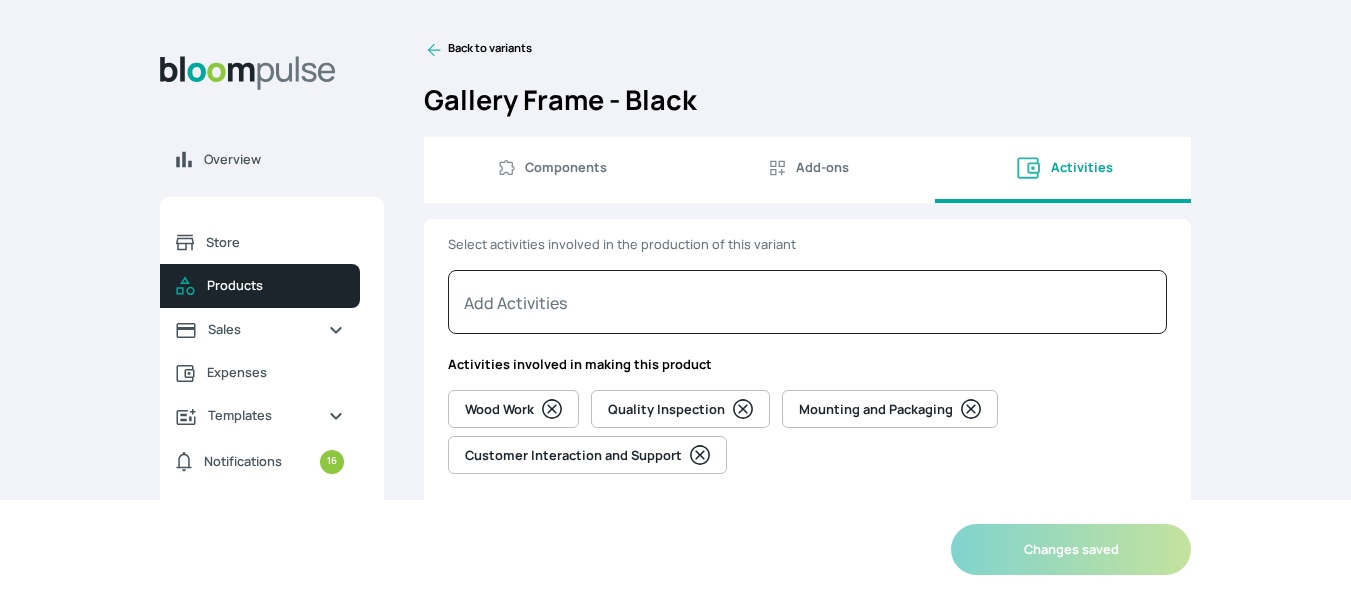 click 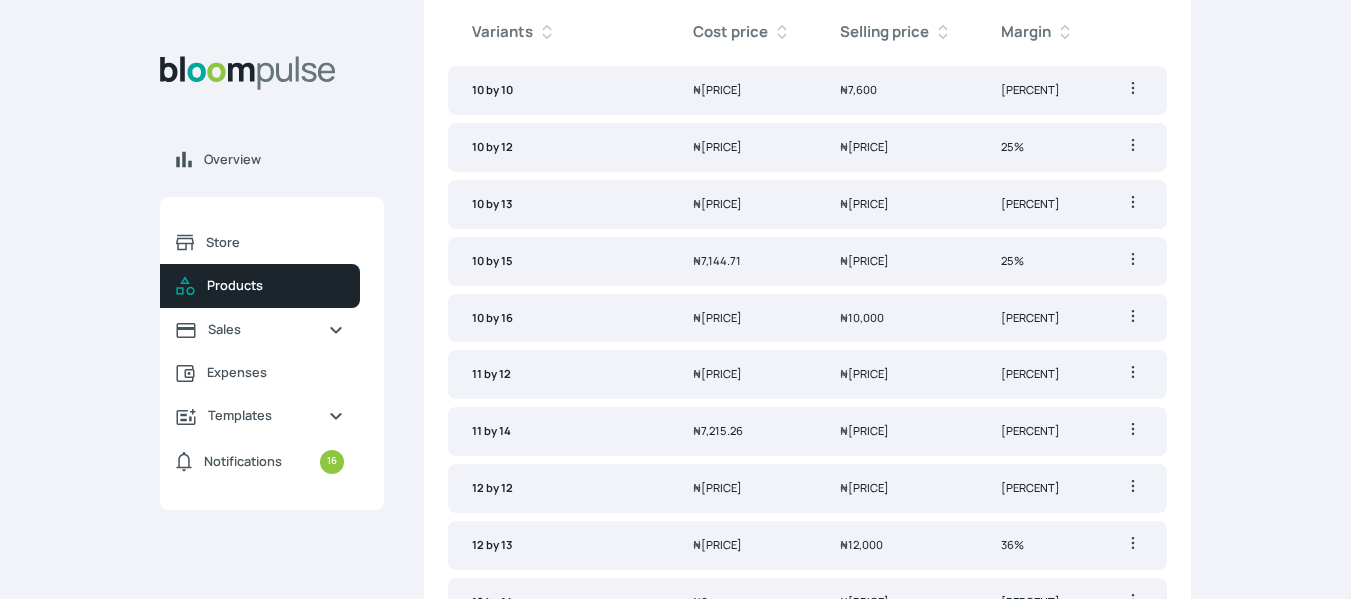 scroll, scrollTop: 0, scrollLeft: 0, axis: both 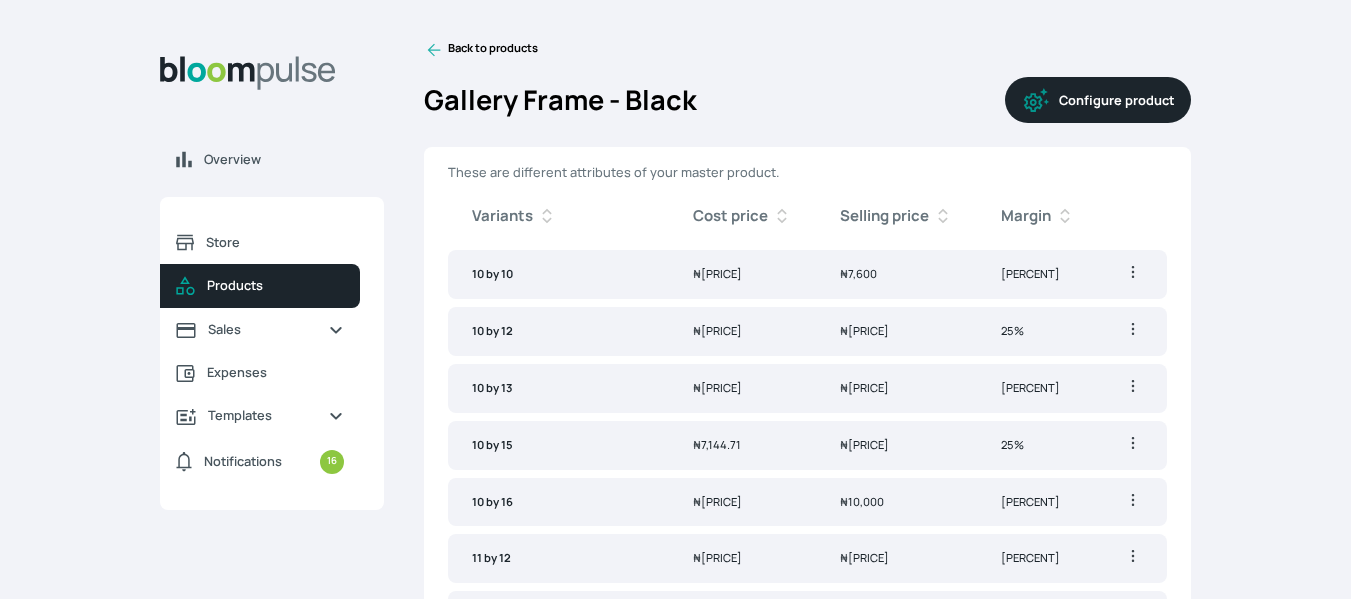 click 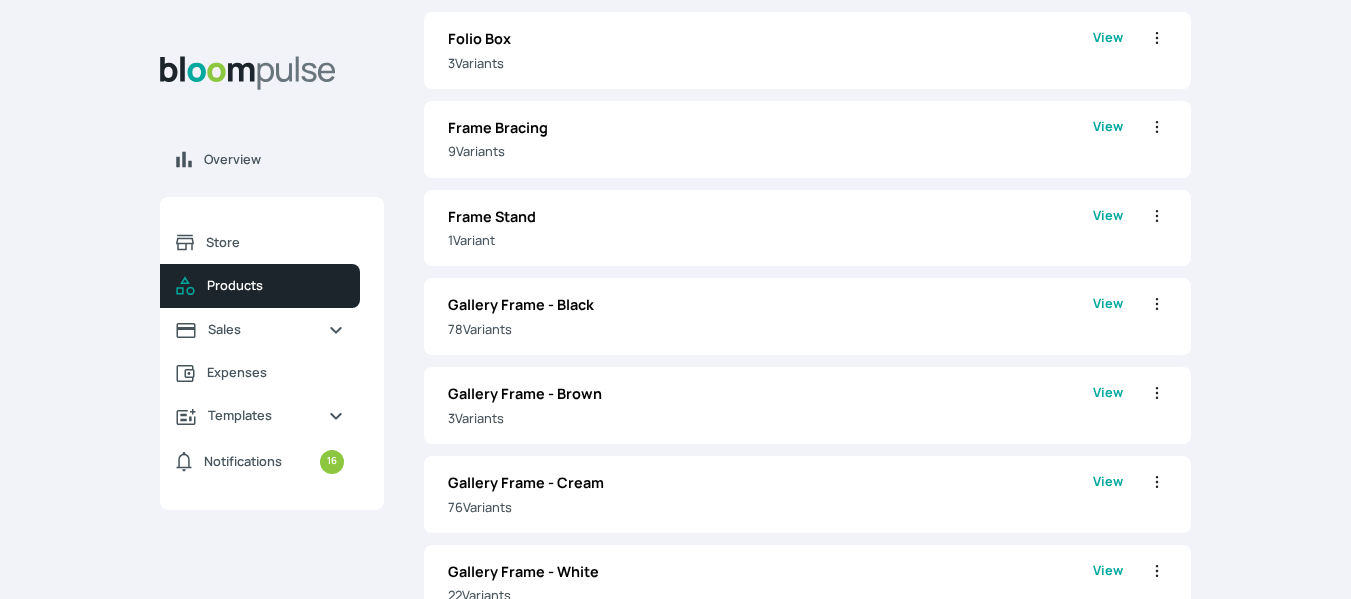 scroll, scrollTop: 913, scrollLeft: 0, axis: vertical 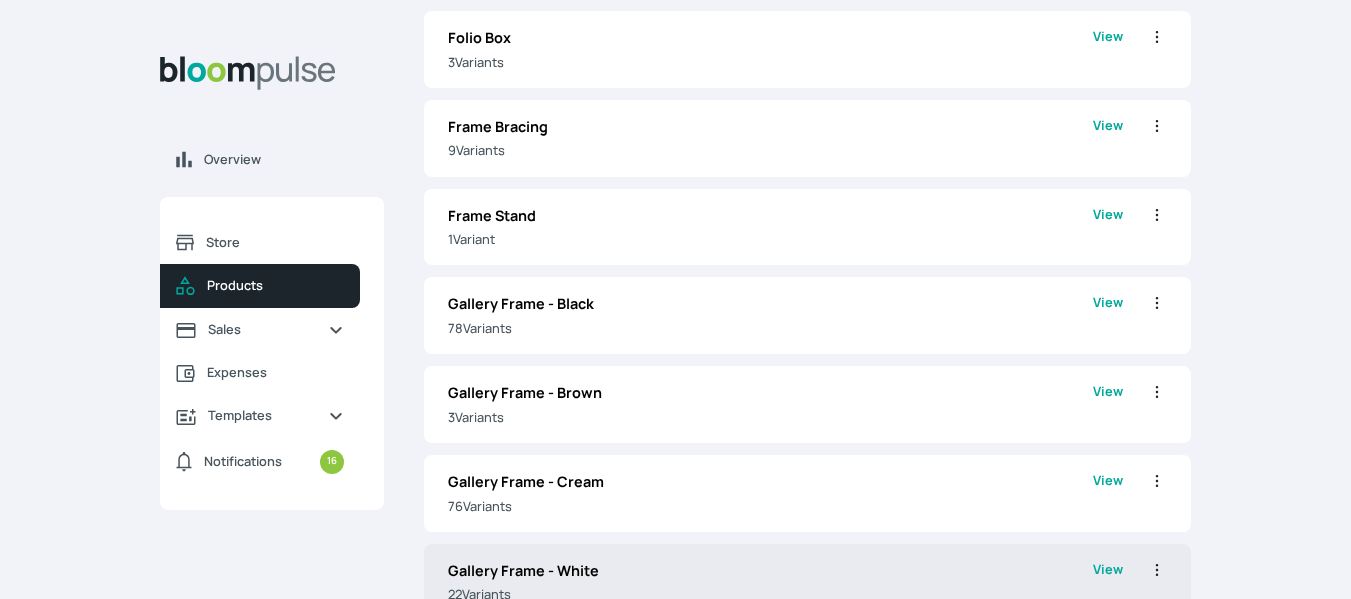 click on "Gallery Frame - White" at bounding box center [770, 571] 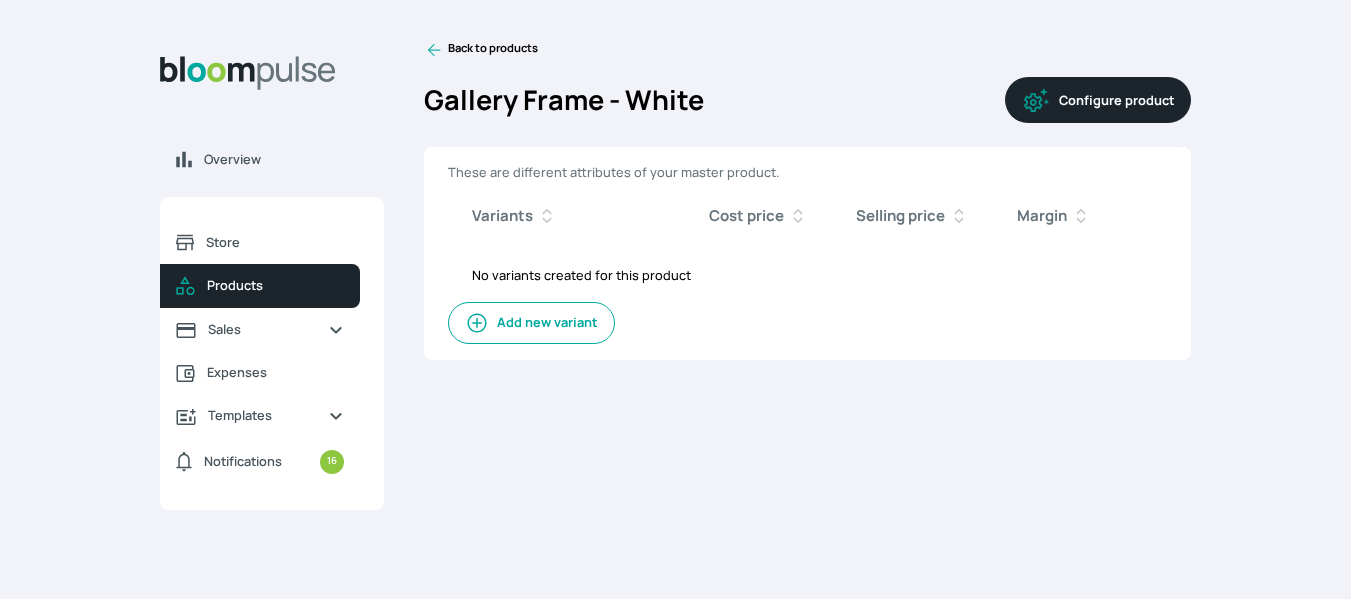 scroll, scrollTop: 0, scrollLeft: 0, axis: both 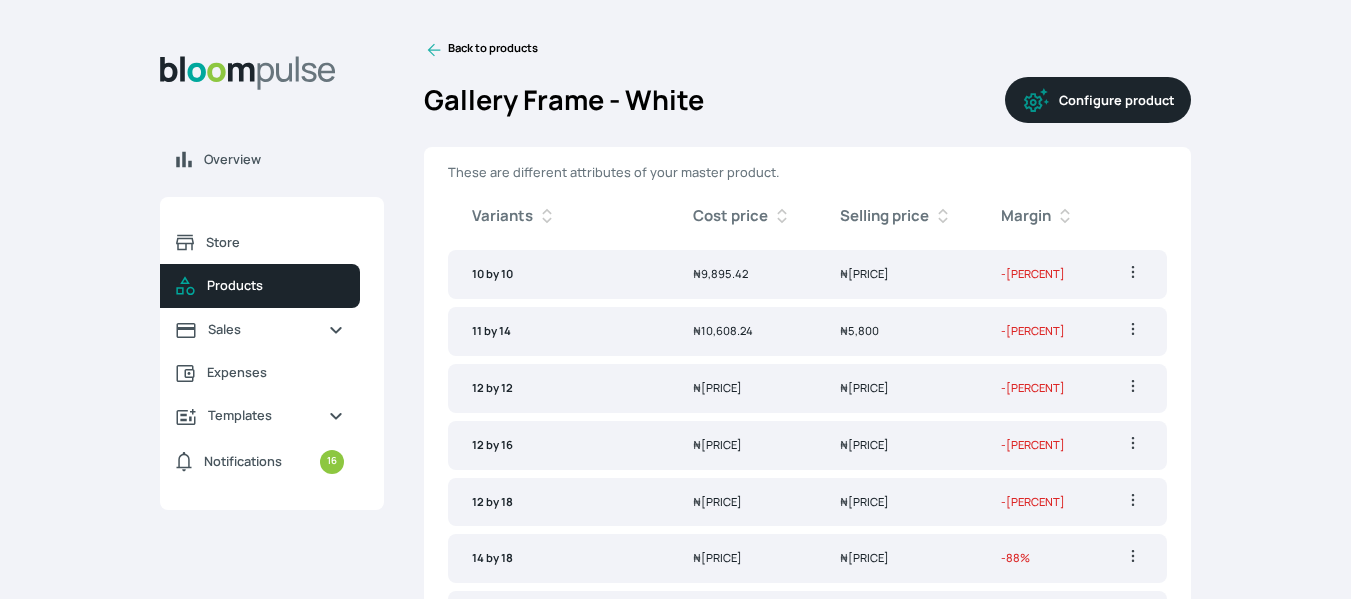 click on "Configure product" at bounding box center [1098, 100] 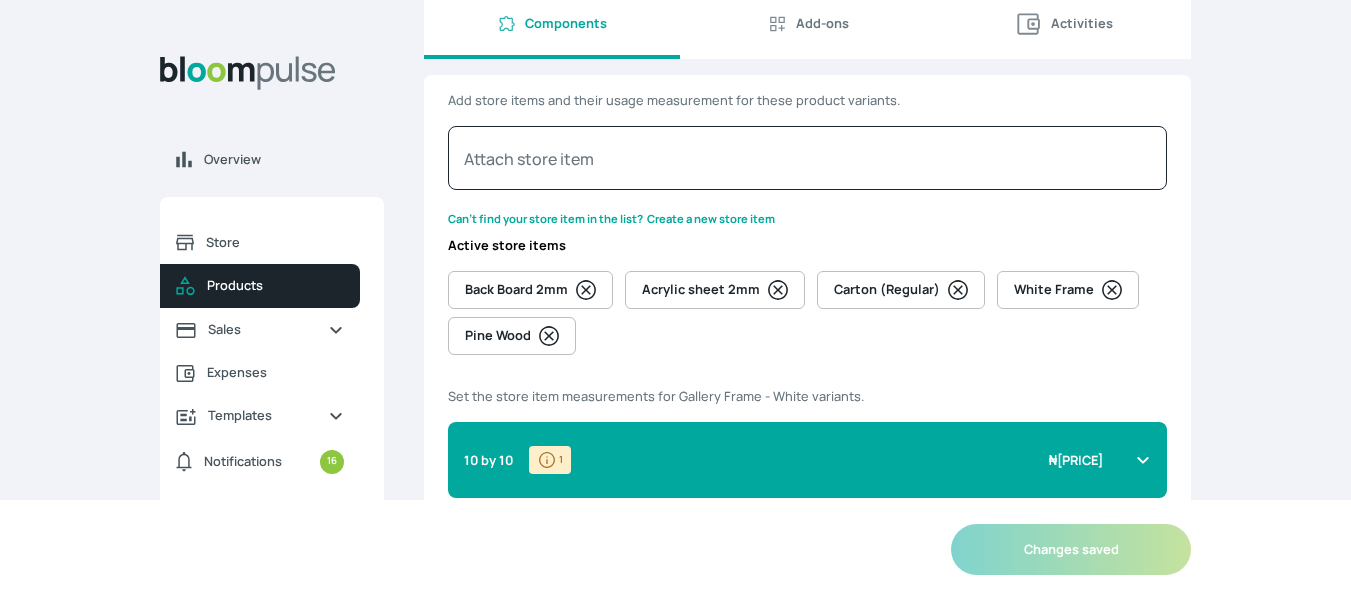 scroll, scrollTop: 0, scrollLeft: 0, axis: both 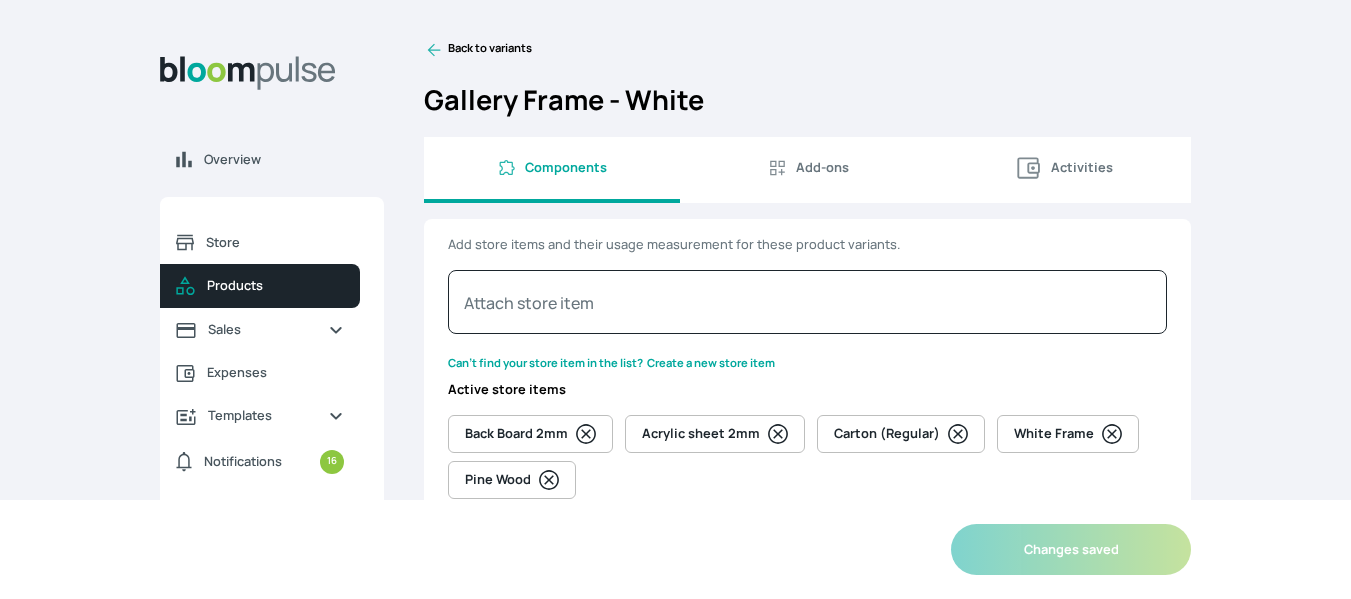 click on "Activities" at bounding box center [1063, 170] 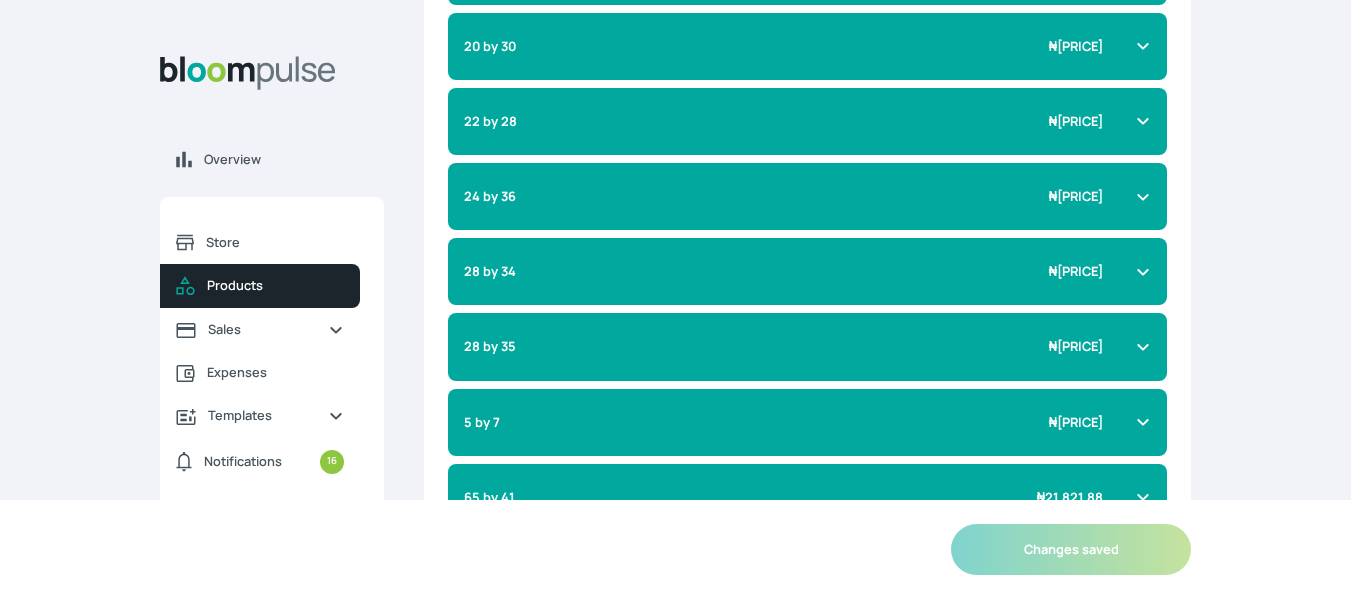 scroll, scrollTop: 1440, scrollLeft: 0, axis: vertical 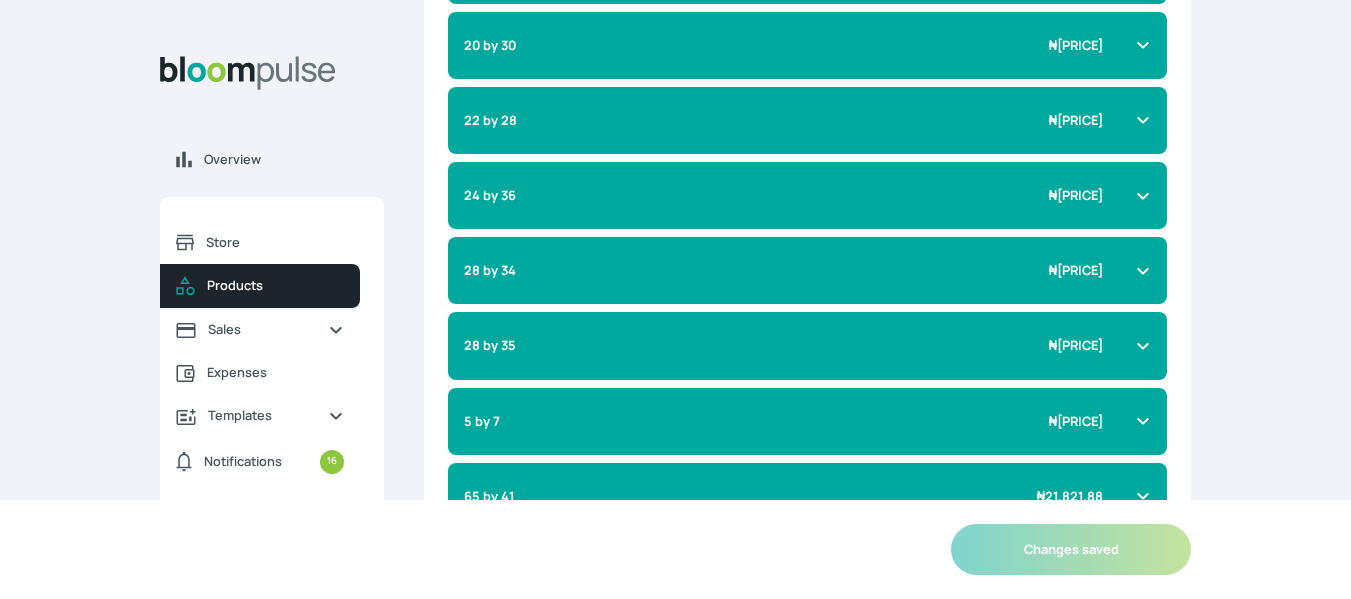 click on "28 by 34 ₦ [PRICE]" at bounding box center (807, 270) 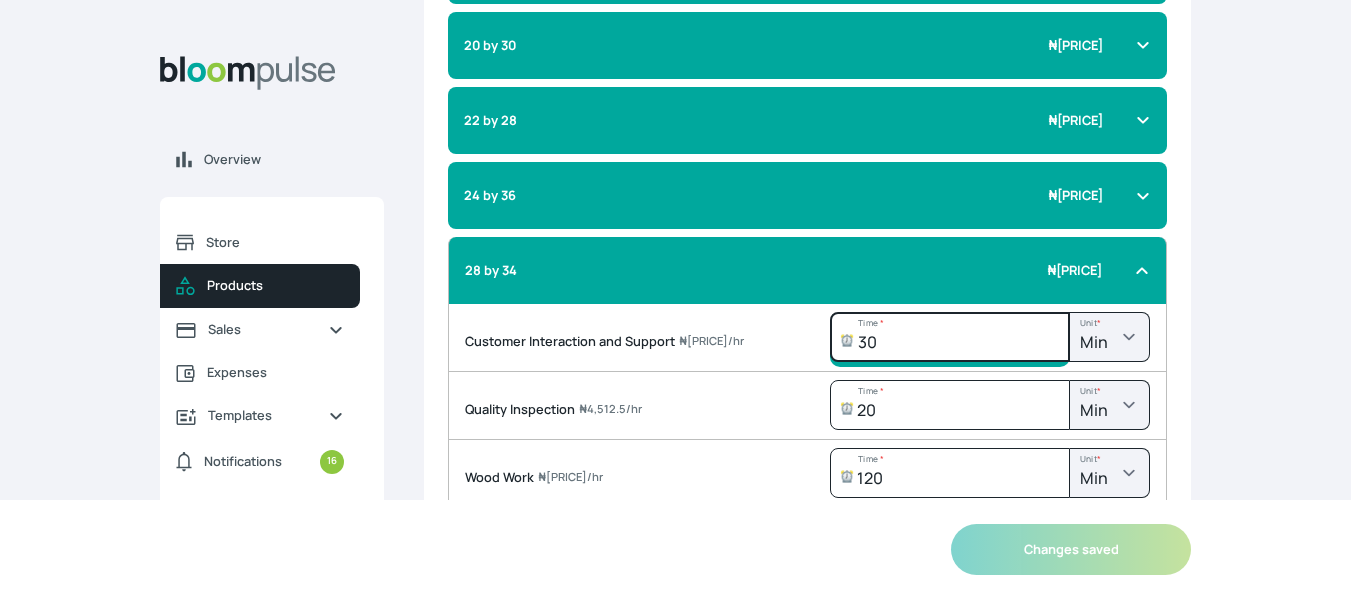 click on "30" at bounding box center [951, -790] 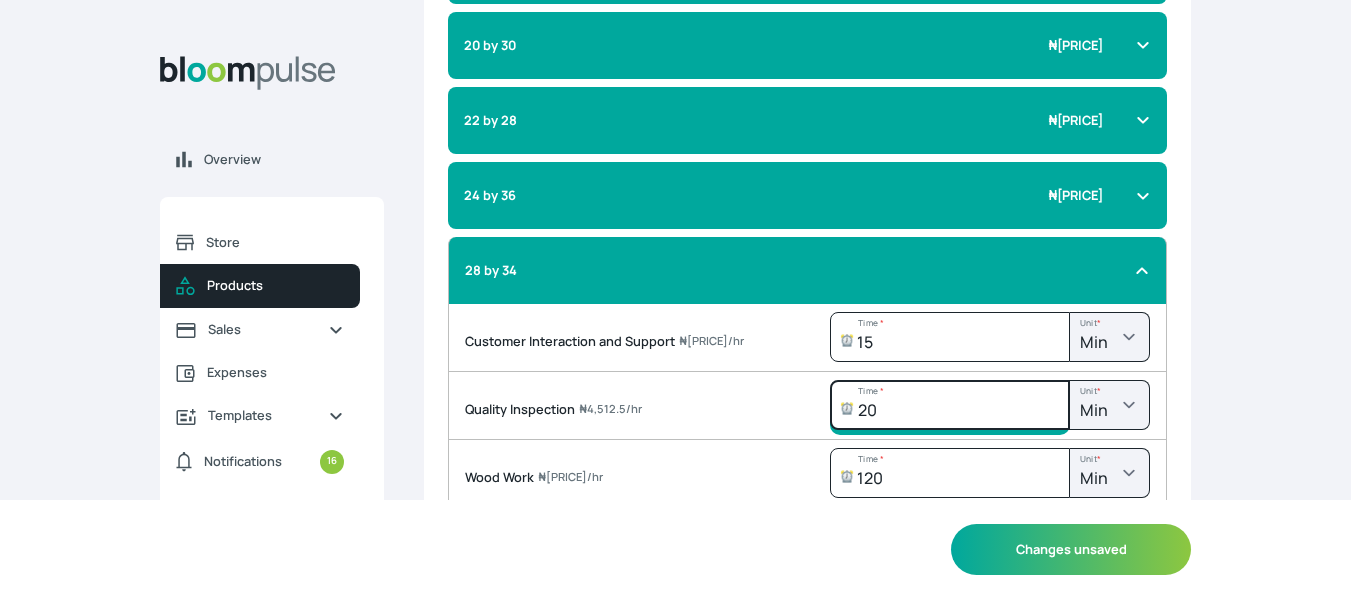 click on "20" at bounding box center (951, -790) 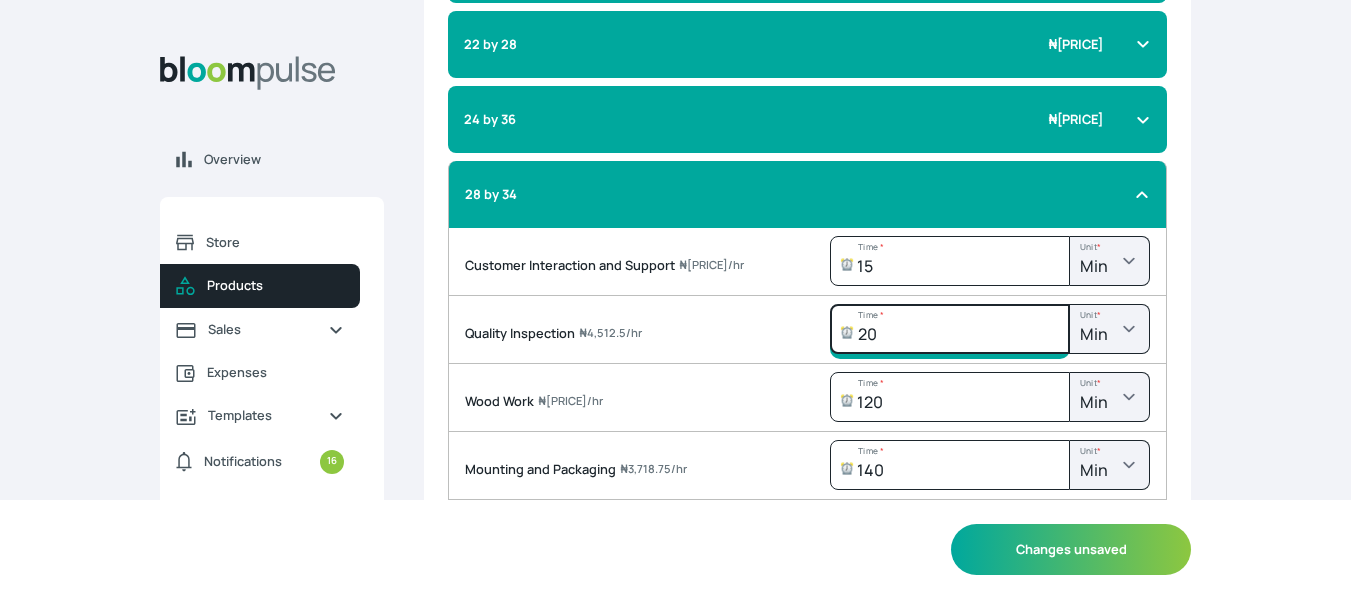 scroll, scrollTop: 1517, scrollLeft: 0, axis: vertical 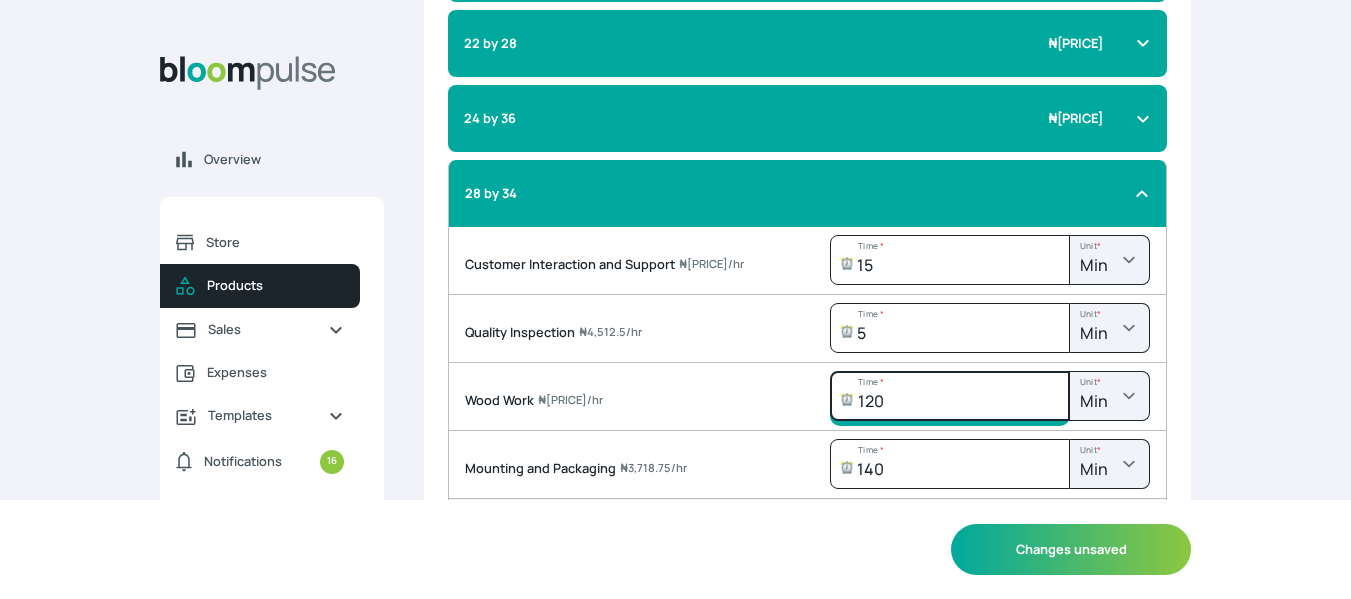 click on "120" at bounding box center (951, -867) 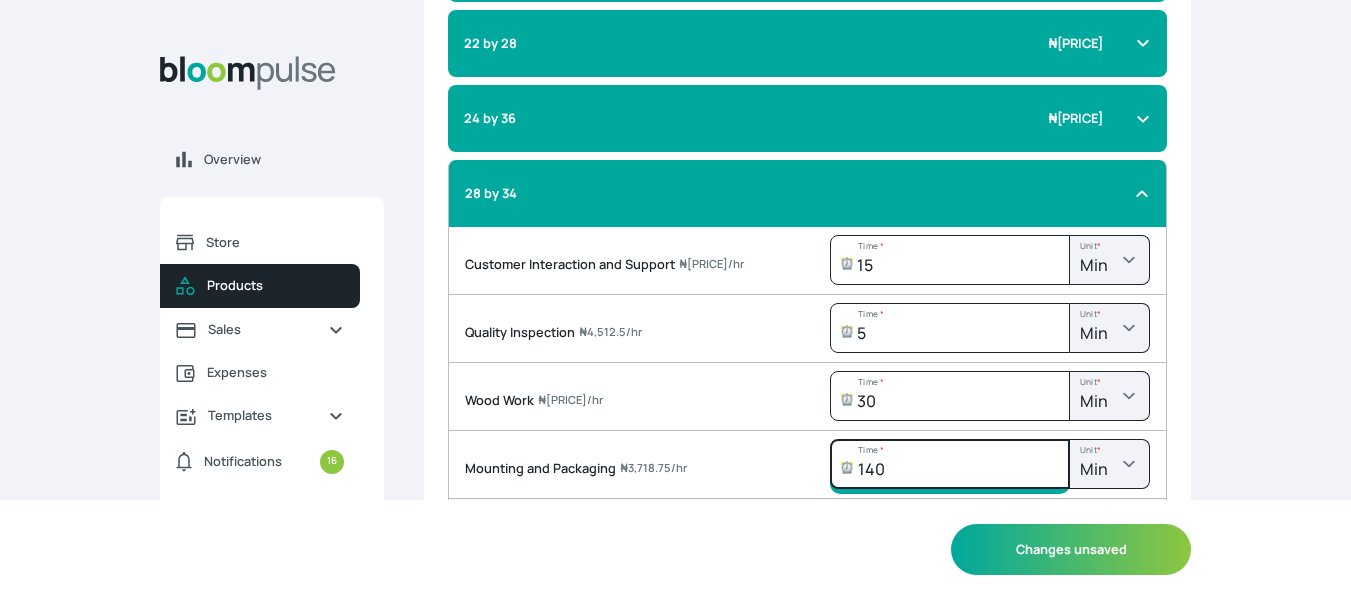 click on "140" at bounding box center (951, -867) 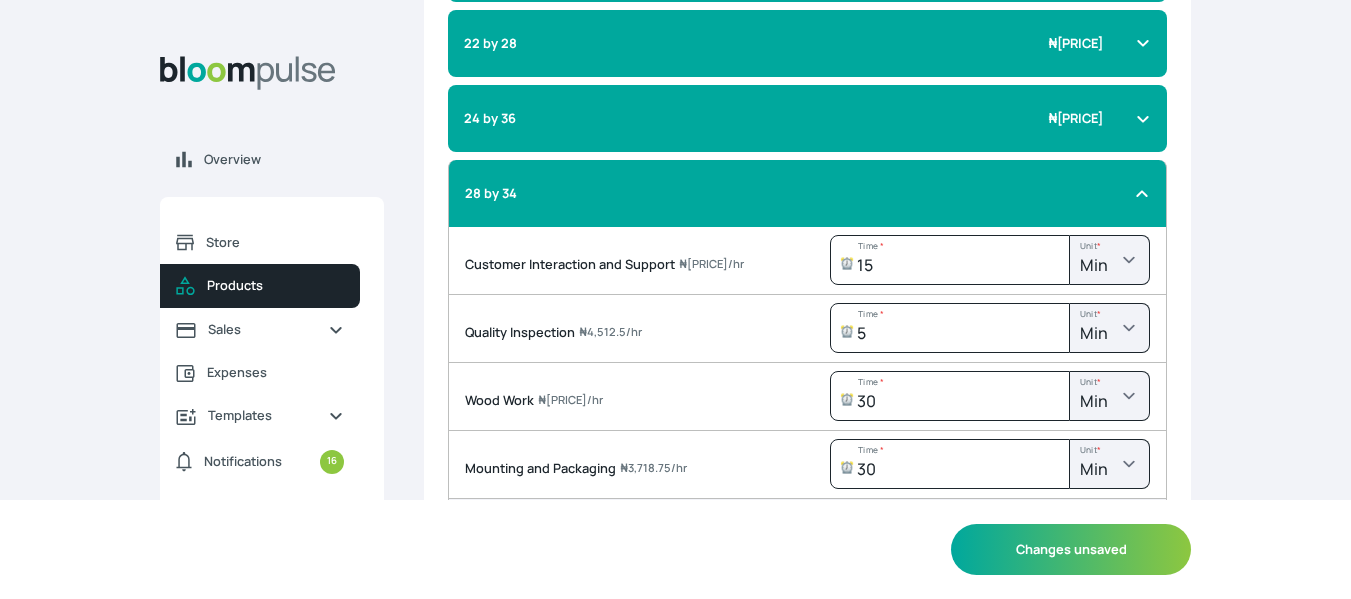 click on "28 by 34" at bounding box center (795, 193) 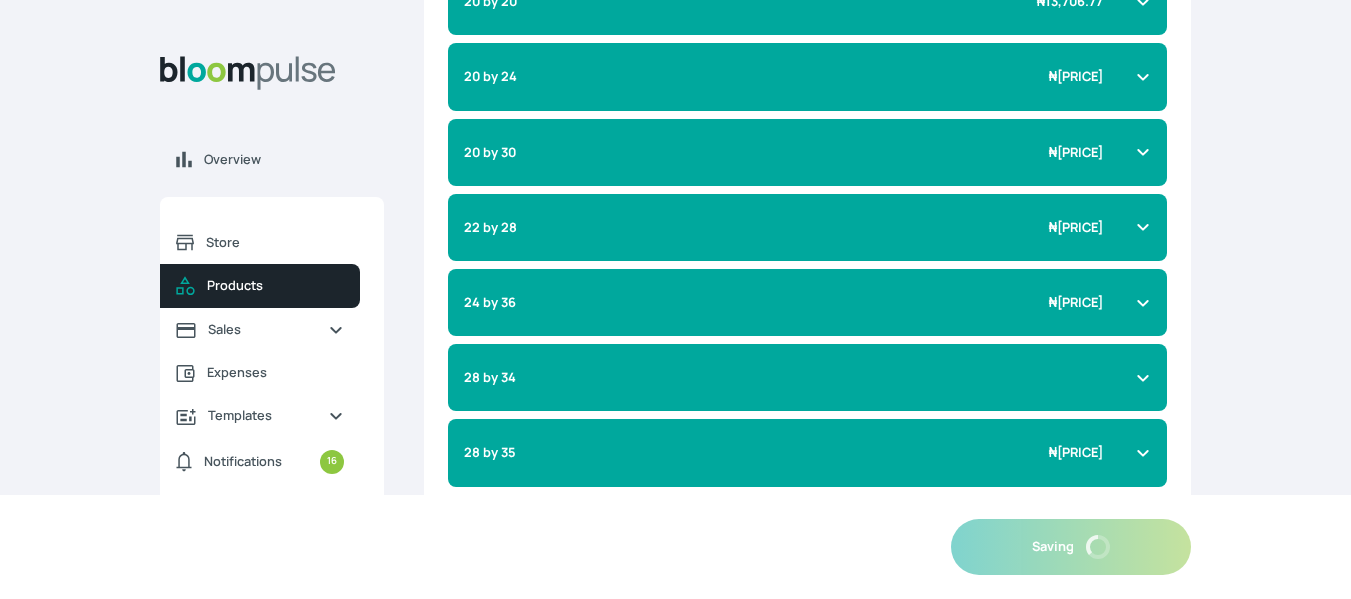 scroll, scrollTop: 1780, scrollLeft: 0, axis: vertical 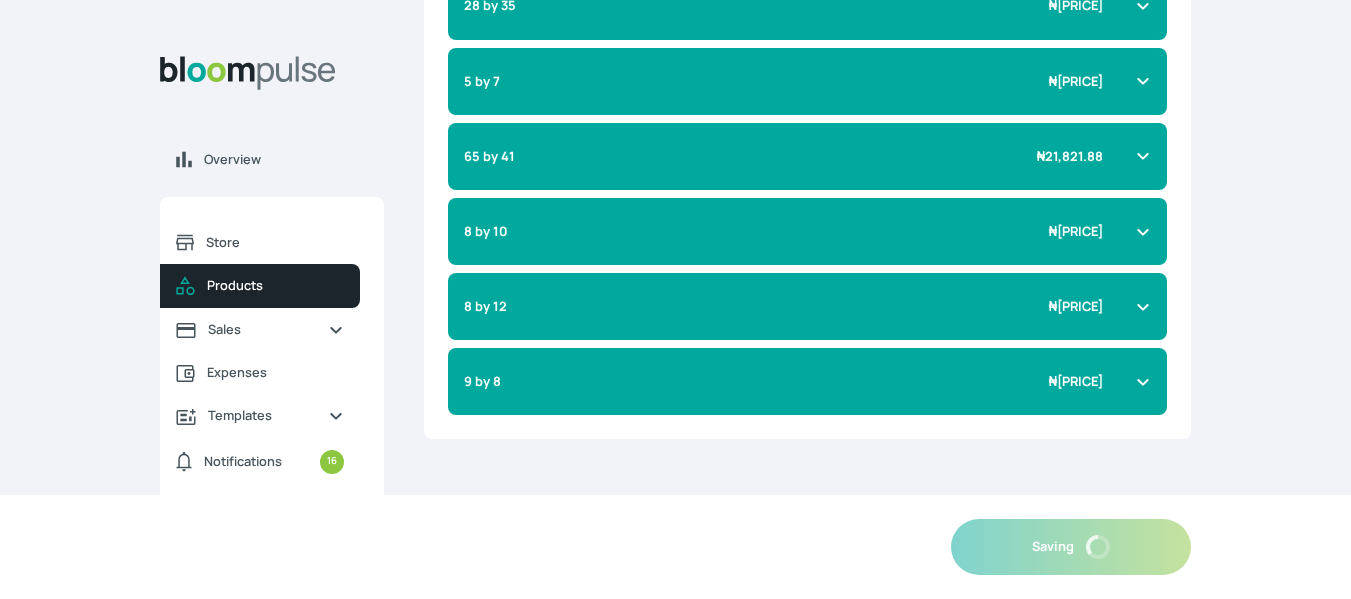 click on "8 by 12 ₦ 7,202.08" at bounding box center [795, 306] 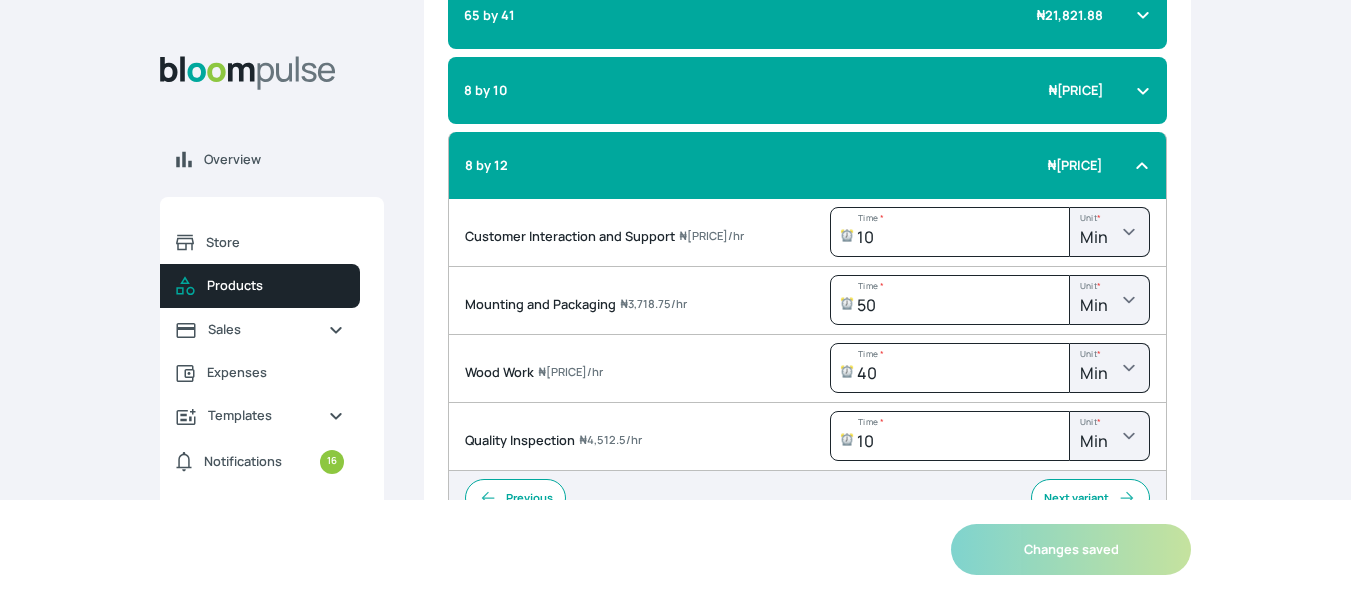 scroll, scrollTop: 1922, scrollLeft: 0, axis: vertical 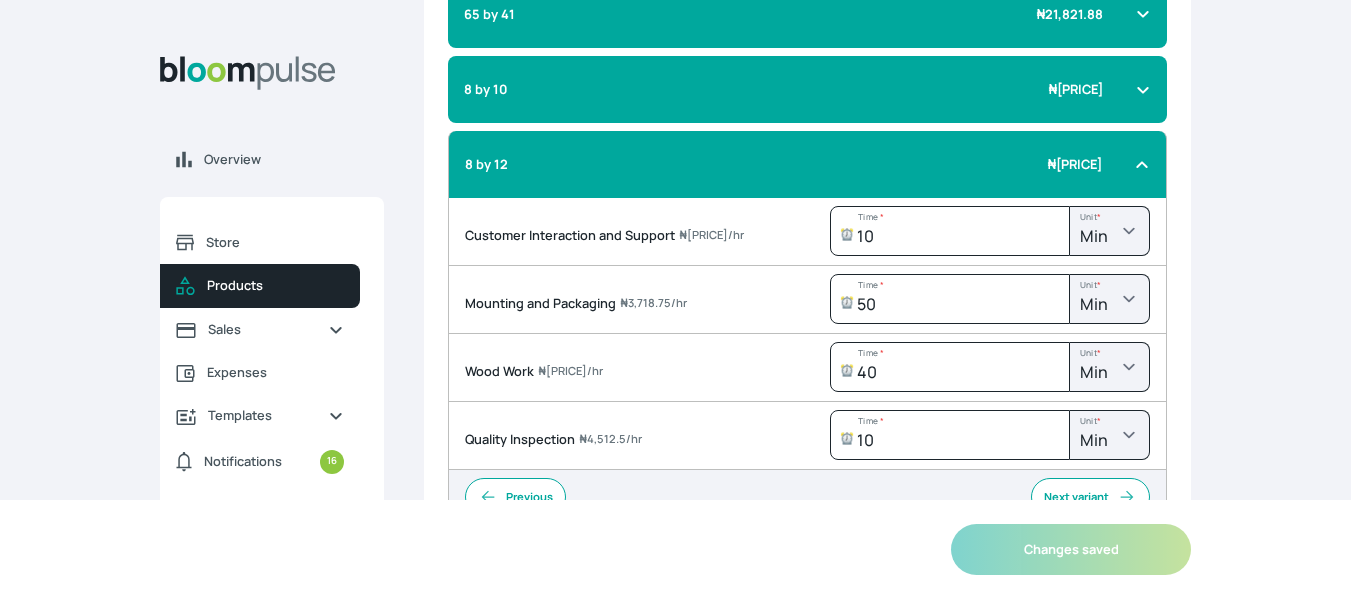 click on "8 by 12 ₦ 7,202.08" at bounding box center [807, 164] 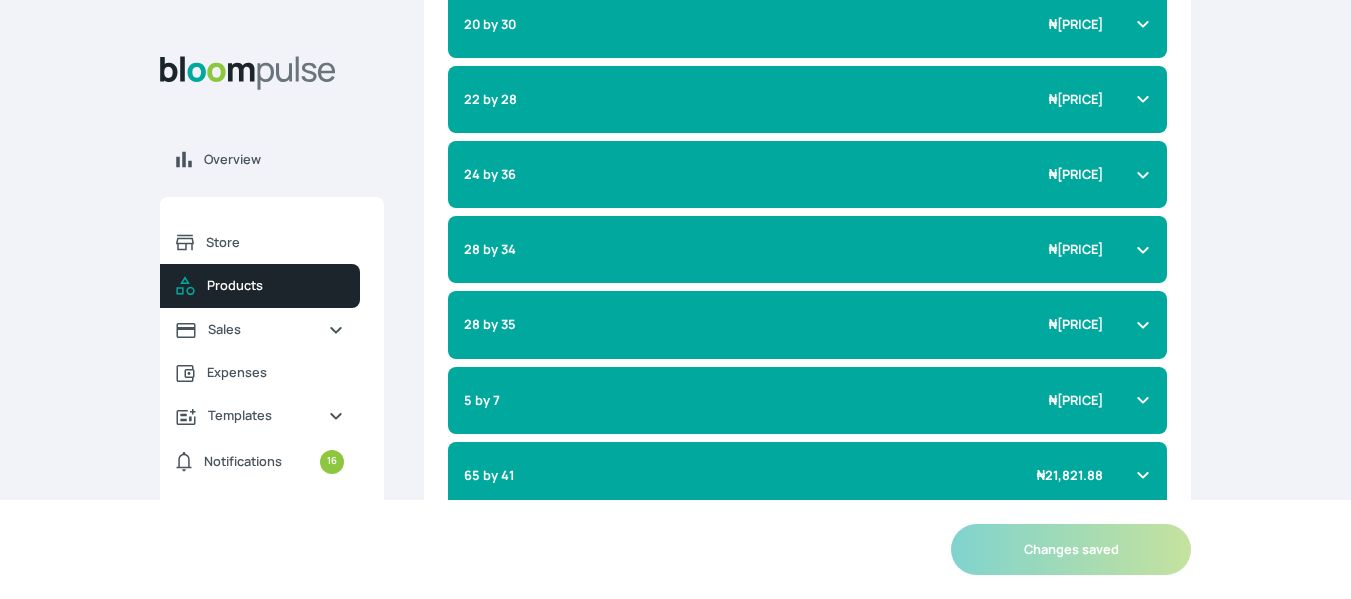 scroll, scrollTop: 1466, scrollLeft: 0, axis: vertical 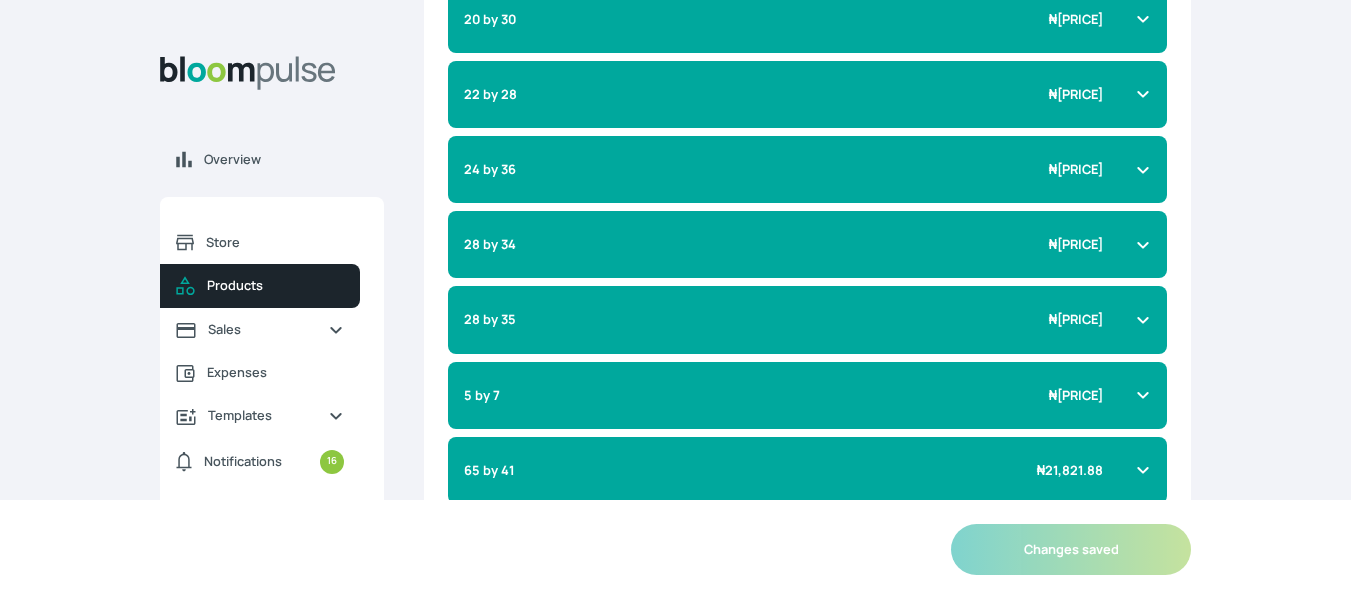 click on "28 by 34 ₦ 5,230.73" at bounding box center [807, 244] 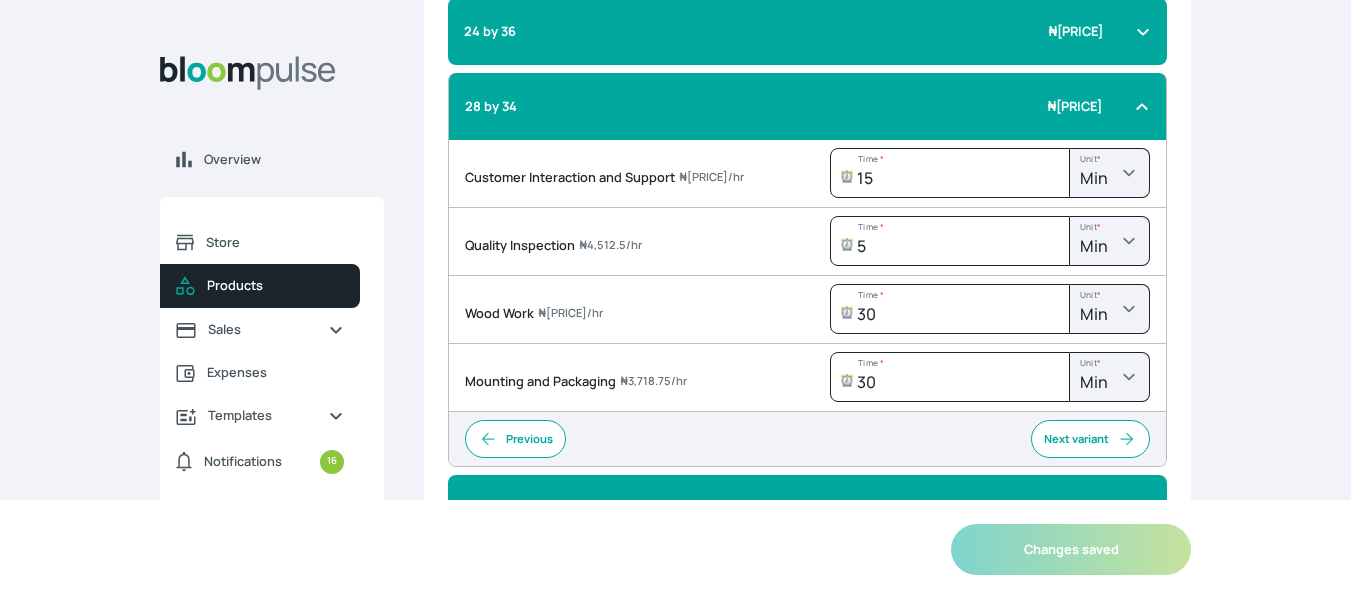 scroll, scrollTop: 1605, scrollLeft: 0, axis: vertical 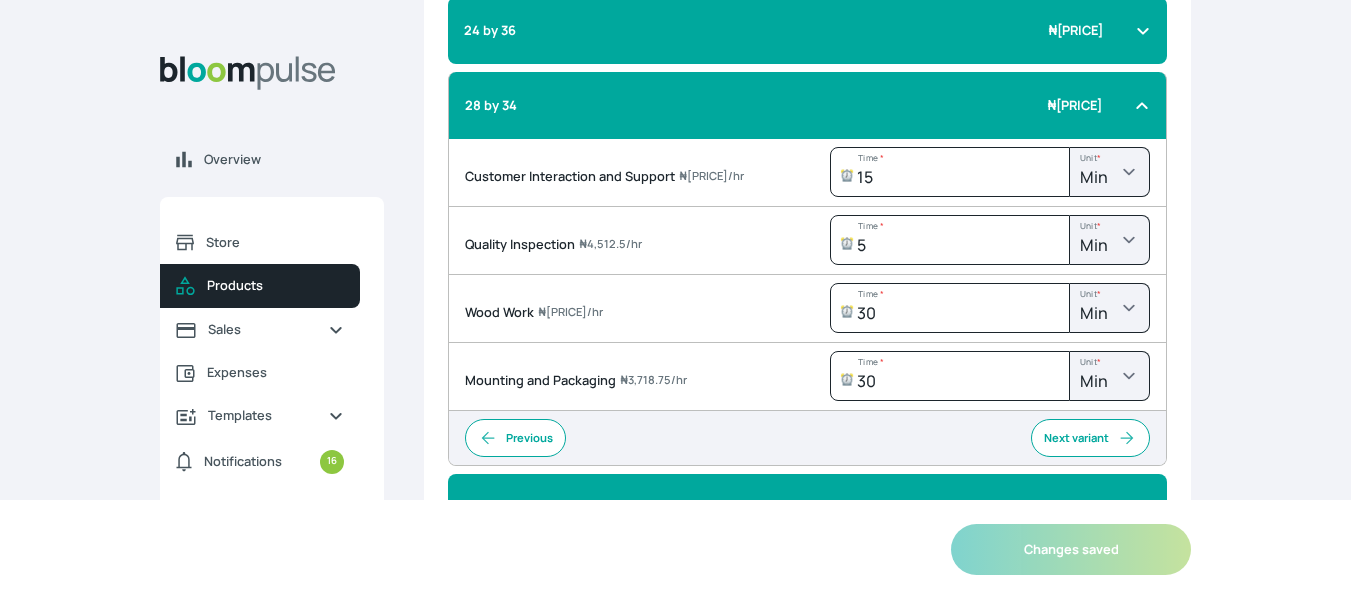 click on "28 by 34 ₦ 5,230.73" at bounding box center [795, 105] 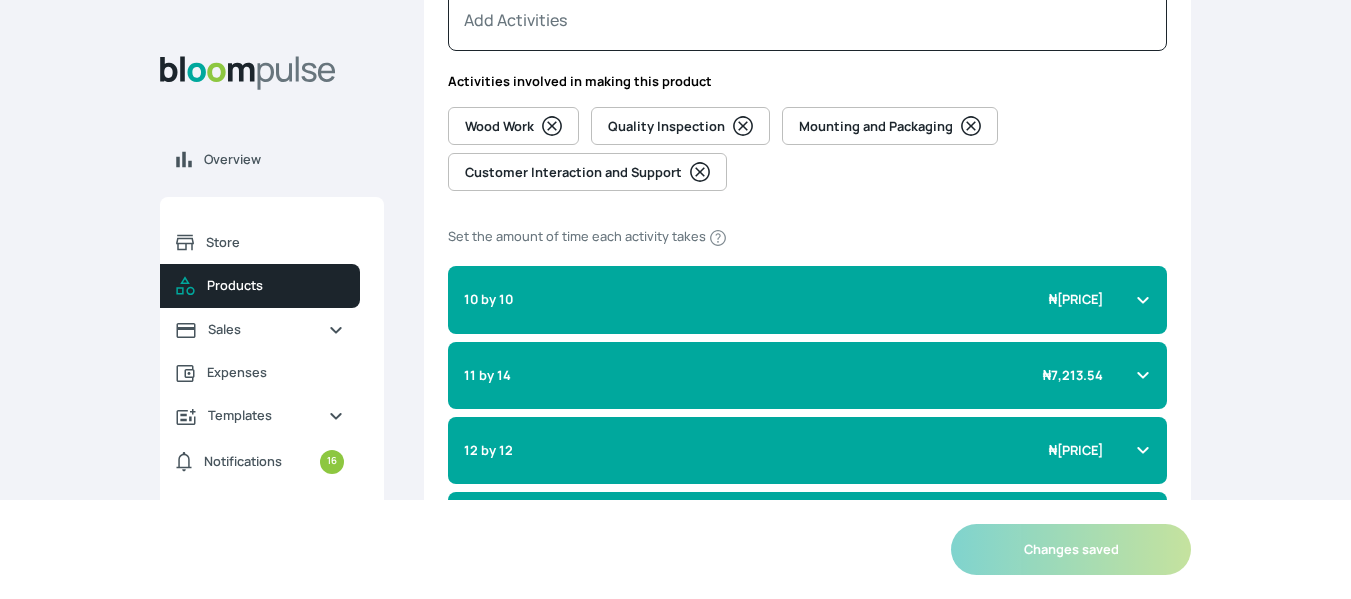 scroll, scrollTop: 0, scrollLeft: 0, axis: both 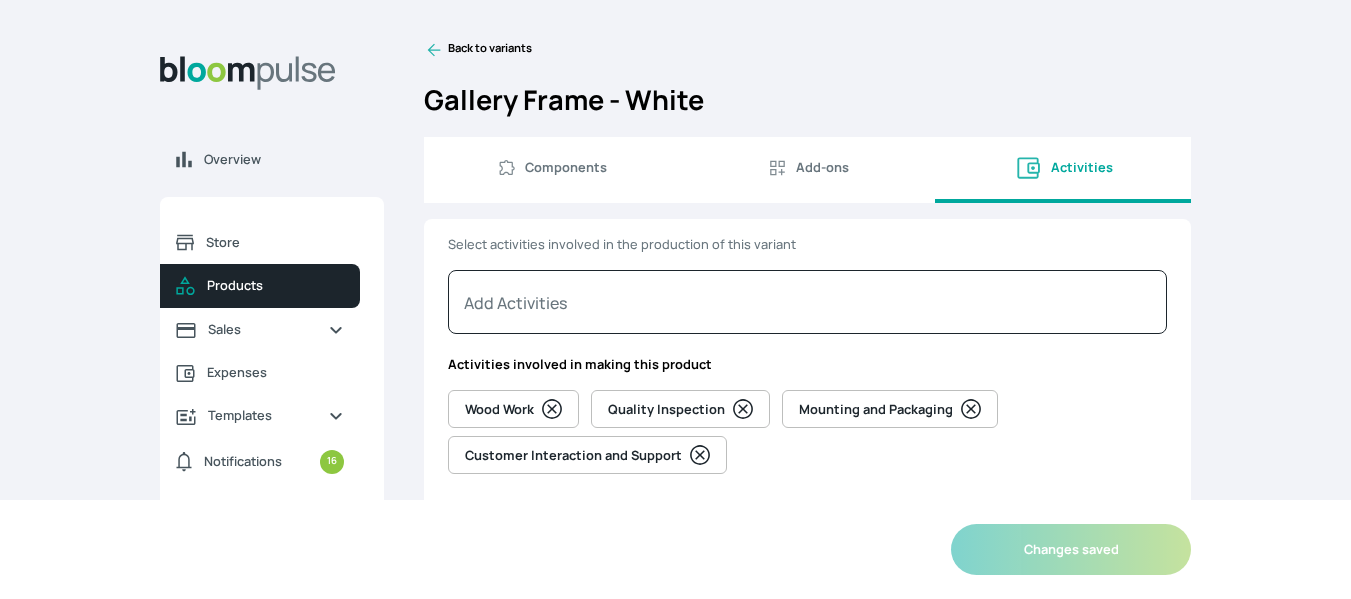 drag, startPoint x: 575, startPoint y: 256, endPoint x: 560, endPoint y: 182, distance: 75.50497 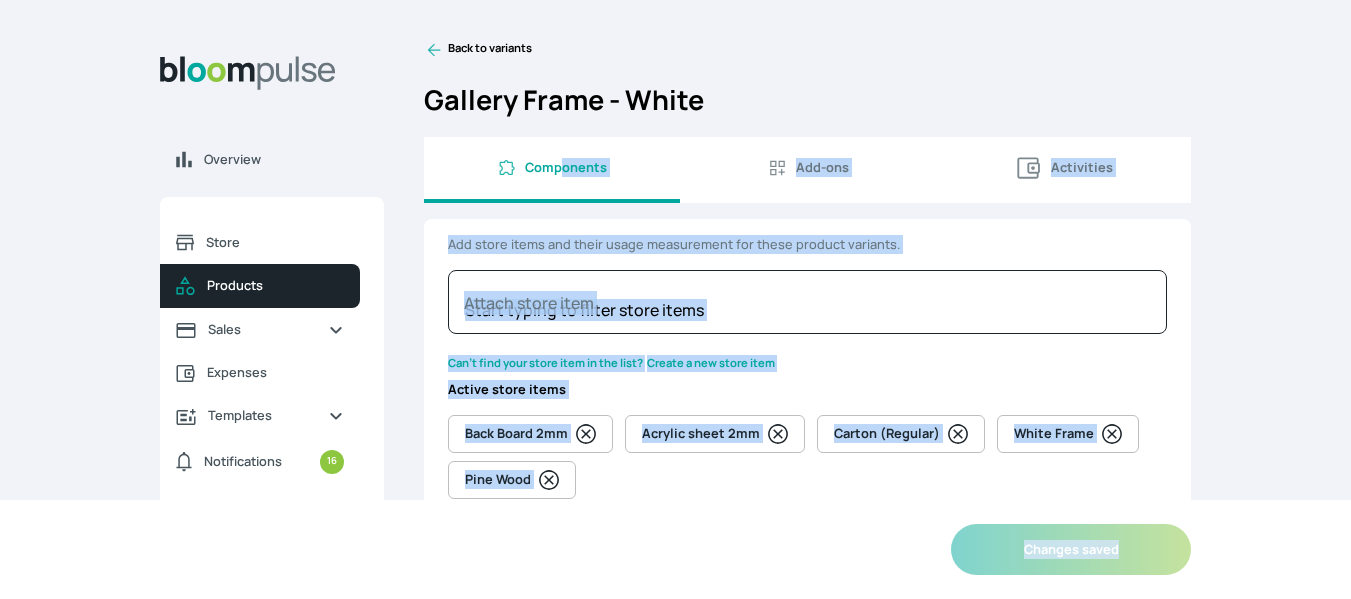 click on "Components" at bounding box center (566, 167) 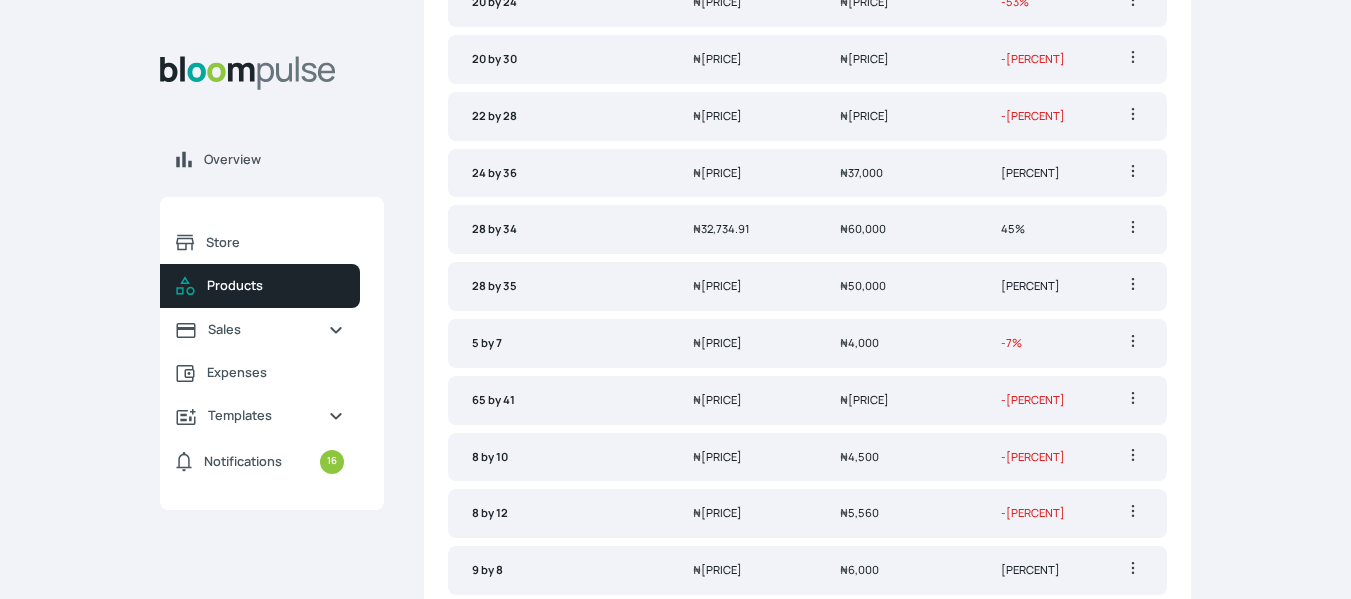 scroll, scrollTop: 905, scrollLeft: 0, axis: vertical 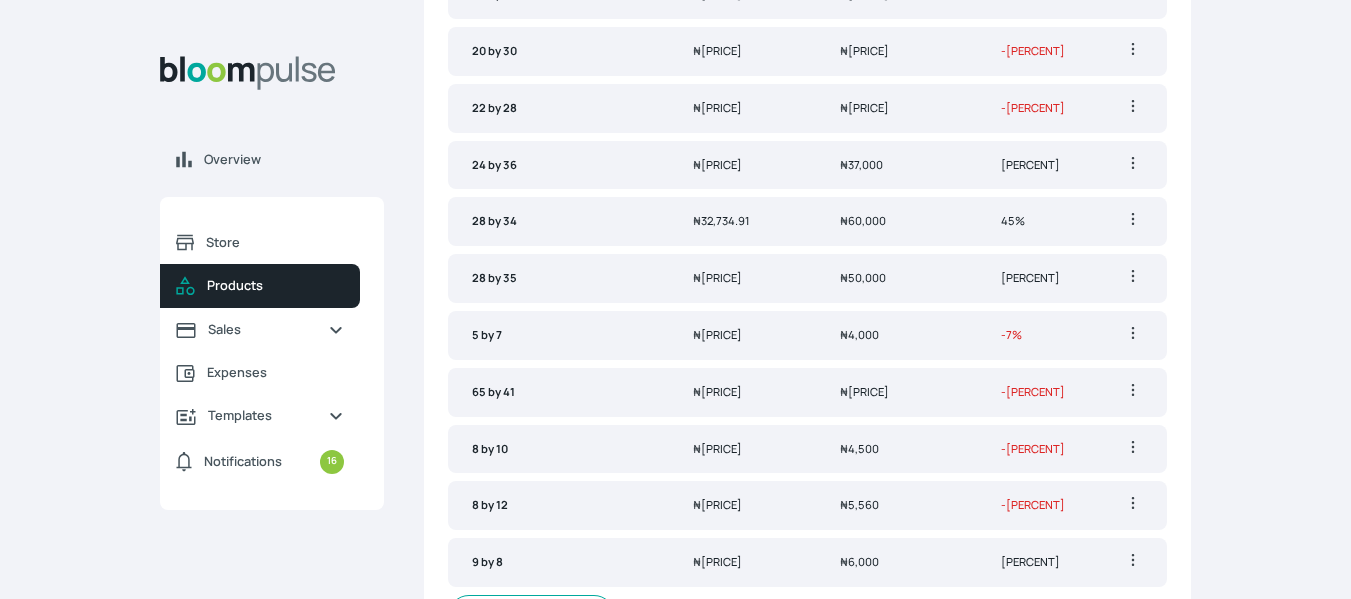 click on "₦ [PRICE]" at bounding box center [742, 392] 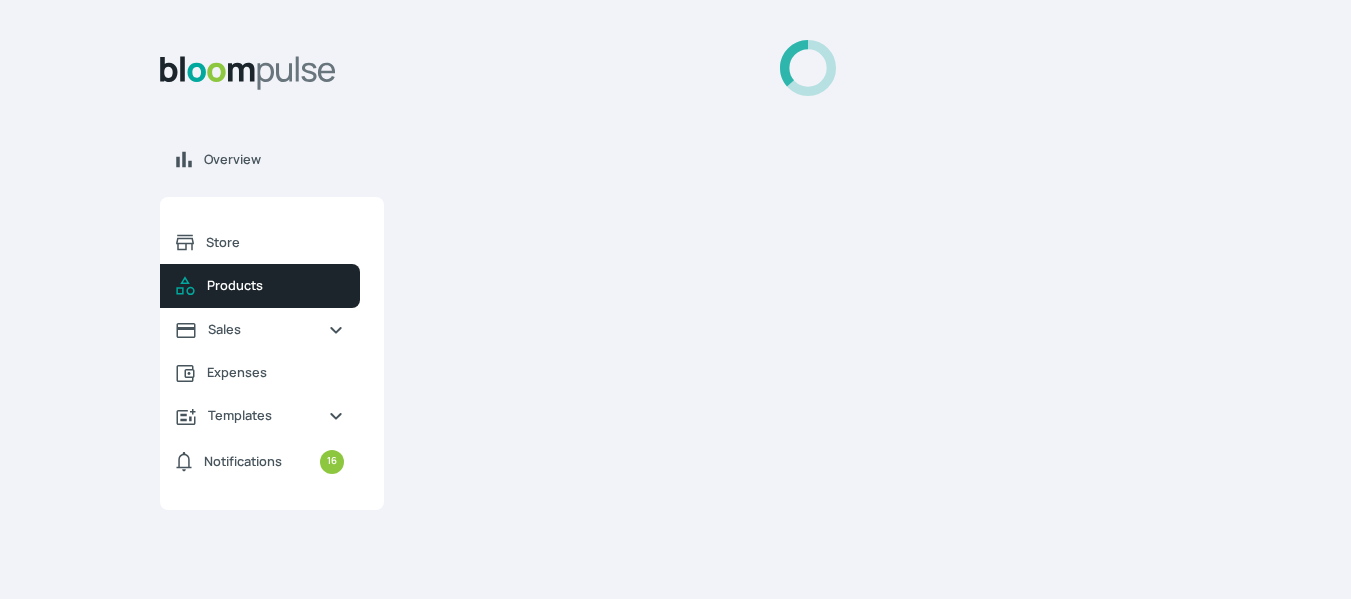 scroll, scrollTop: 0, scrollLeft: 0, axis: both 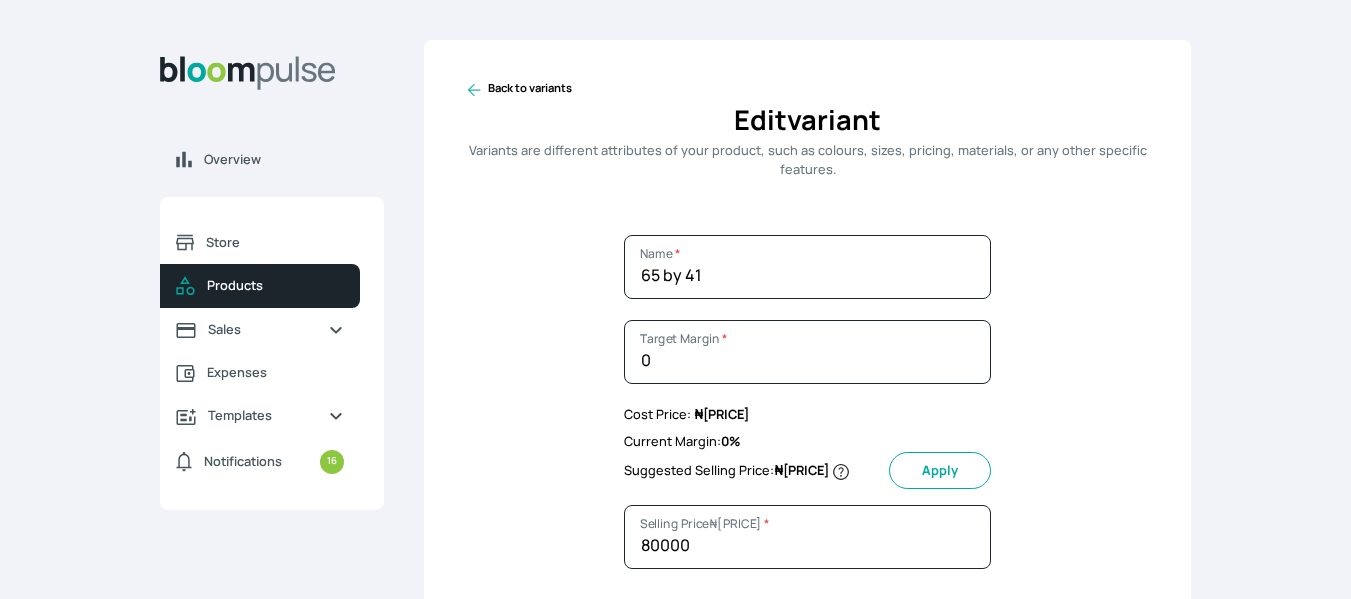 click 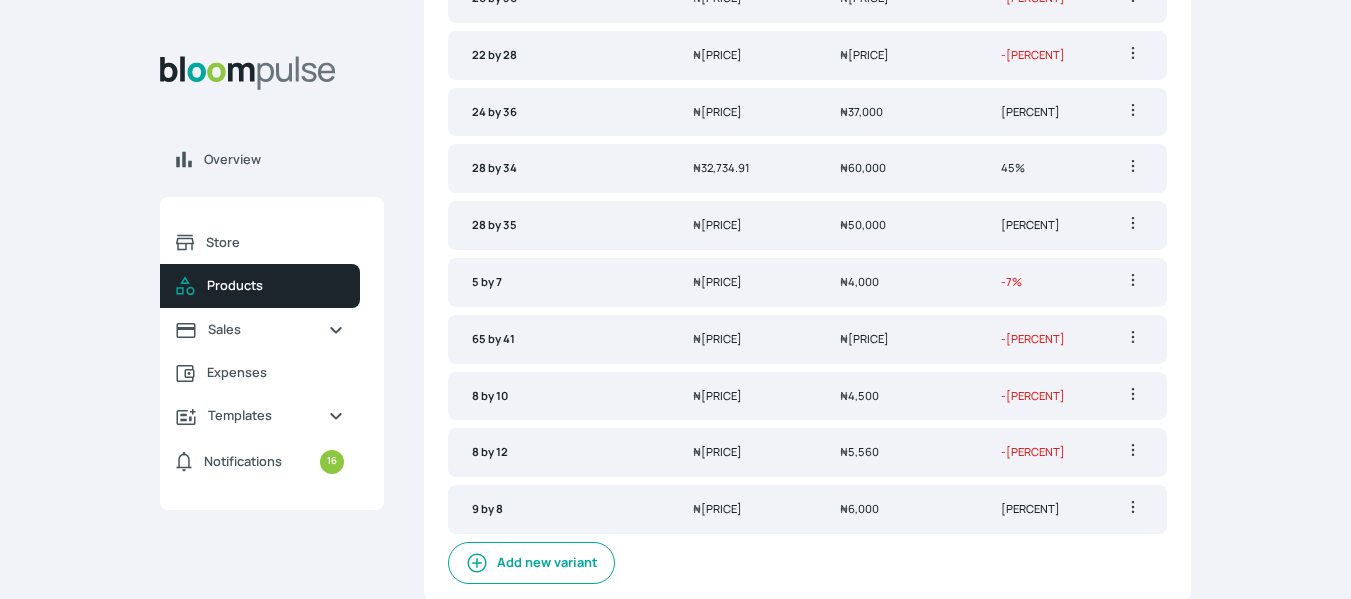 scroll, scrollTop: 959, scrollLeft: 0, axis: vertical 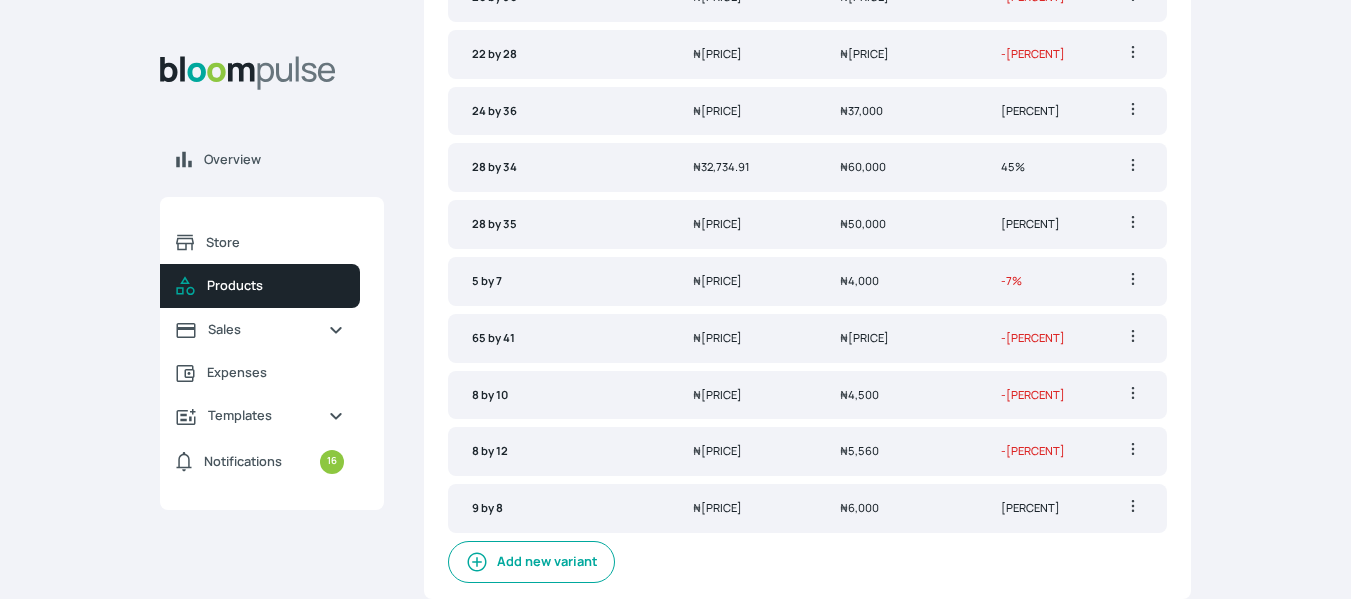 click on "Add new variant" at bounding box center [531, 562] 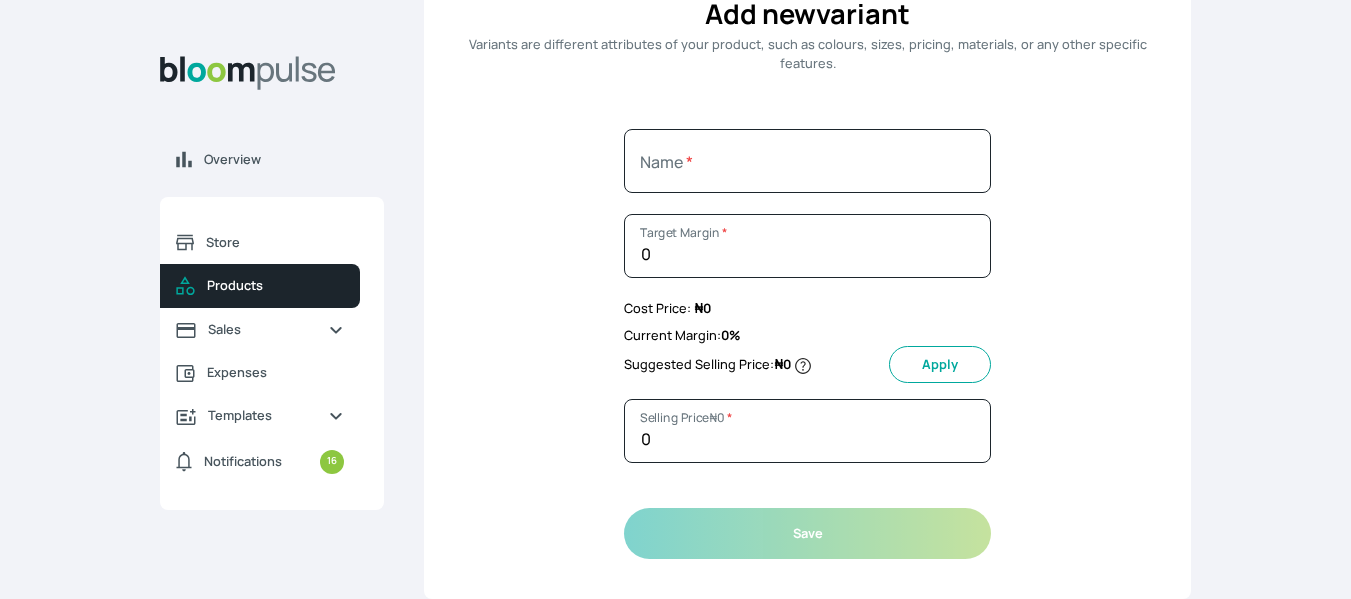 scroll, scrollTop: 0, scrollLeft: 0, axis: both 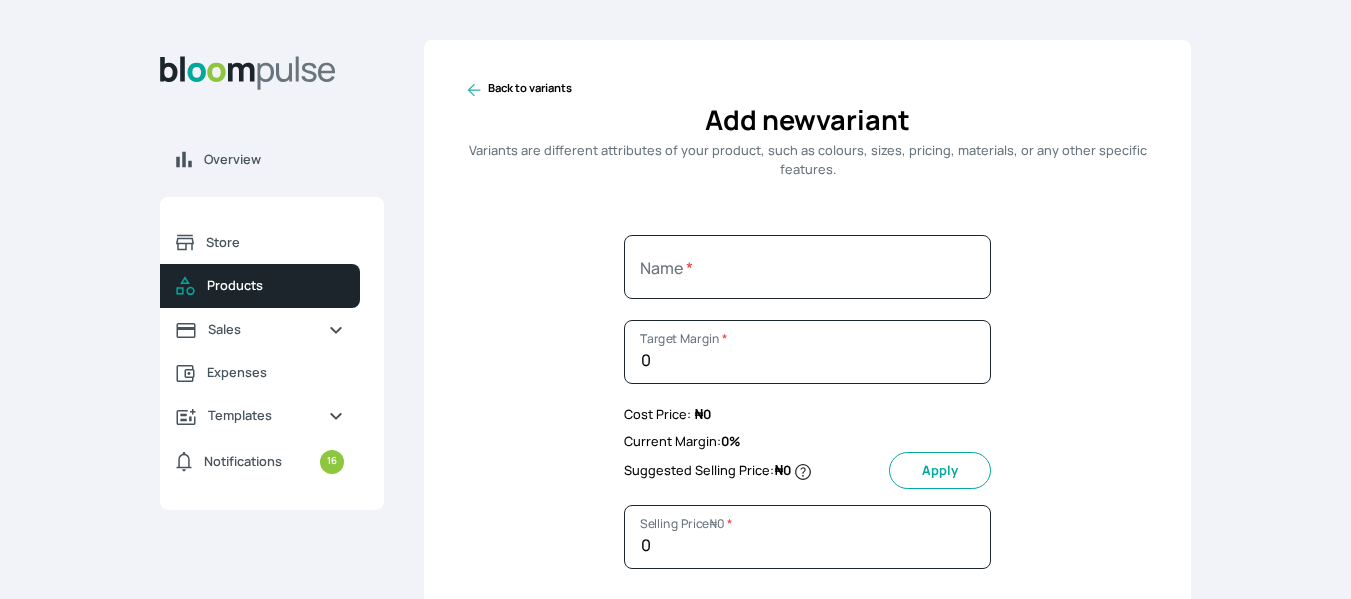click on "Back to variants Add new  variant Variants are different attributes of your product, such as colours, sizes, pricing, materials, or any other specific features. Name    * 0 Target Margin    * Cost Price:   ₦ 0 Current Margin:  0 % Suggested Selling Price:   ₦ 0 Apply 0 Selling Price  ₦ 0    * Save" at bounding box center (807, 372) 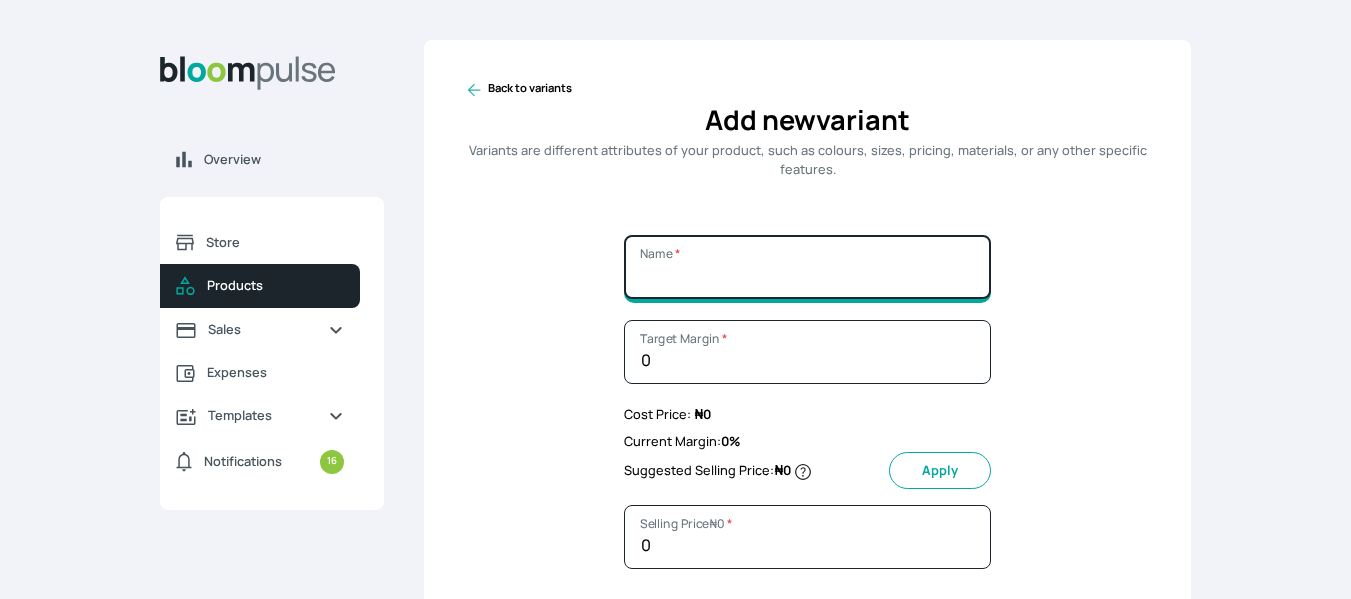 click on "Name    *" at bounding box center [807, 267] 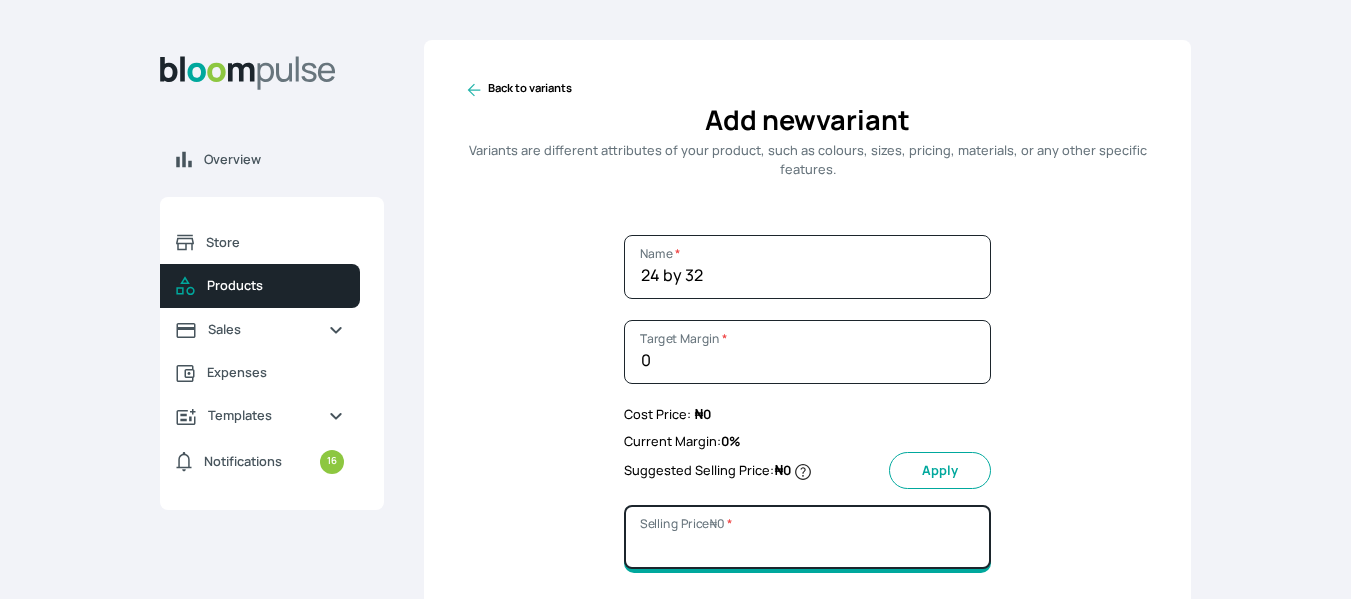 click on "Selling Price  ₦ [PRICE]    *" at bounding box center (807, 537) 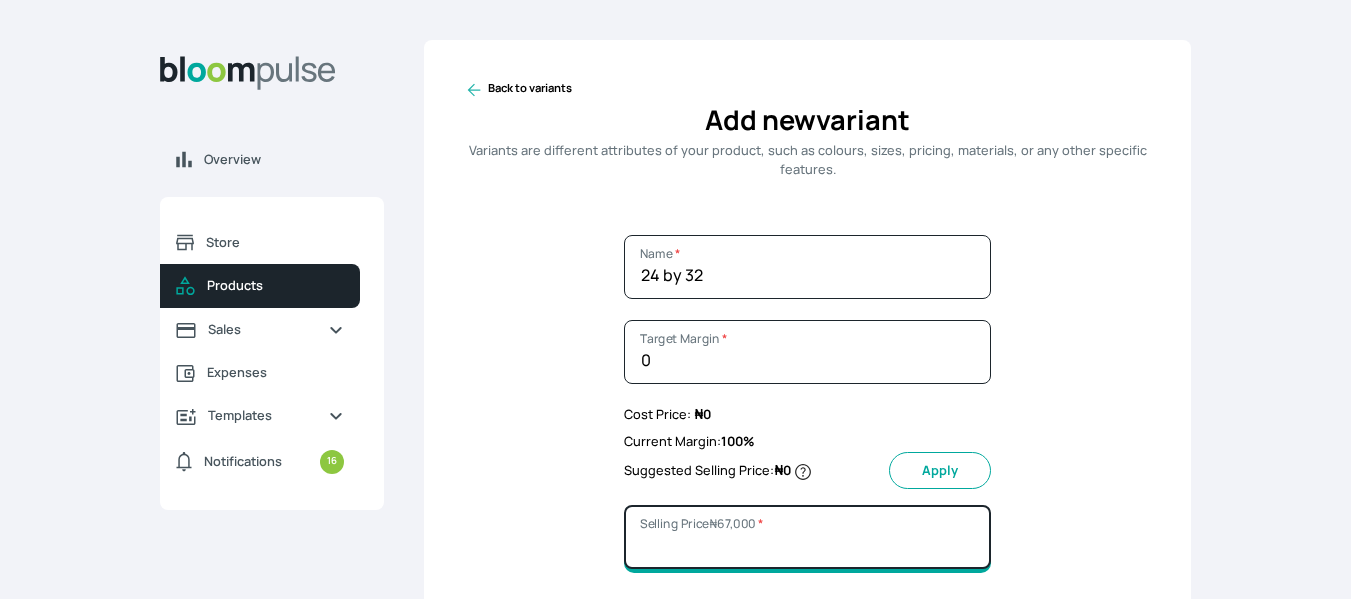 scroll, scrollTop: 106, scrollLeft: 0, axis: vertical 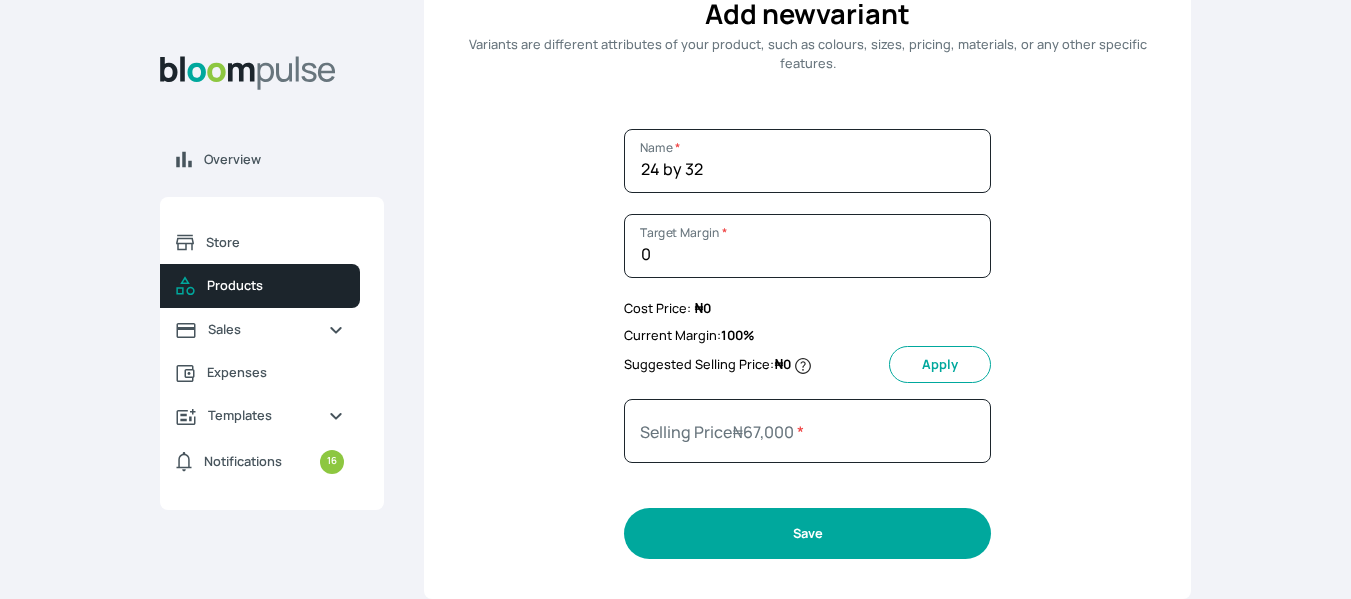 click on "Save" at bounding box center (807, 533) 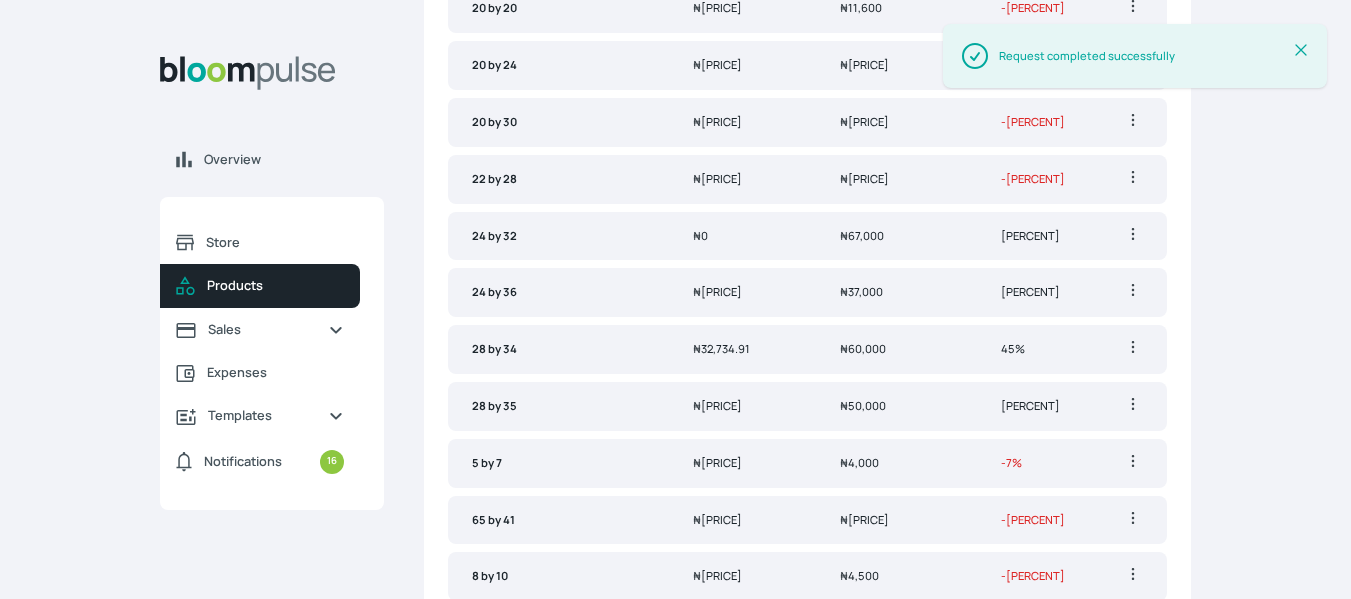 scroll, scrollTop: 1016, scrollLeft: 0, axis: vertical 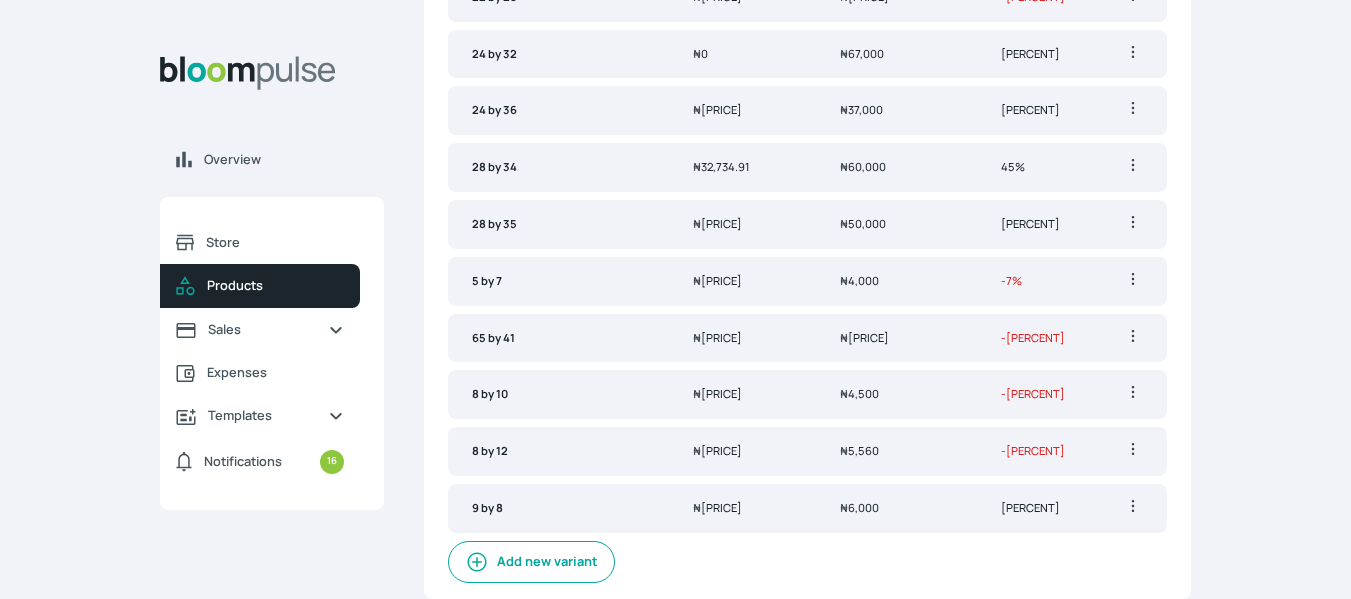 click on "₦ 60,000" at bounding box center (896, 167) 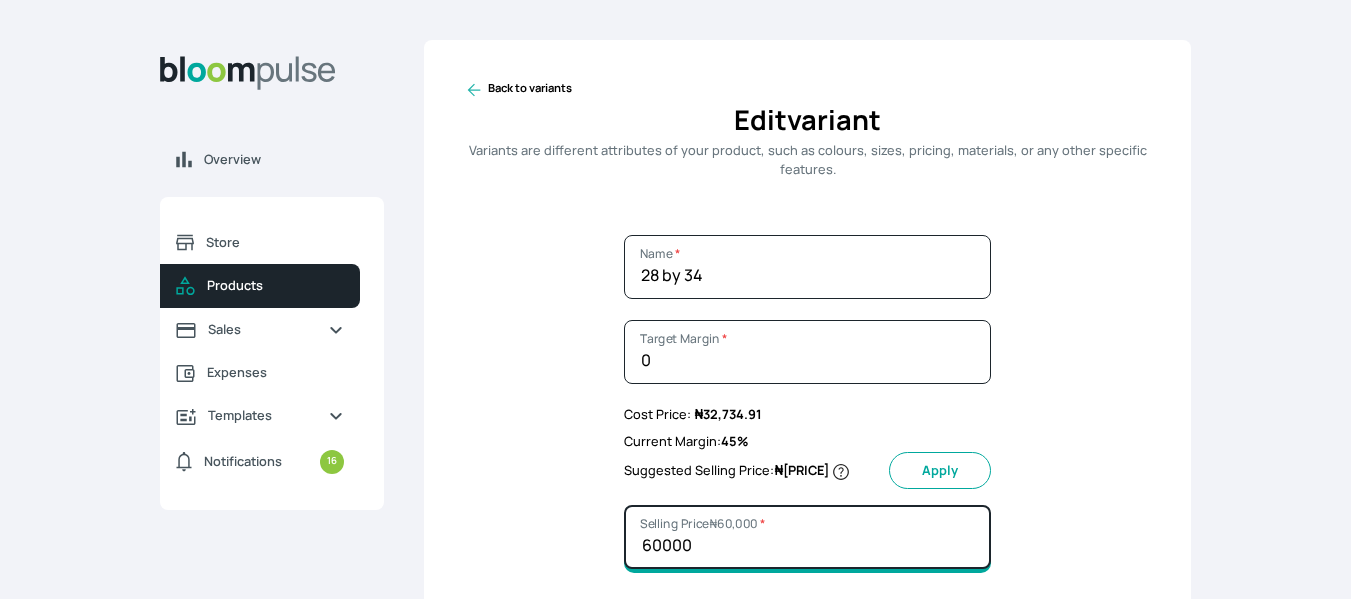 click on "60000" at bounding box center (807, 537) 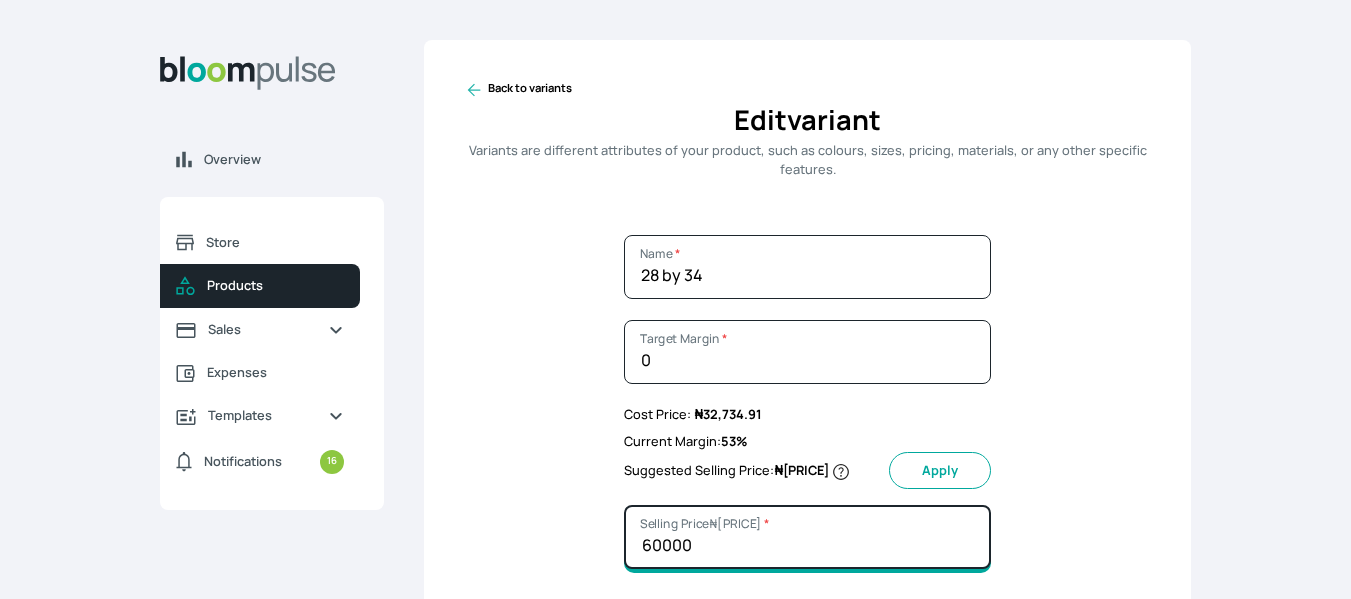 scroll, scrollTop: 106, scrollLeft: 0, axis: vertical 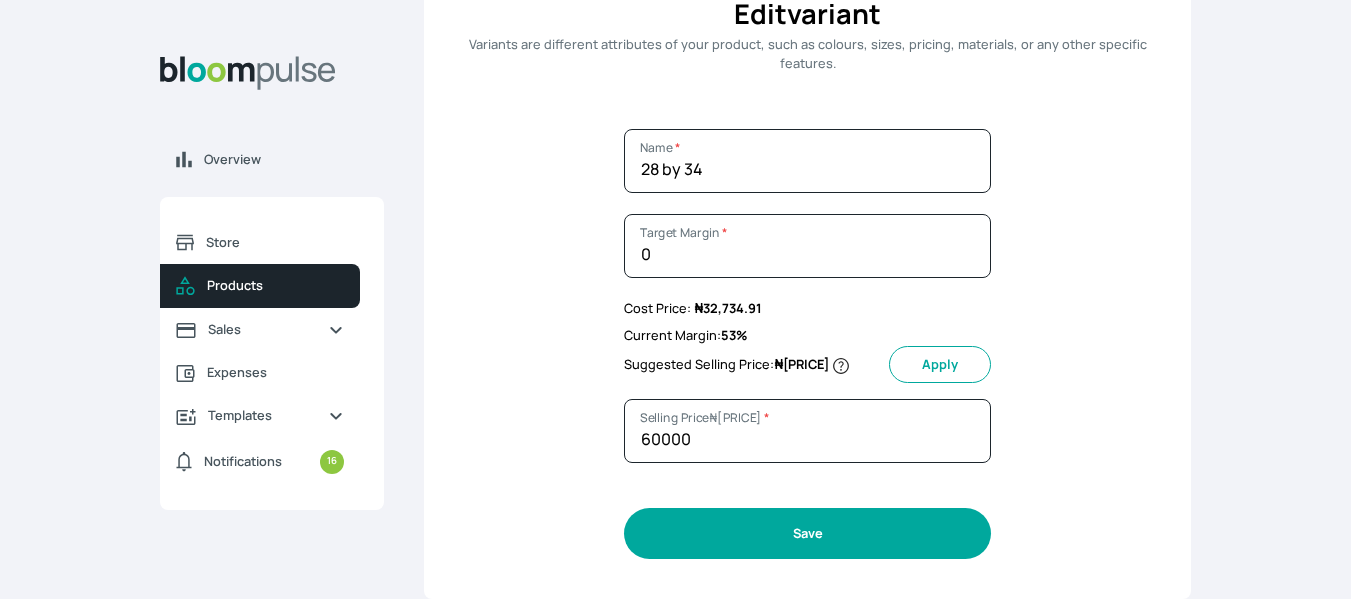 click on "Save" at bounding box center [807, 533] 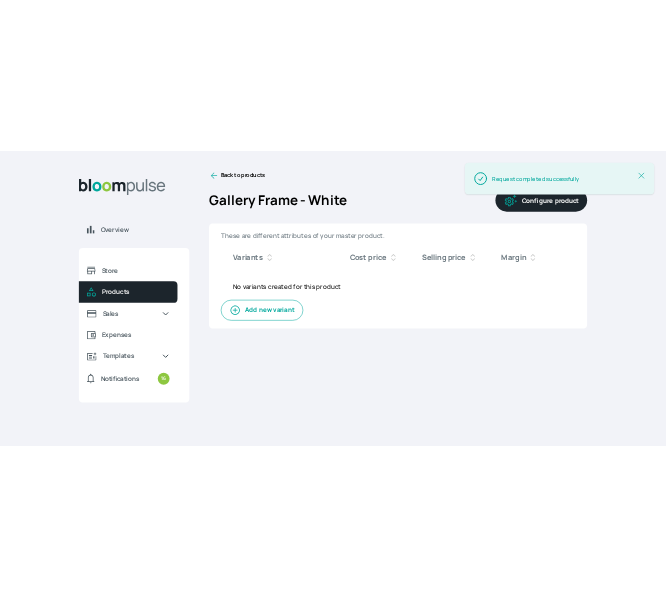 scroll, scrollTop: 0, scrollLeft: 0, axis: both 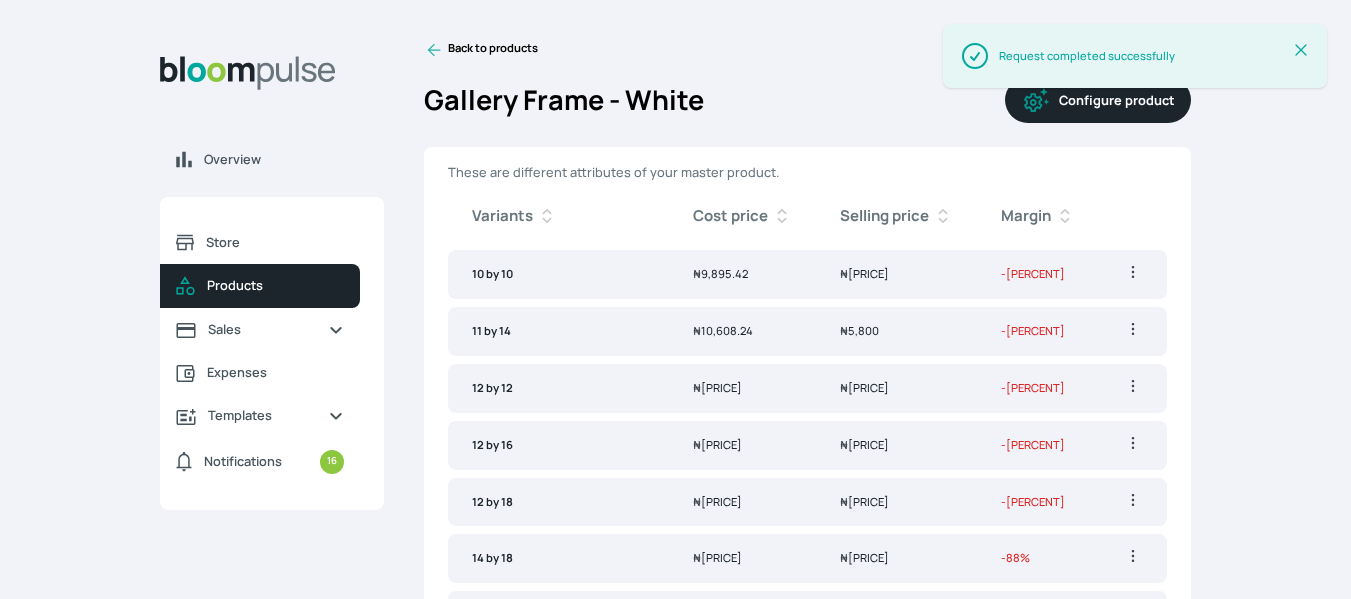 click on "Success Request completed successfully Close Alert" at bounding box center [1135, 66] 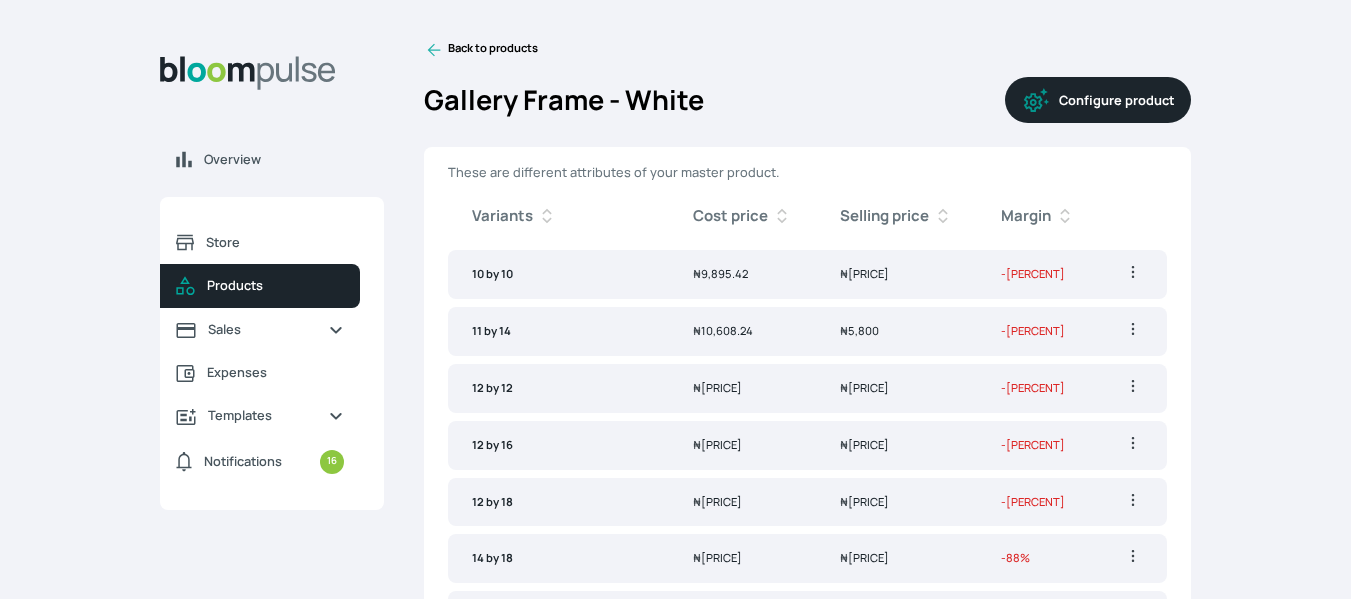 click on "Configure product" at bounding box center (1098, 100) 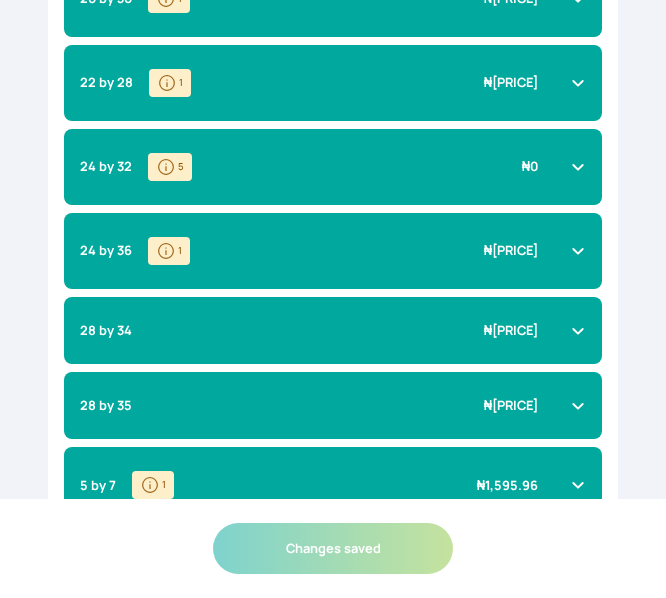 scroll, scrollTop: 1636, scrollLeft: 0, axis: vertical 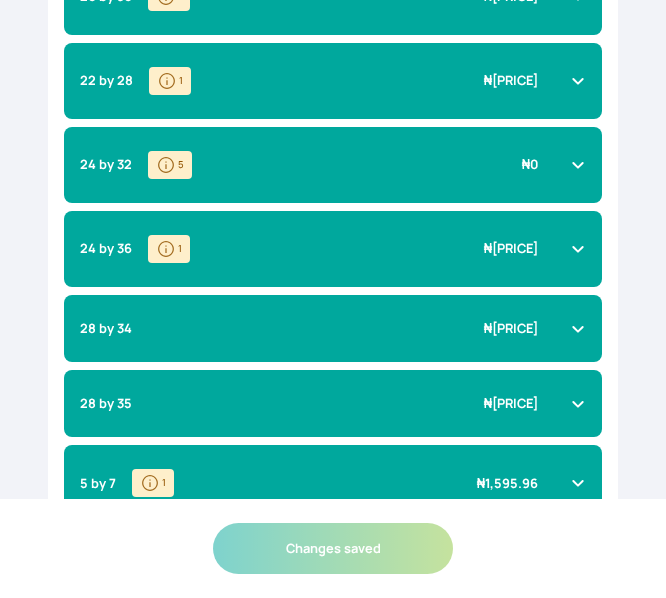 drag, startPoint x: 320, startPoint y: 195, endPoint x: 328, endPoint y: 176, distance: 20.615528 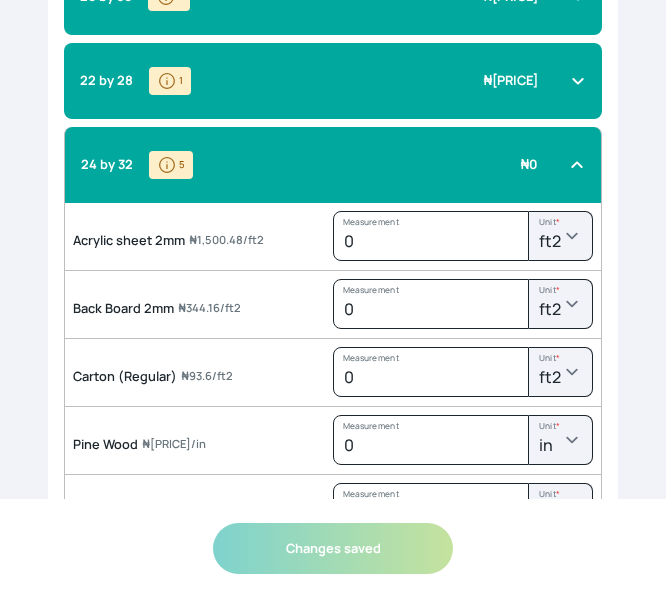 click on "0 Measurement" at bounding box center (431, 240) 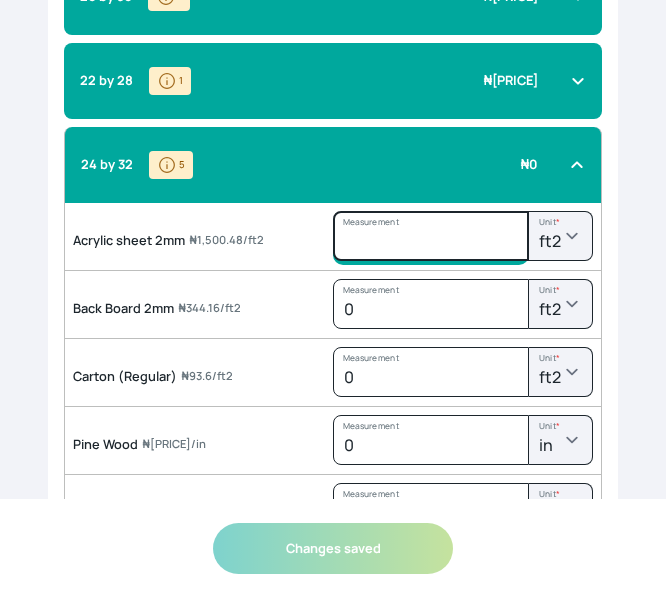 click on "Measurement" at bounding box center [431, -940] 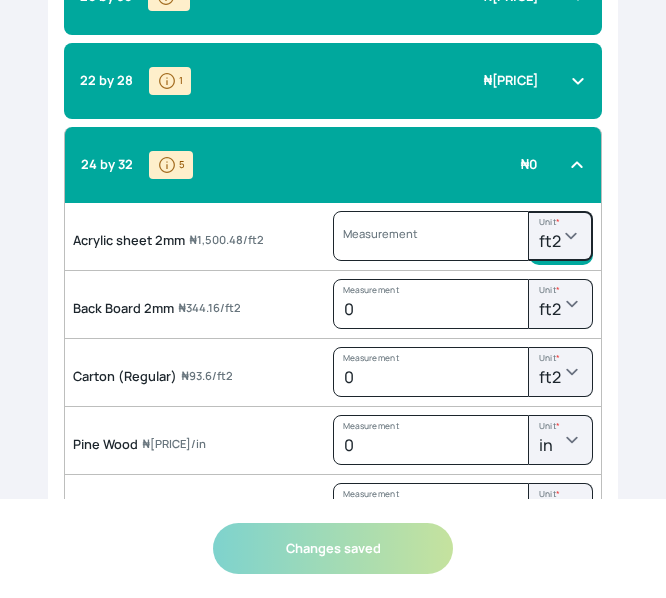 click on "m2 ft2 in2 yd2" at bounding box center [562, -940] 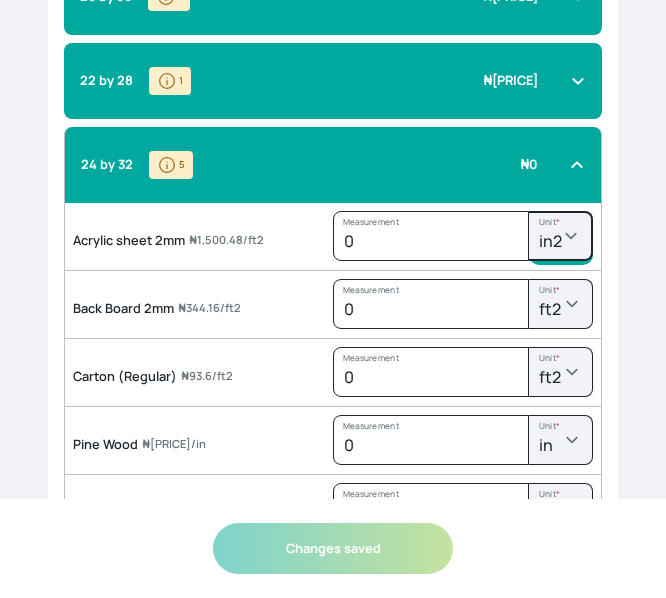 click on "m2 ft2 in2 yd2" at bounding box center (562, -940) 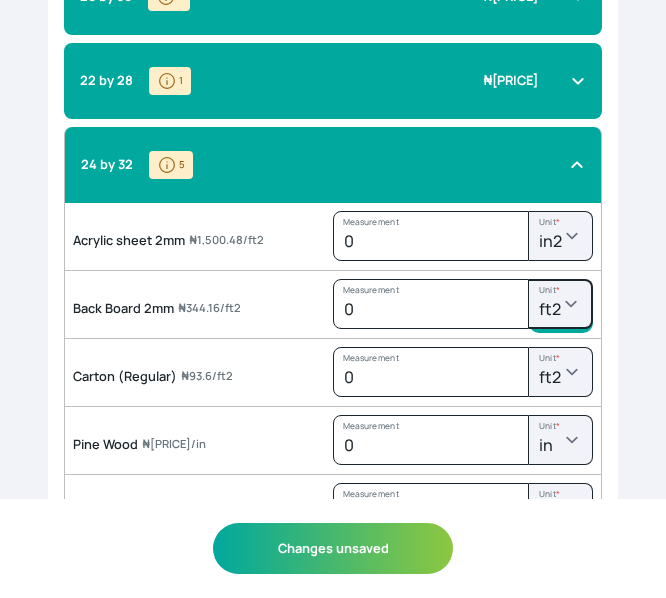 click on "m2 ft2 in2 yd2" at bounding box center (562, -940) 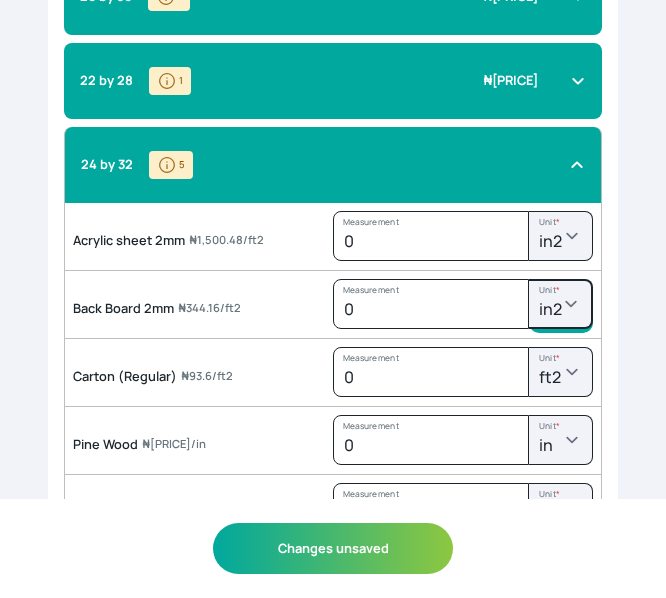 click on "m2 ft2 in2 yd2" at bounding box center (562, -940) 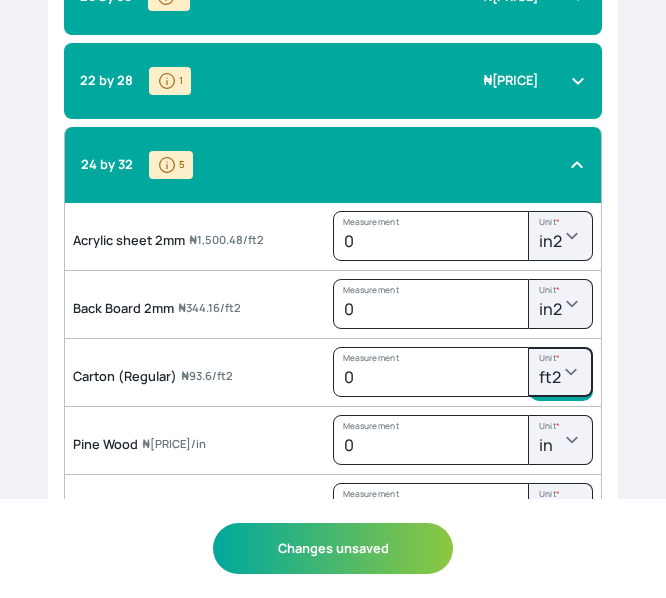 click on "m2 ft2 in2 yd2" at bounding box center [562, -940] 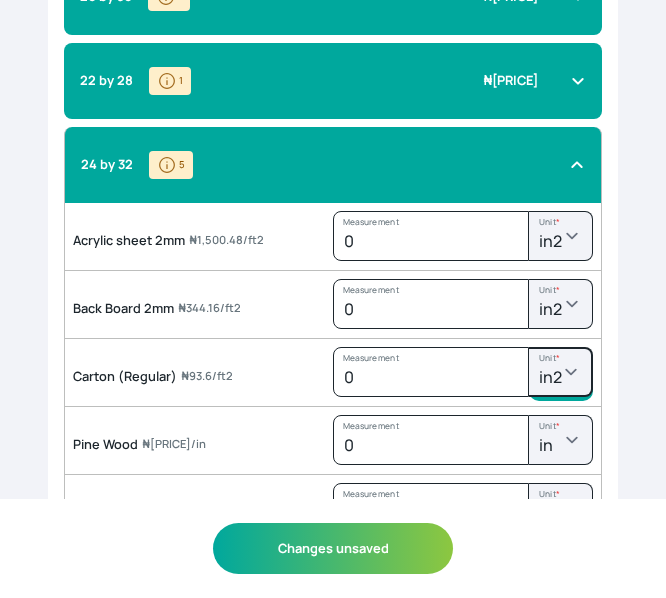 click on "m2 ft2 in2 yd2" at bounding box center [562, -940] 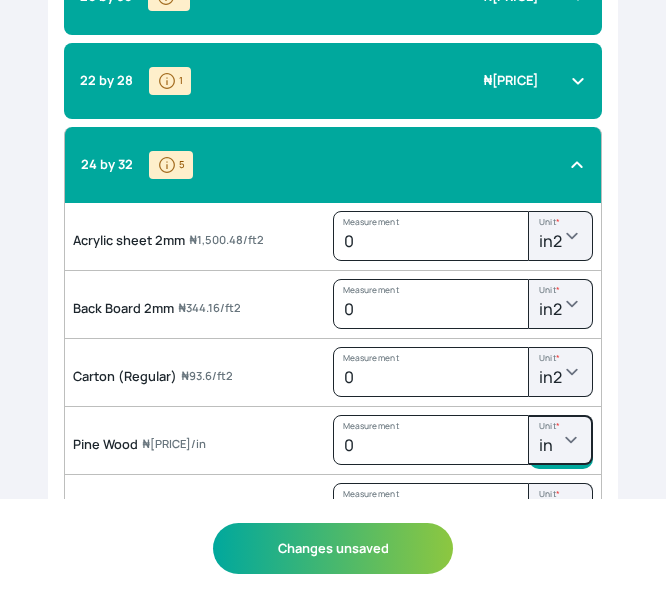 click on "m cm ft in yd" at bounding box center [562, -940] 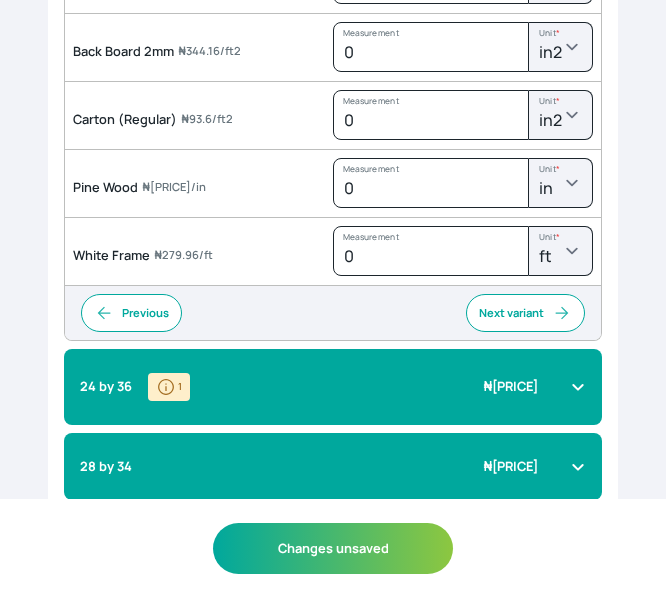 drag, startPoint x: 544, startPoint y: 224, endPoint x: 552, endPoint y: 246, distance: 23.409399 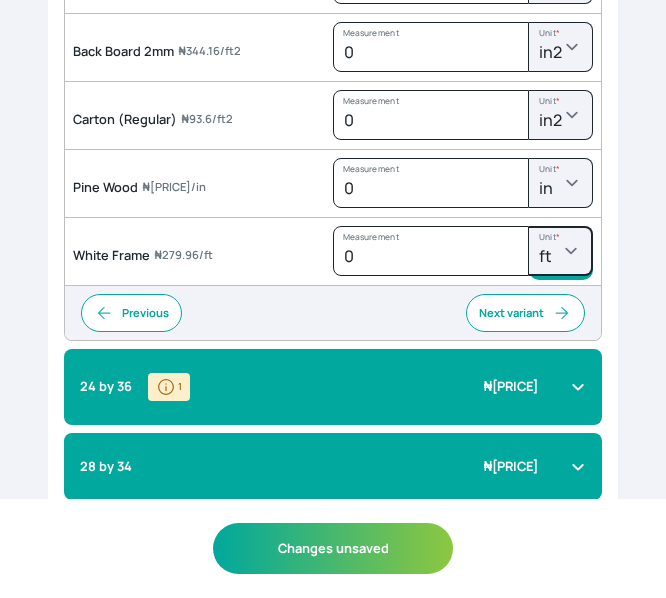 click on "m cm ft in yd" at bounding box center (562, -1197) 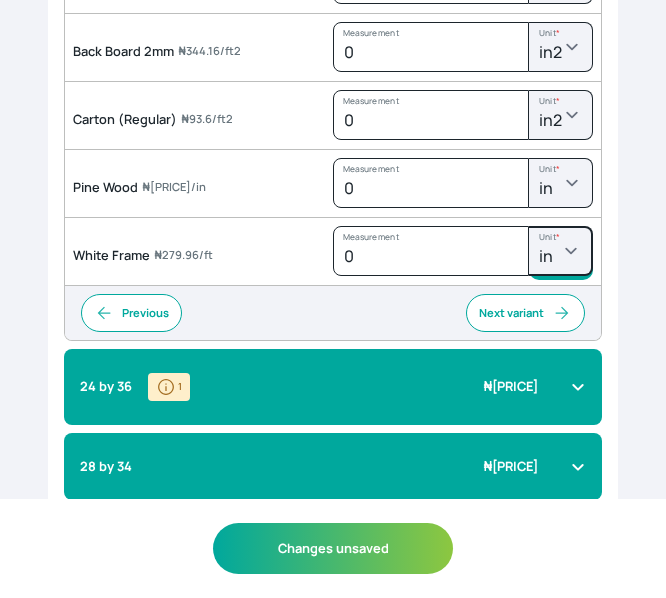 click on "m cm ft in yd" at bounding box center [562, -1197] 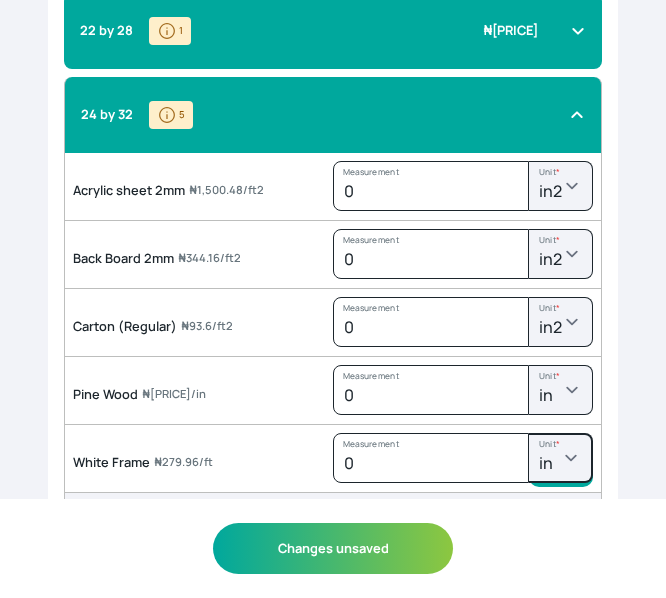 scroll, scrollTop: 1687, scrollLeft: 0, axis: vertical 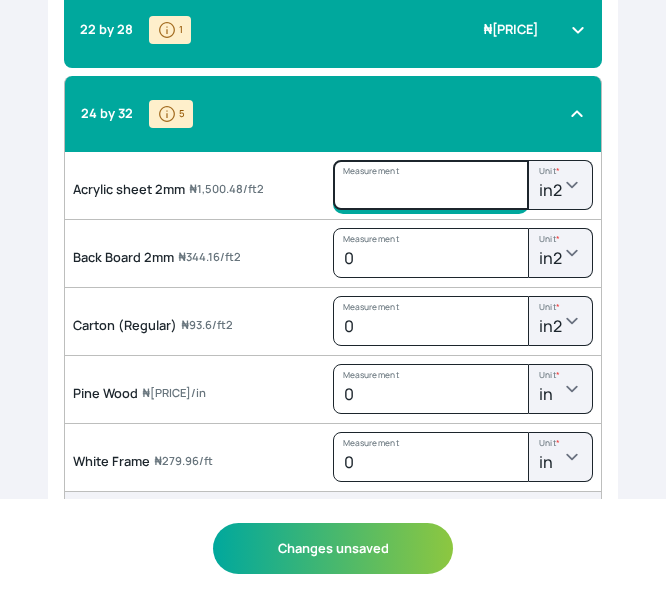 click on "Measurement" at bounding box center (431, -991) 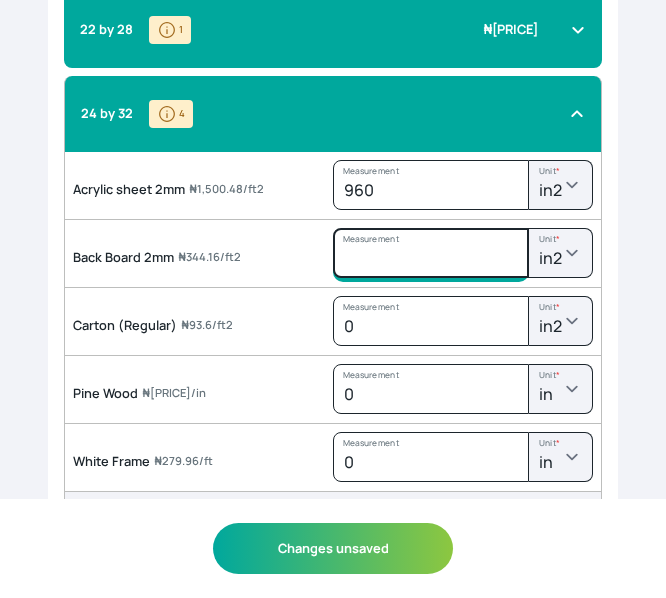 click on "Measurement" at bounding box center (431, -991) 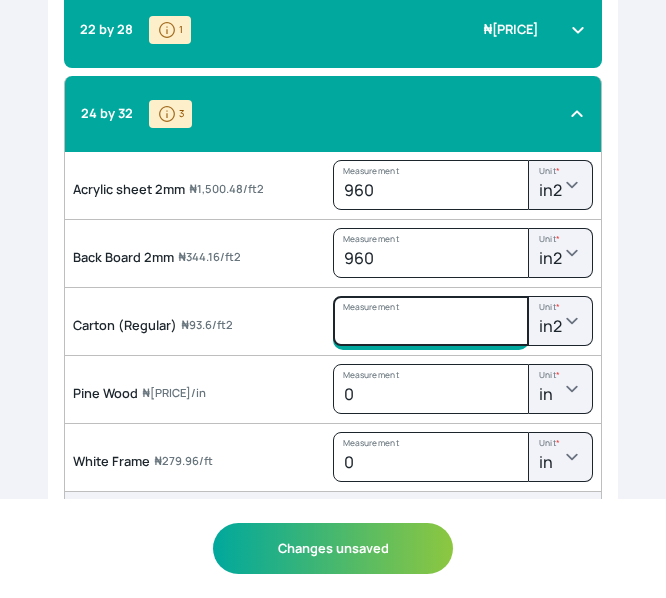 click on "Measurement" at bounding box center (431, -991) 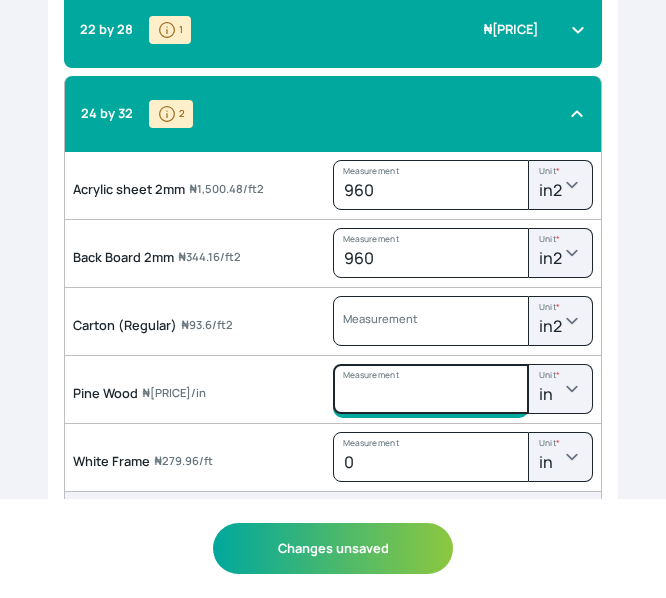 click on "Measurement" at bounding box center (431, -991) 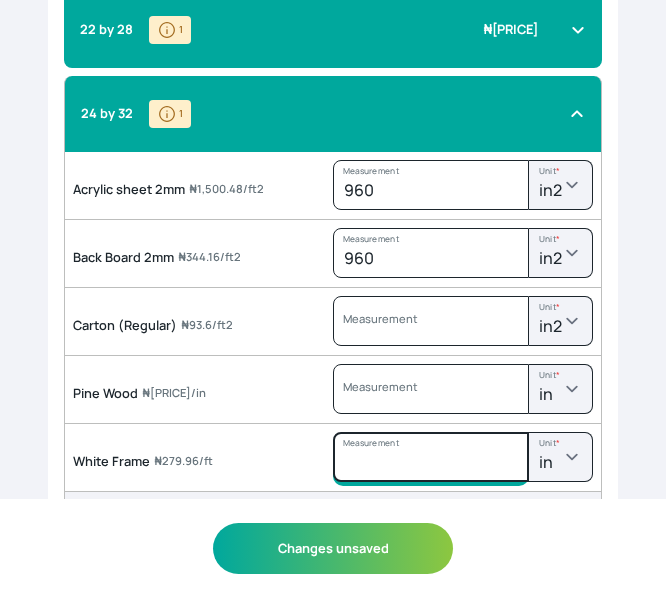 click on "Measurement" at bounding box center (431, -991) 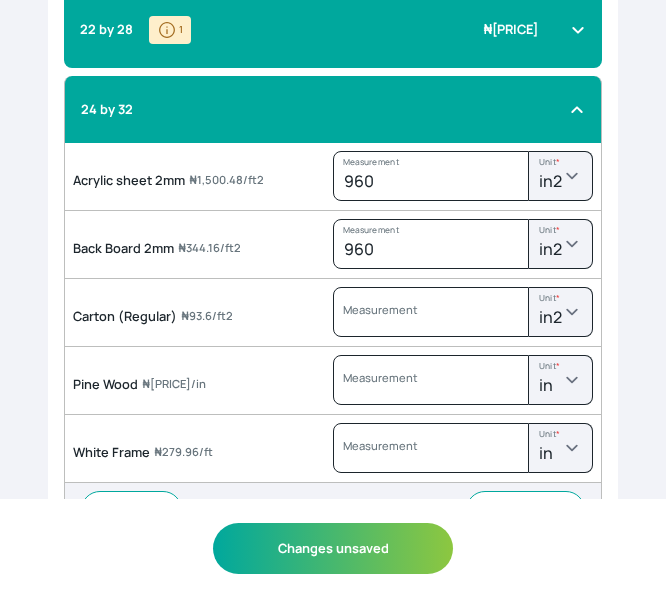 click on "24 by 32" at bounding box center [321, 109] 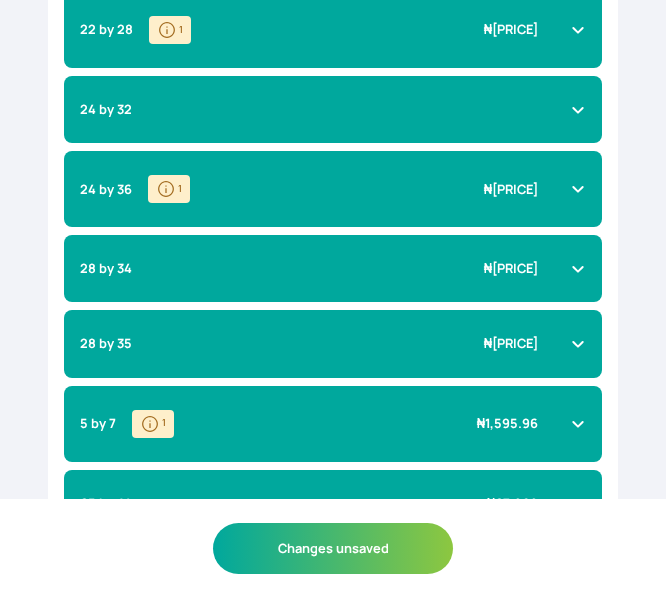 click on "24 by 32" at bounding box center (321, 109) 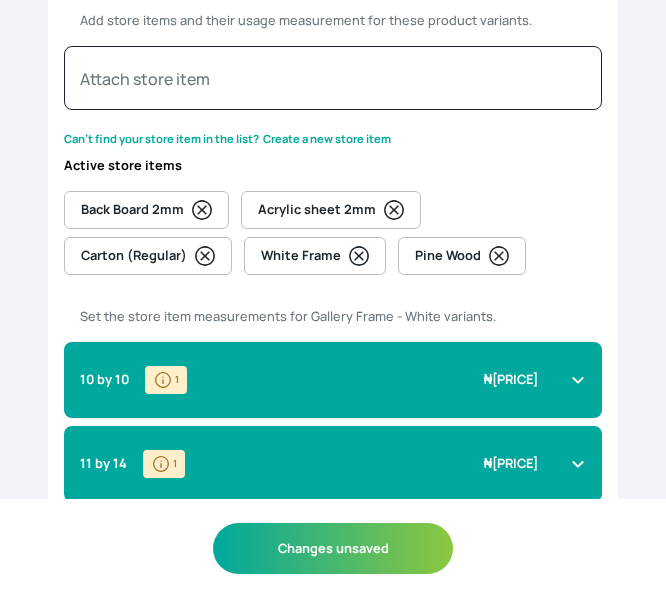 scroll, scrollTop: 0, scrollLeft: 0, axis: both 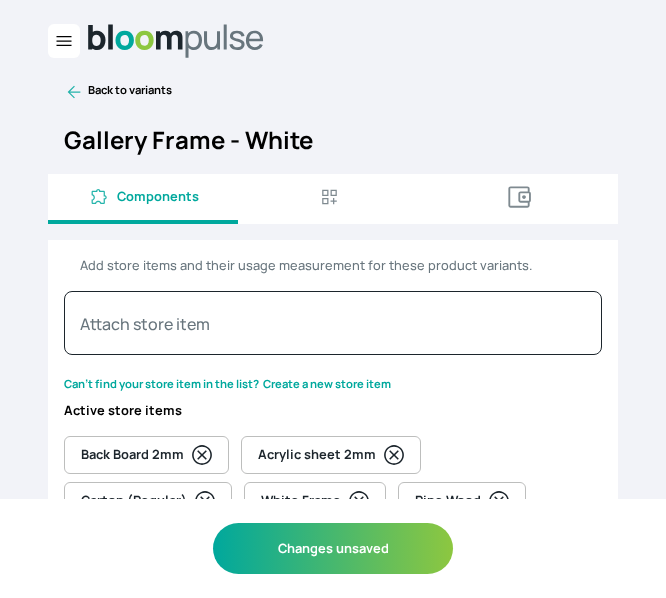 click on "Activities" at bounding box center (523, 199) 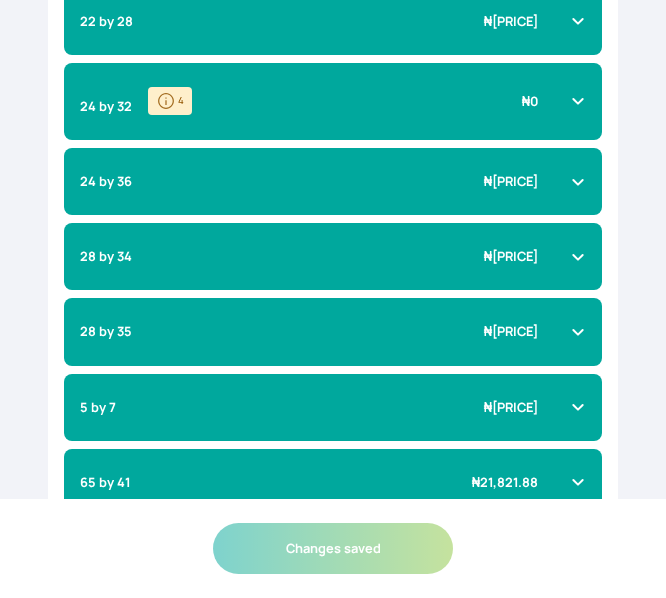 scroll, scrollTop: 1576, scrollLeft: 0, axis: vertical 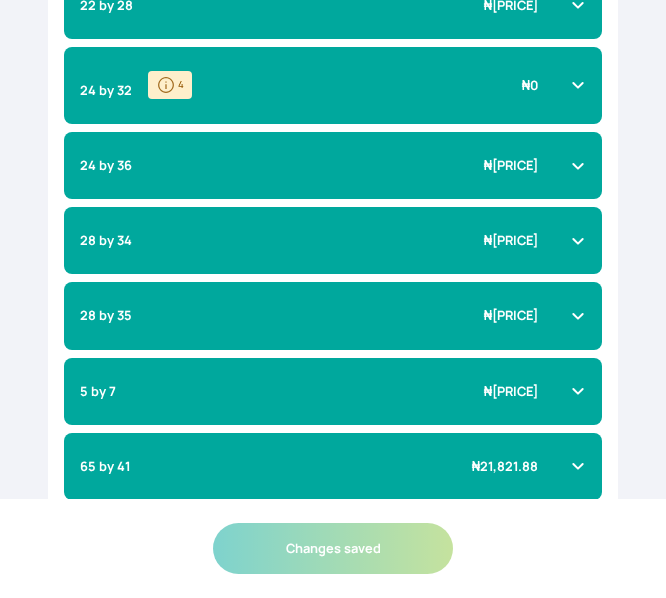 click on "24 by 32    4 ₦ [PRICE]" at bounding box center [321, 85] 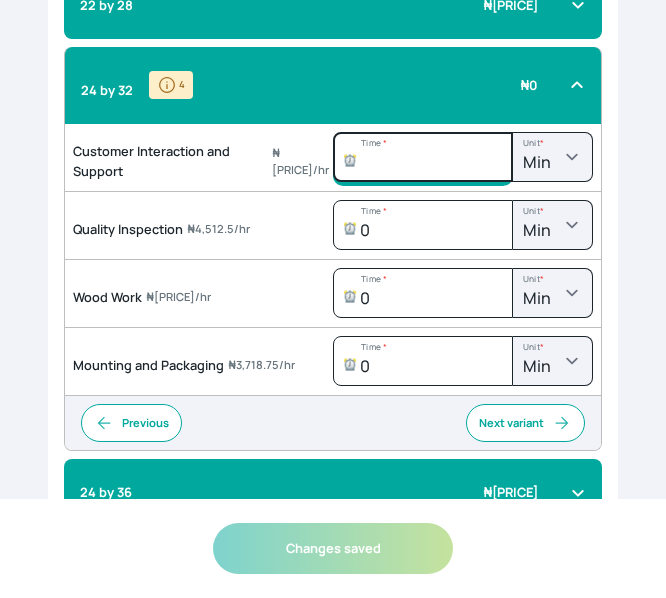 click on "Time    *" at bounding box center [423, -906] 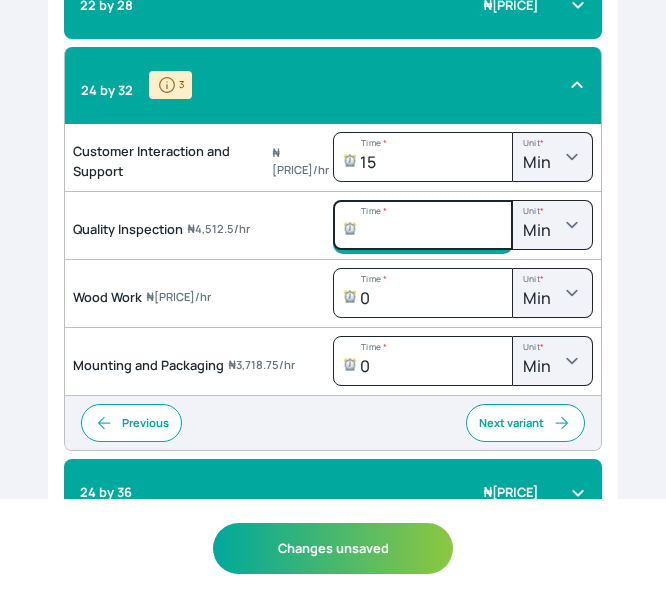 click on "Time    *" at bounding box center [423, -906] 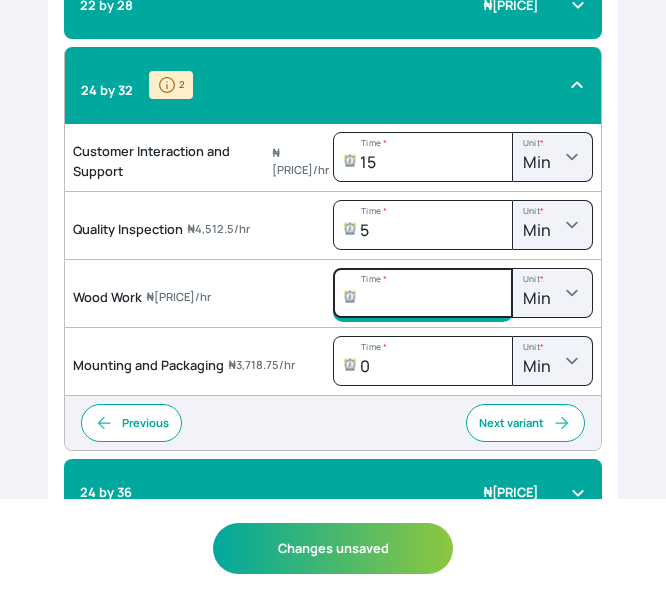 click on "Time    *" at bounding box center (423, -906) 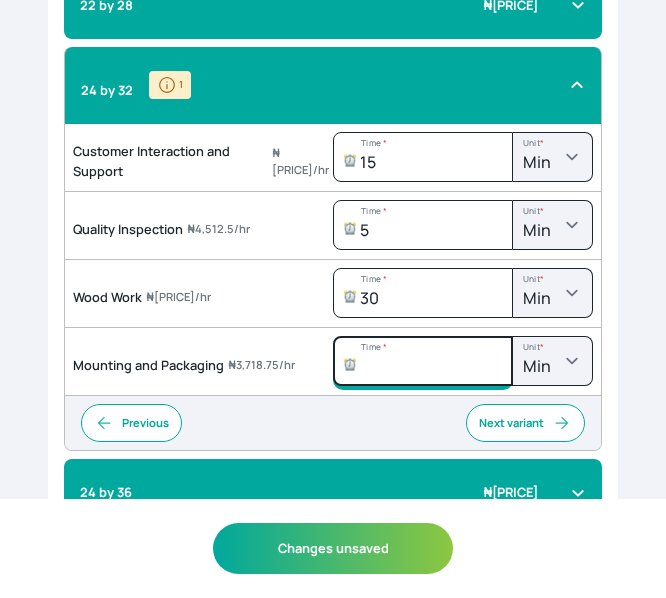 click on "Time    *" at bounding box center (423, -906) 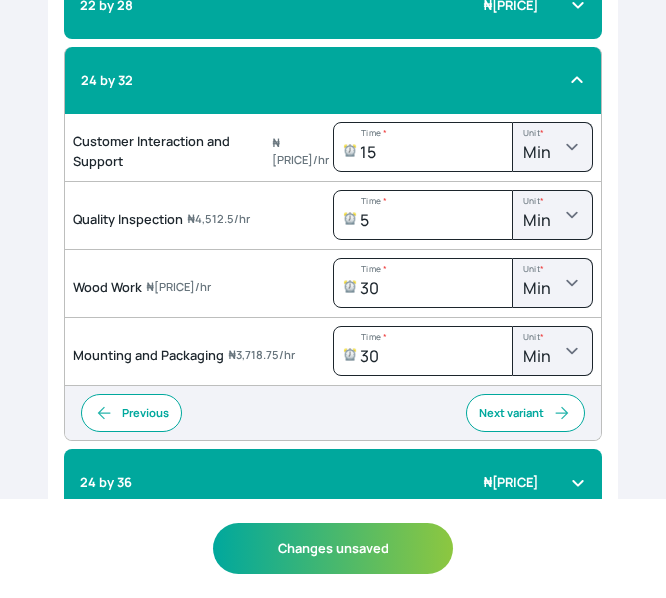 click on "24 by 32" at bounding box center (321, 80) 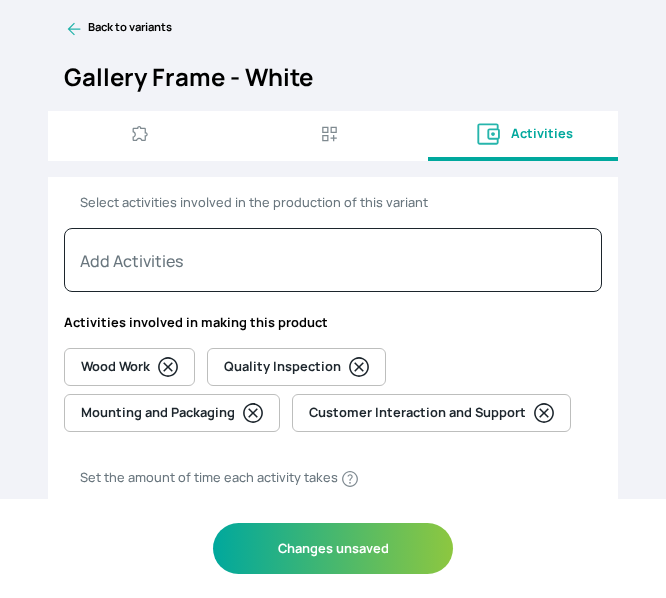 scroll, scrollTop: 0, scrollLeft: 0, axis: both 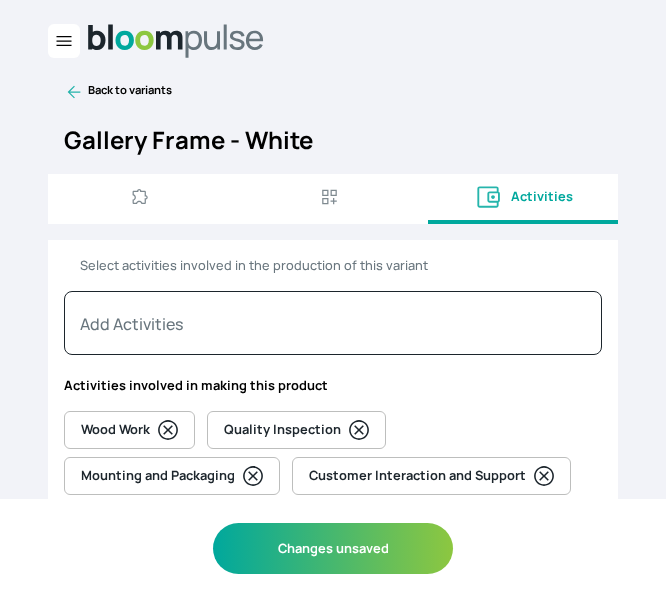 click on "Gallery Frame - White Components Add-ons Activities Select activities involved in the production of this variant Add Activities   Printing Can’t see what you are looking for?  Create a new activity here Activities involved in making this product Wood Work Quality Inspection Mounting and Packaging  Customer Interaction and Support Set the amount of time each activity takes 10 by 10 ₦ [PRICE] Customer Interaction and Support ₦ [PRICE] /hr 50 Time    * ⏰ Select a unit Hr   Min Unit  * Mounting and Packaging  ₦ [PRICE] /hr 50 Time    * ⏰ Select a unit Hr   Min Unit  * Wood Work ₦ [PRICE] /hr 40 Time    * ⏰ Select a unit Hr   Min Unit  * Quality Inspection ₦ [PRICE] /hr 10 Time    * ⏰ Select a unit Hr   Min Unit  * Next variant 11 by 14 ₦ [PRICE] Customer Interaction and Support ₦ [PRICE] /hr 15 Time    * ⏰ Select a unit Hr   Min Unit  * Mounting and Packaging  ₦ [PRICE] /hr 45 Time    * ⏰ Select a unit Hr   Min Unit  * Wood Work ₦ [PRICE] /hr 40 Time    * ⏰ Select a unit" at bounding box center (333, 1295) 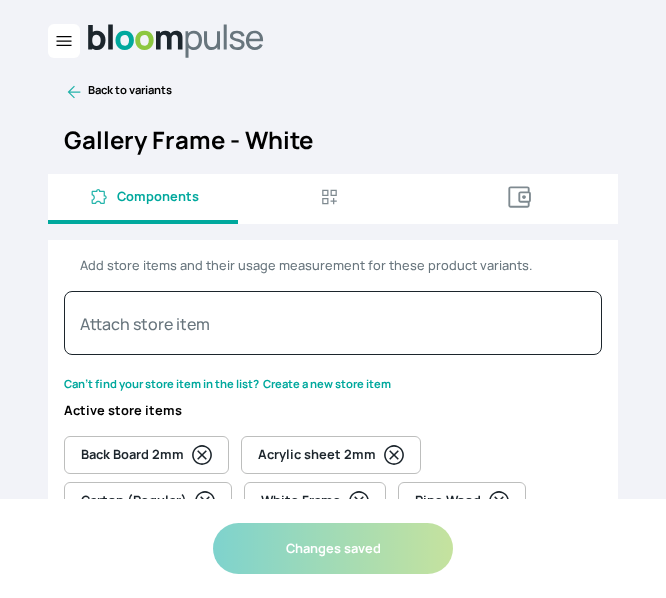 click 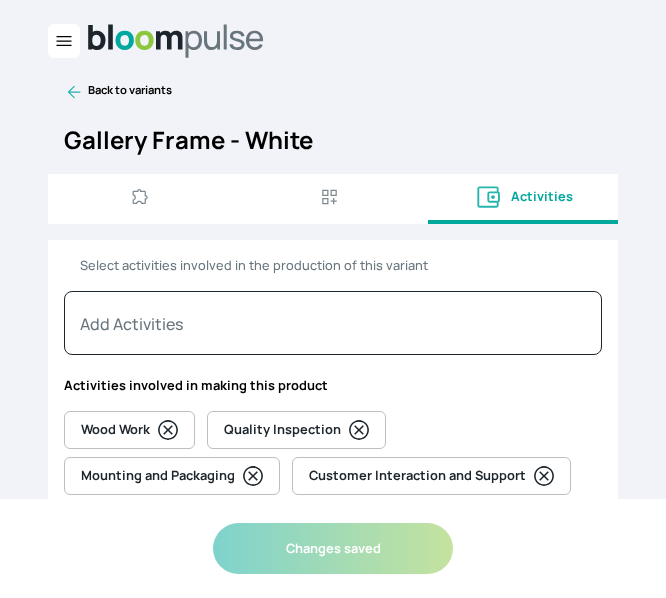 click on "Components" at bounding box center [143, 197] 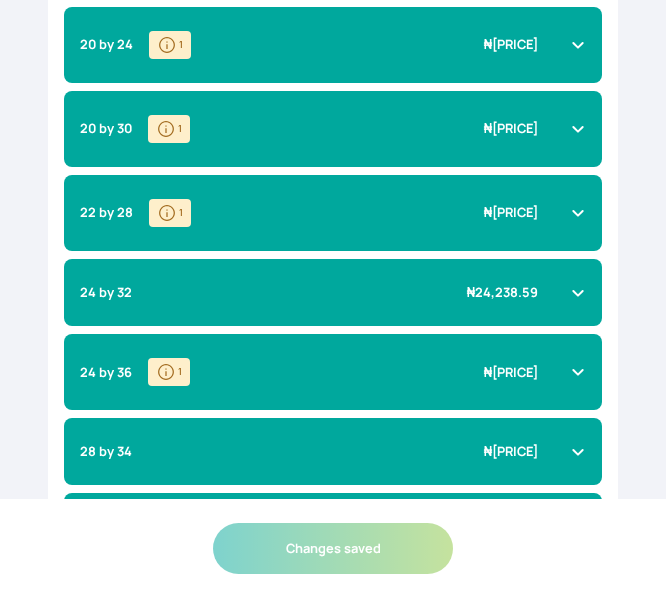 scroll, scrollTop: 1505, scrollLeft: 0, axis: vertical 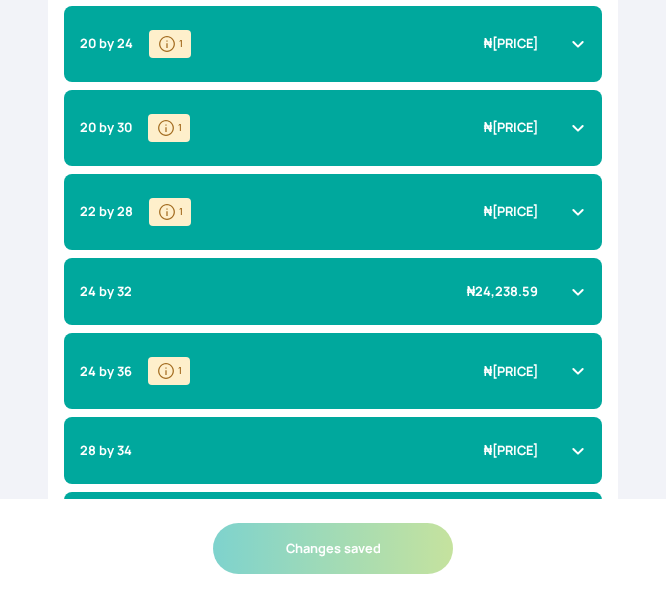 click on "24 by 32 ₦ [PRICE]" at bounding box center (333, 291) 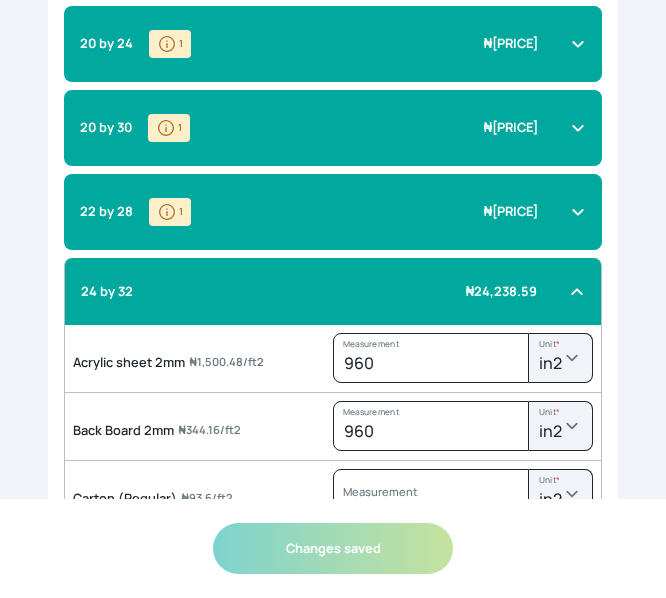 click on "24 by 32 ₦ [PRICE]" at bounding box center [333, 291] 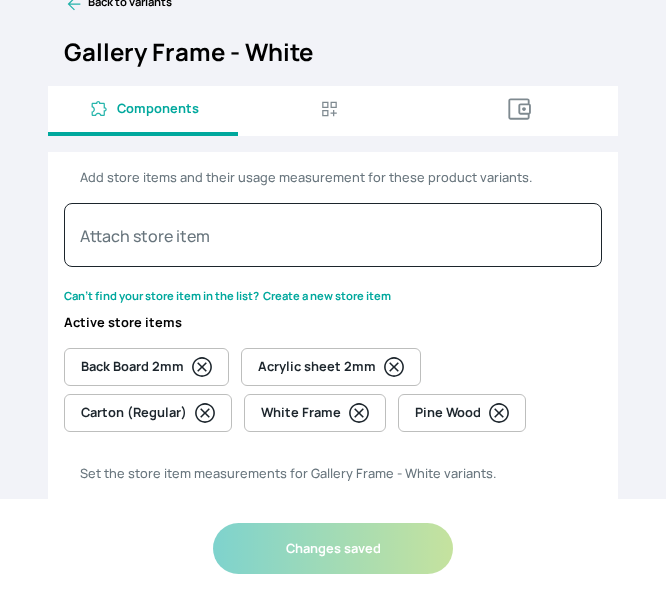 scroll, scrollTop: 0, scrollLeft: 0, axis: both 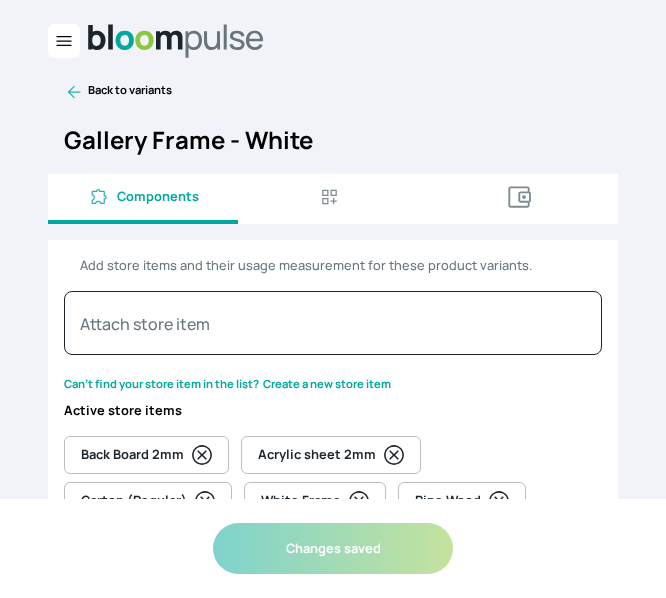 click 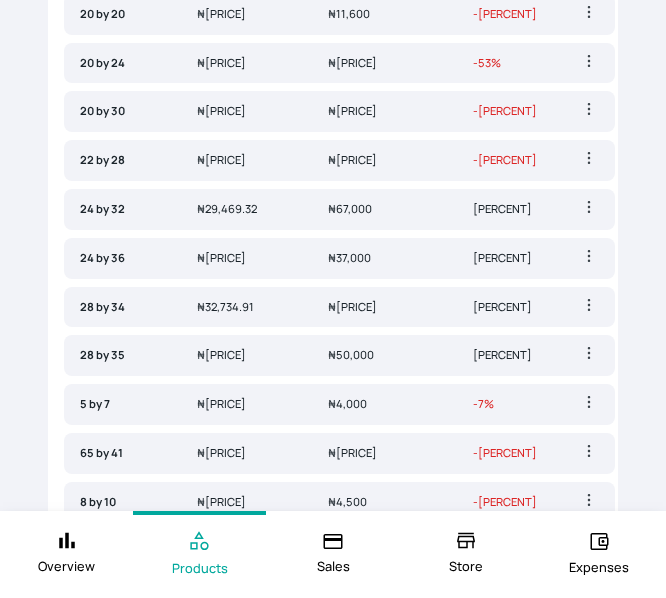 scroll, scrollTop: 751, scrollLeft: 0, axis: vertical 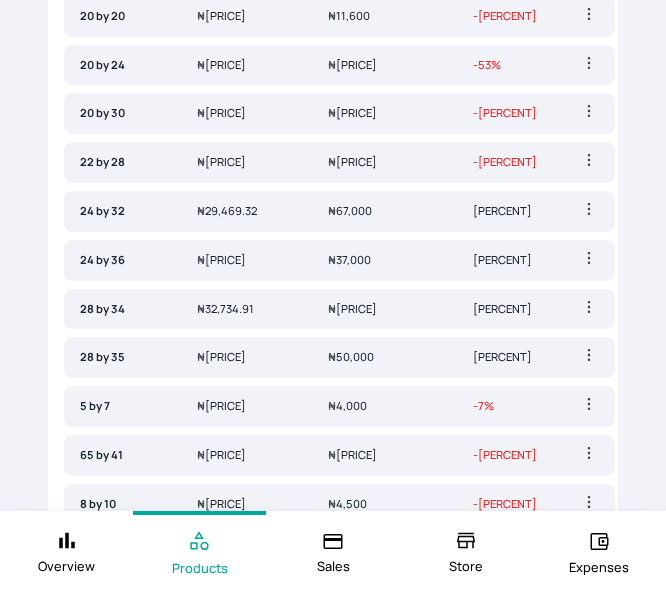 click on "₦ [PRICE]" at bounding box center (384, 260) 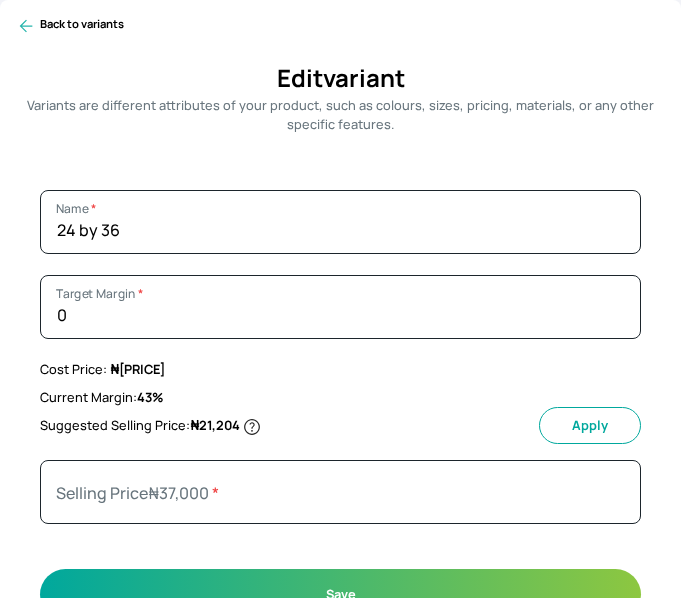 click 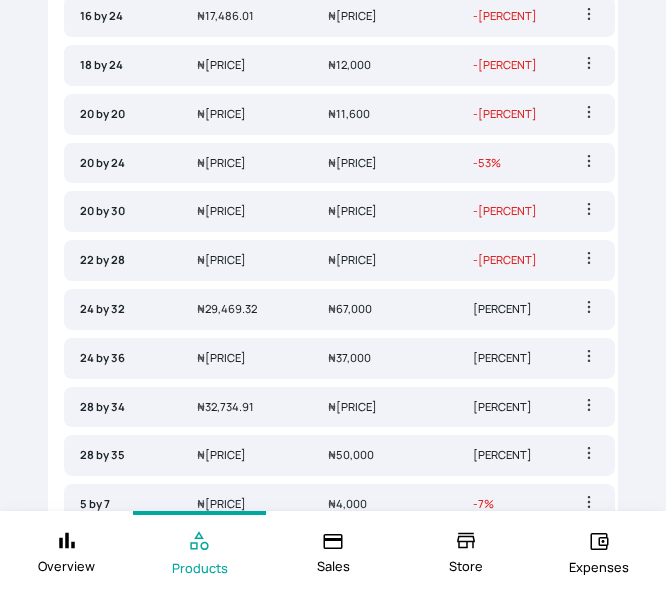 scroll, scrollTop: 654, scrollLeft: 0, axis: vertical 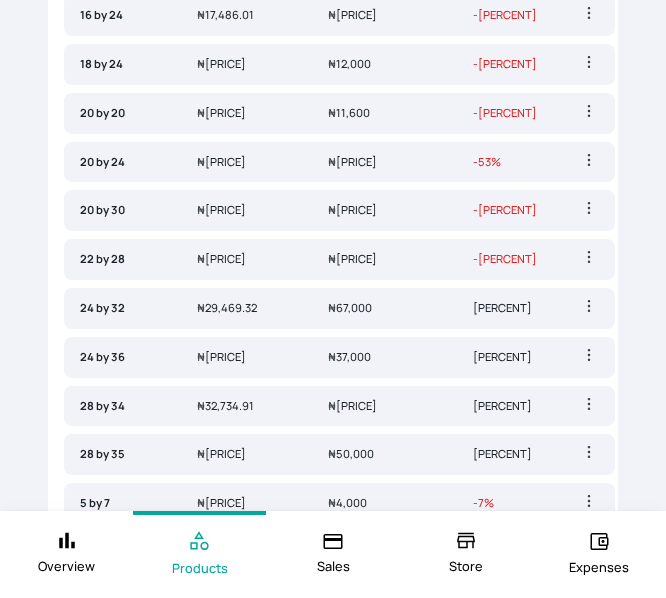 click on "₦ [PRICE]" at bounding box center [246, 406] 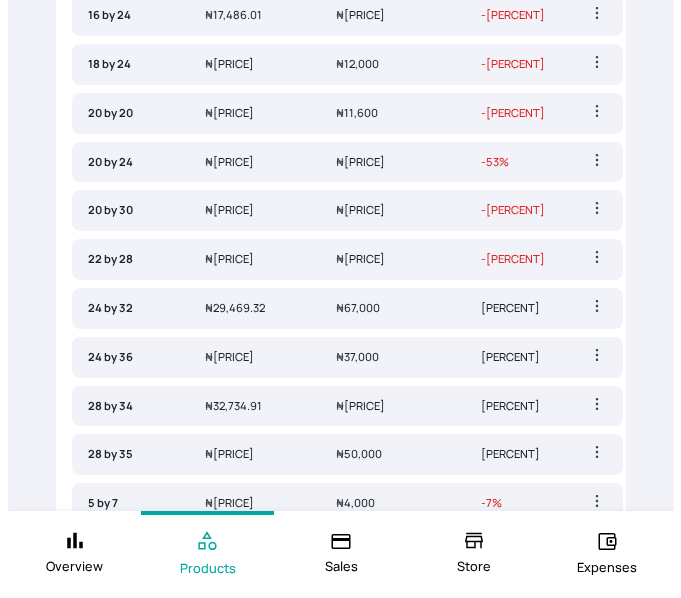 scroll, scrollTop: 0, scrollLeft: 0, axis: both 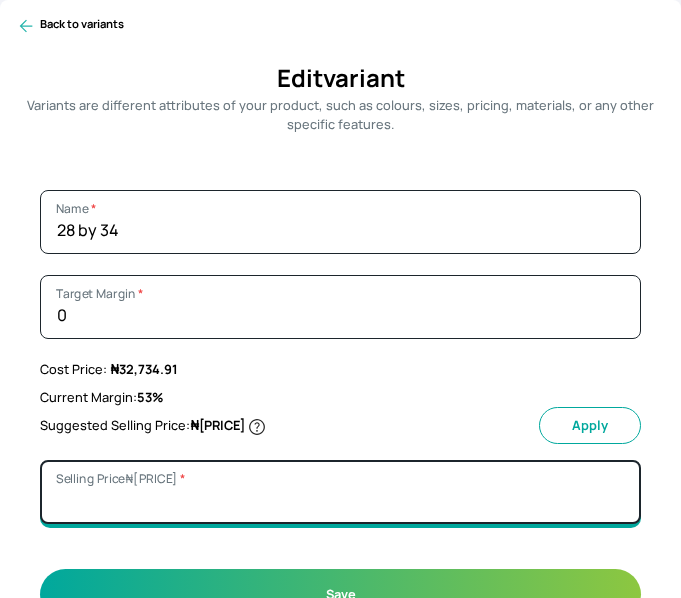 click on "[PRICE]" at bounding box center [340, 492] 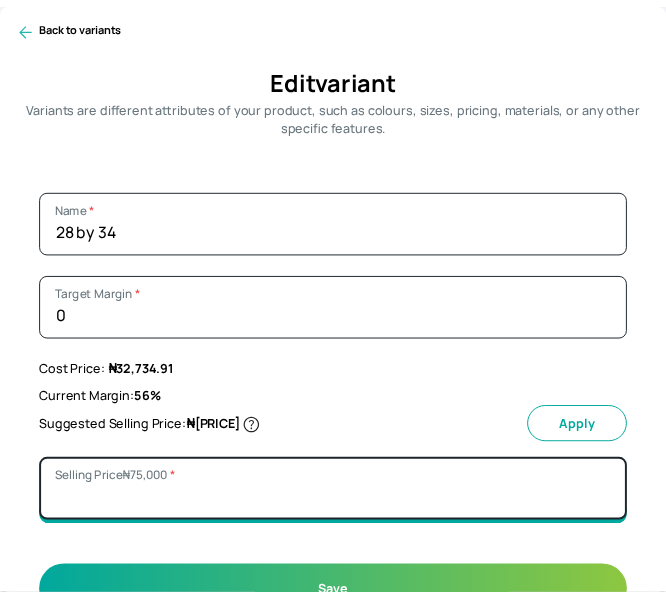 scroll, scrollTop: 38, scrollLeft: 0, axis: vertical 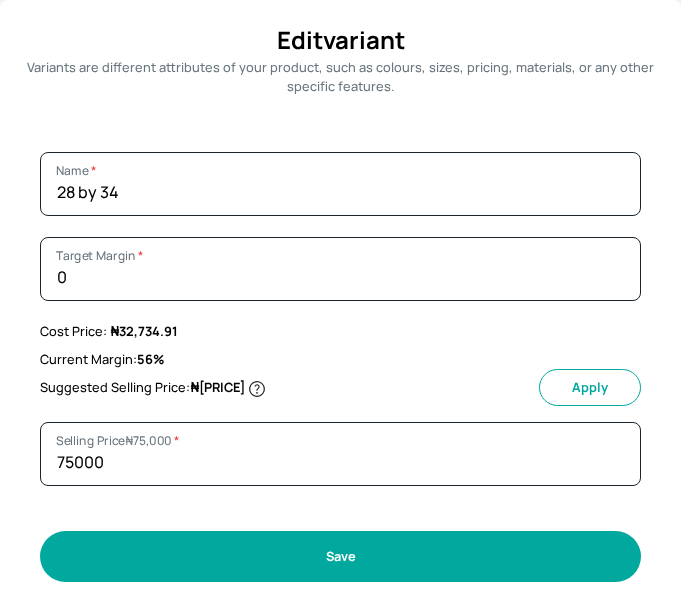 click on "Save" at bounding box center (340, 556) 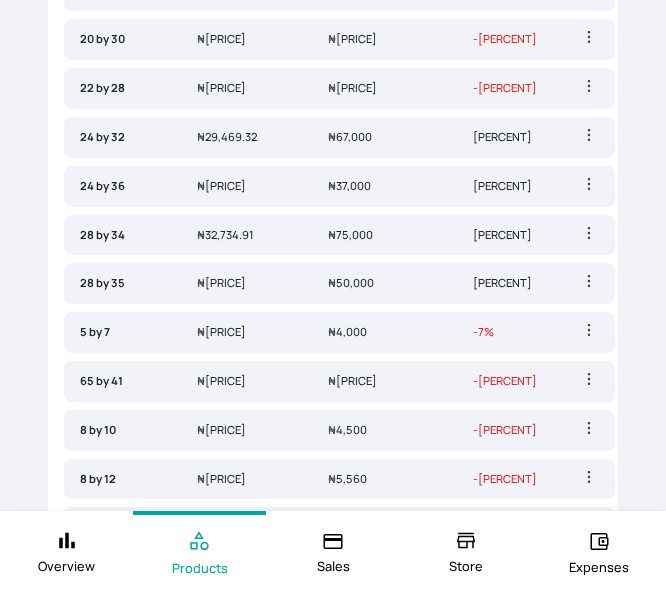scroll, scrollTop: 0, scrollLeft: 0, axis: both 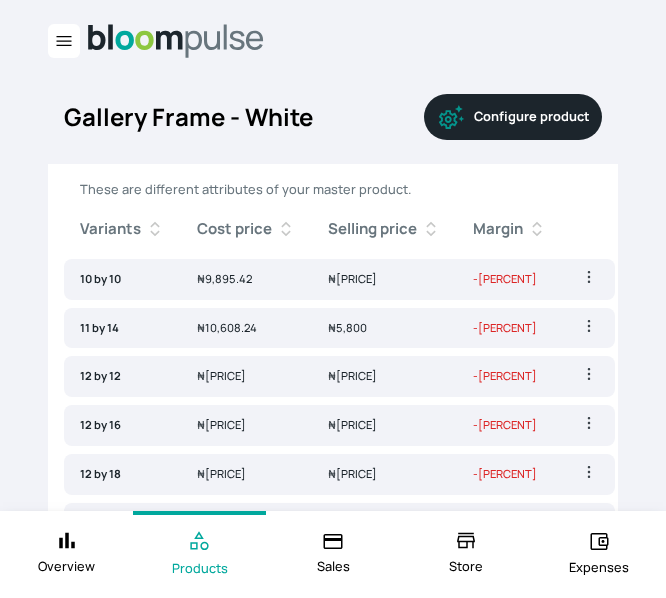 click on "Gallery Frame - White Configure product" at bounding box center [333, 117] 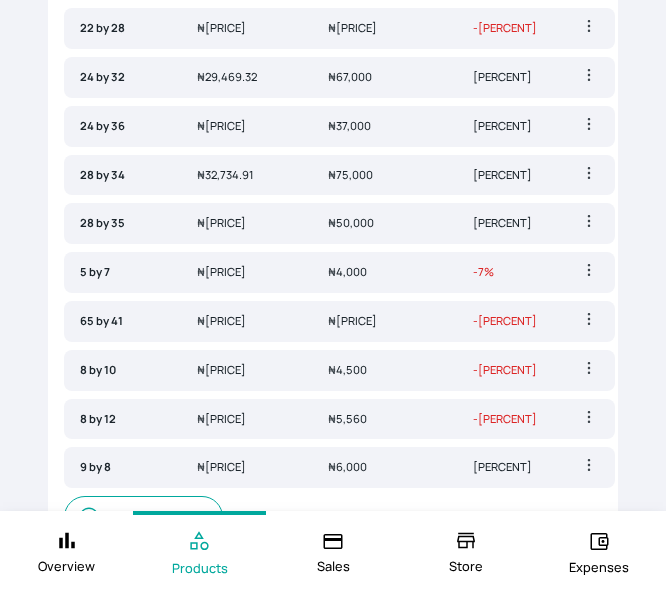 scroll, scrollTop: 969, scrollLeft: 0, axis: vertical 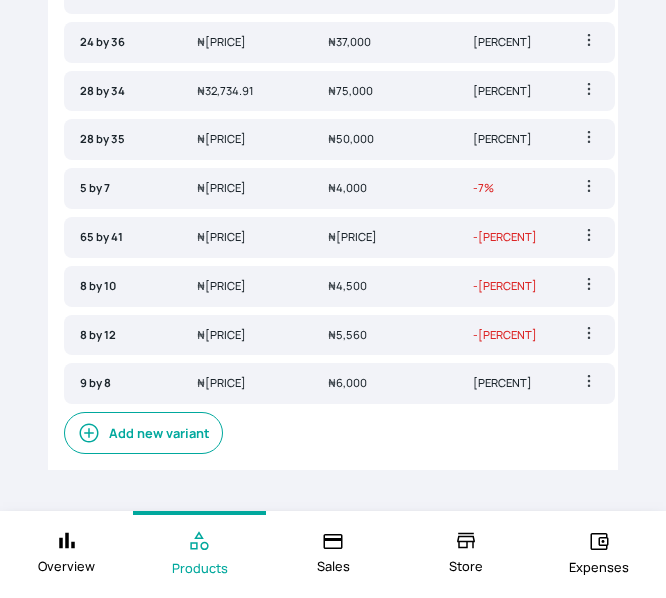 click on "₦ [PRICE]" at bounding box center [350, 90] 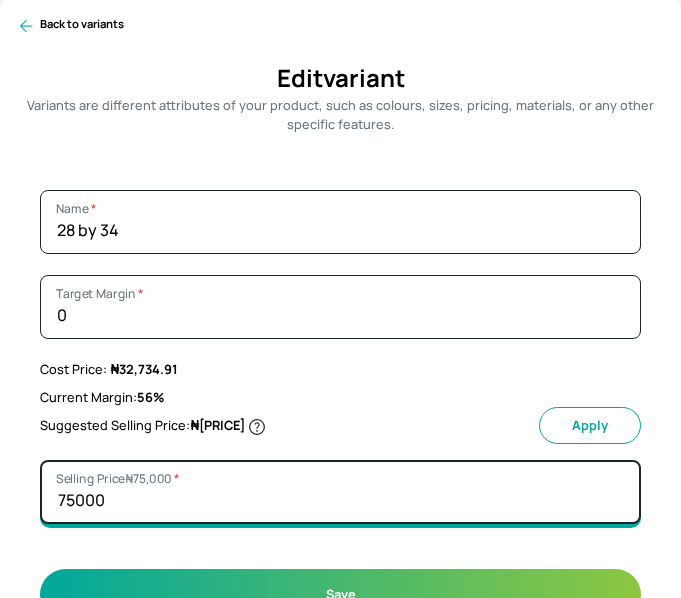 click on "75000" at bounding box center [340, 492] 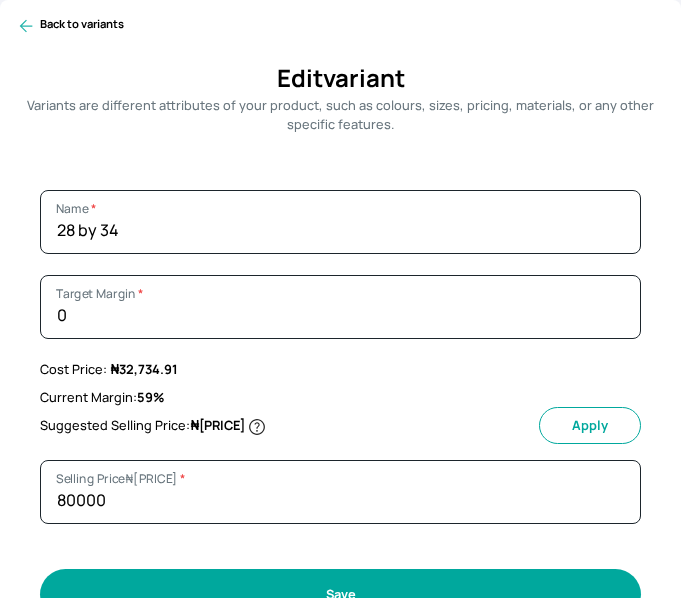 click on "Save" at bounding box center [340, 594] 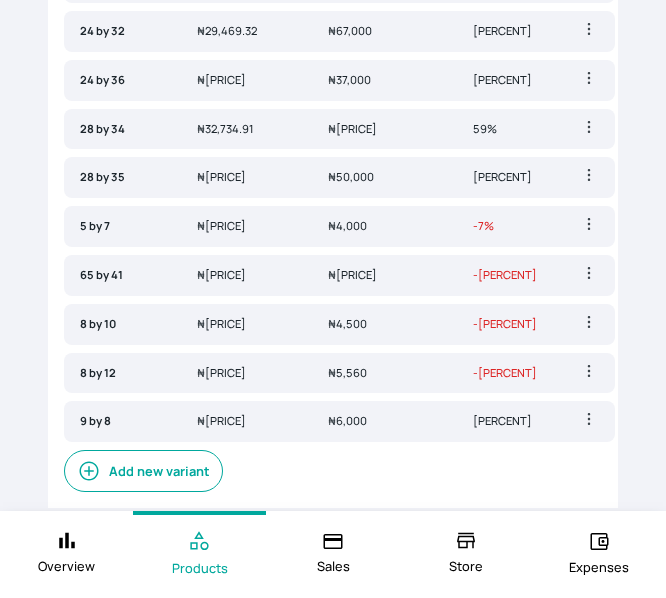 scroll, scrollTop: 969, scrollLeft: 0, axis: vertical 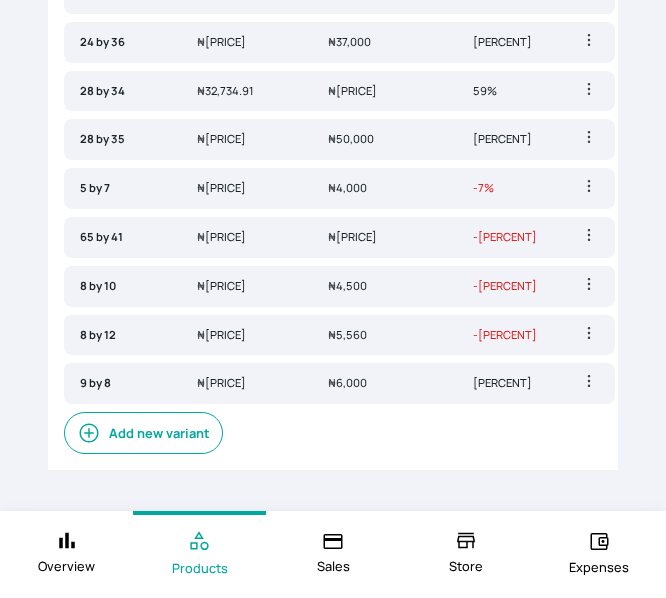 click on "Add new variant" at bounding box center (143, 433) 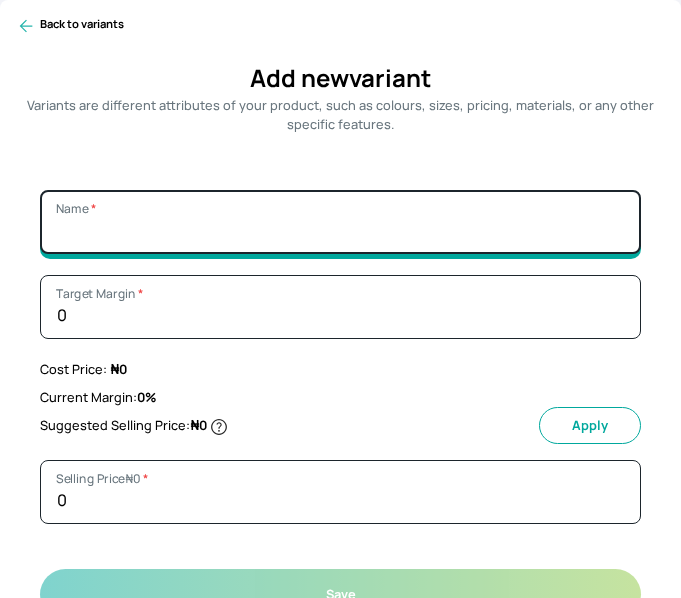 click on "Name    *" at bounding box center (340, 222) 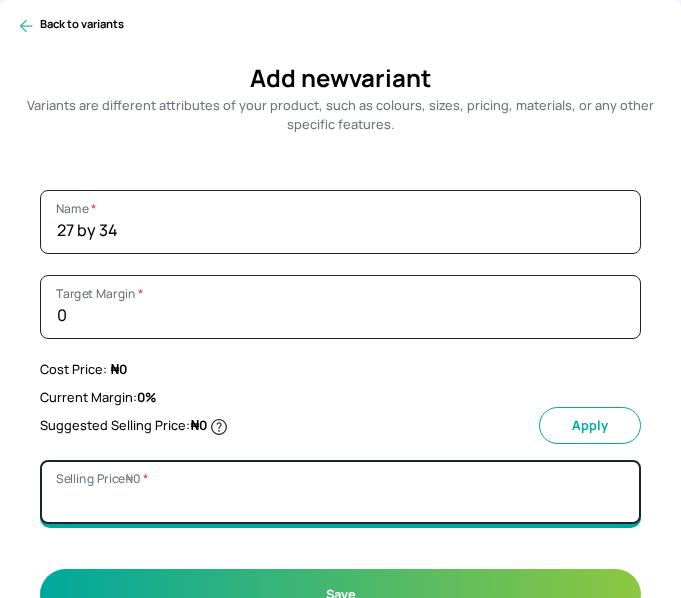 click on "Selling Price  ₦ [PRICE]    *" at bounding box center [340, 492] 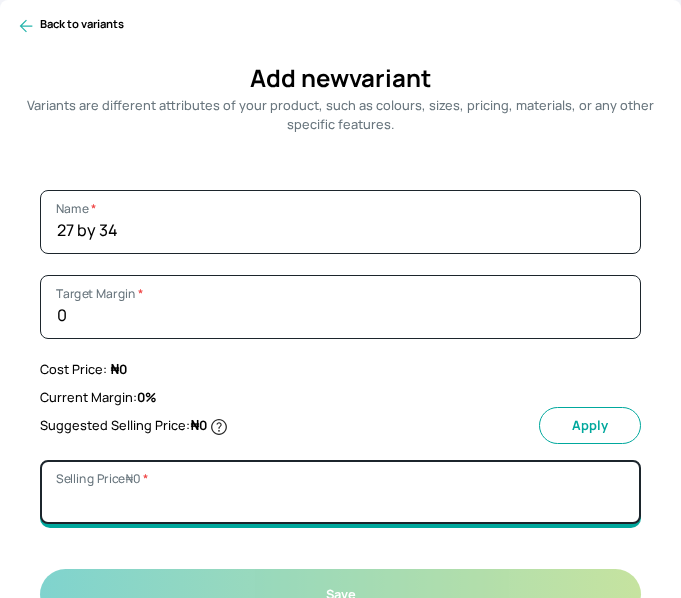 click on "Selling Price  ₦ [PRICE]    *" at bounding box center (340, 492) 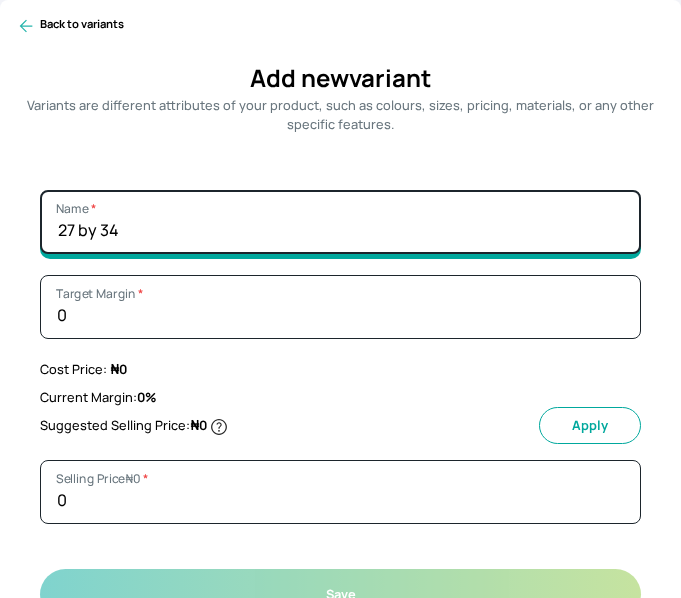 click on "27 by 34" at bounding box center (340, 222) 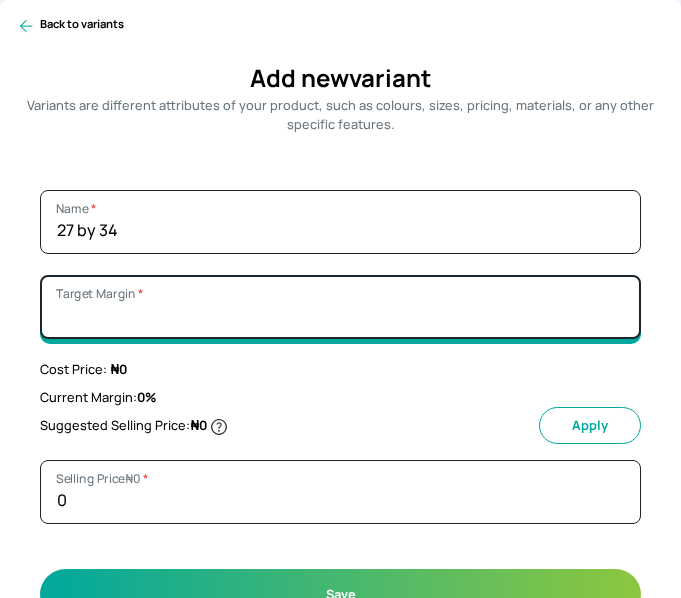 click on "Target Margin    *" at bounding box center (340, 307) 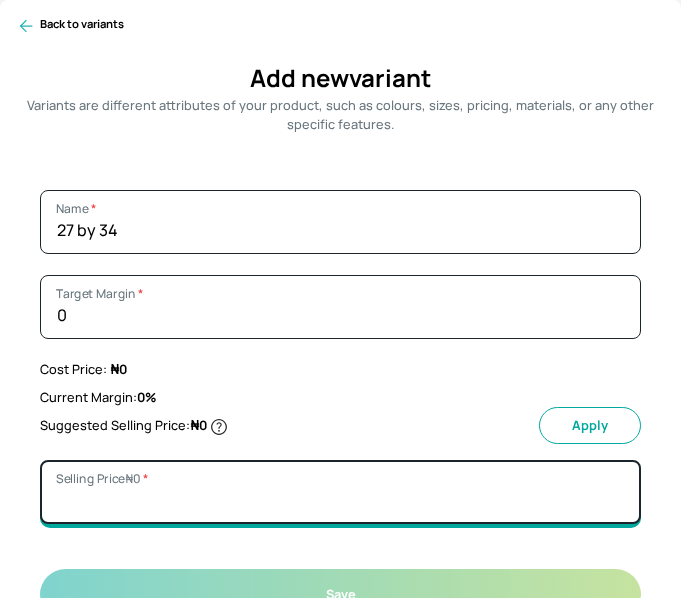 click on "Selling Price  ₦ [PRICE]    *" at bounding box center [340, 492] 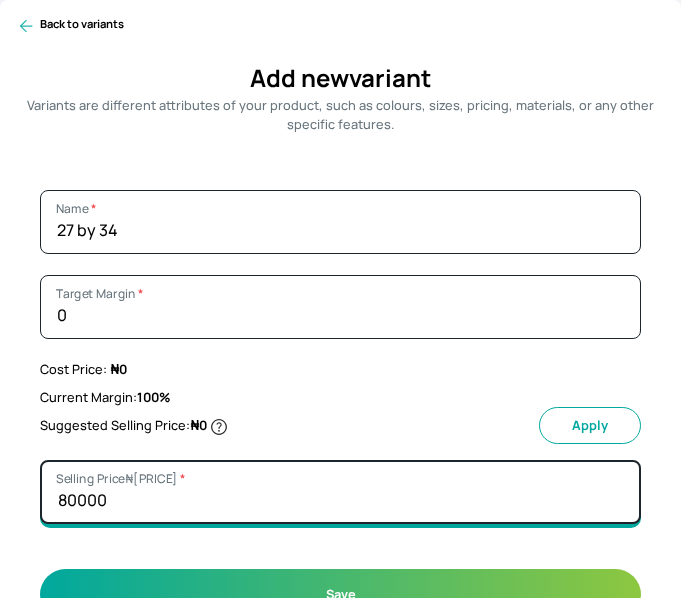 click on "80000" at bounding box center (340, 492) 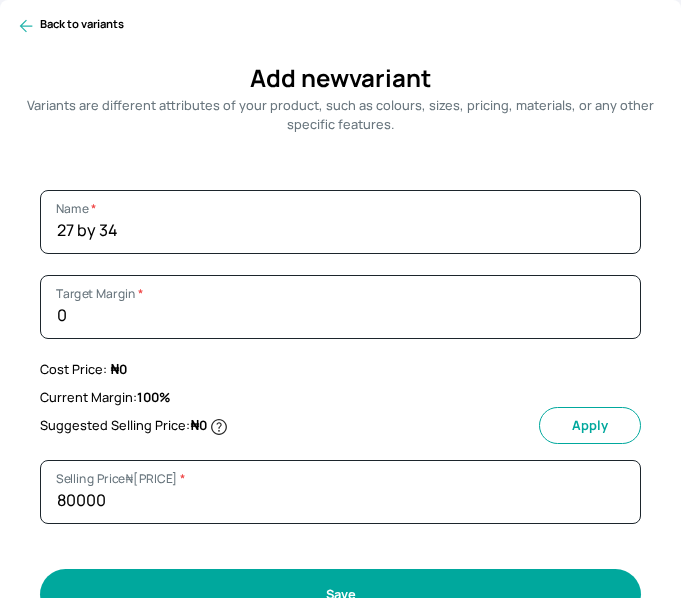 click on "Save" at bounding box center [340, 594] 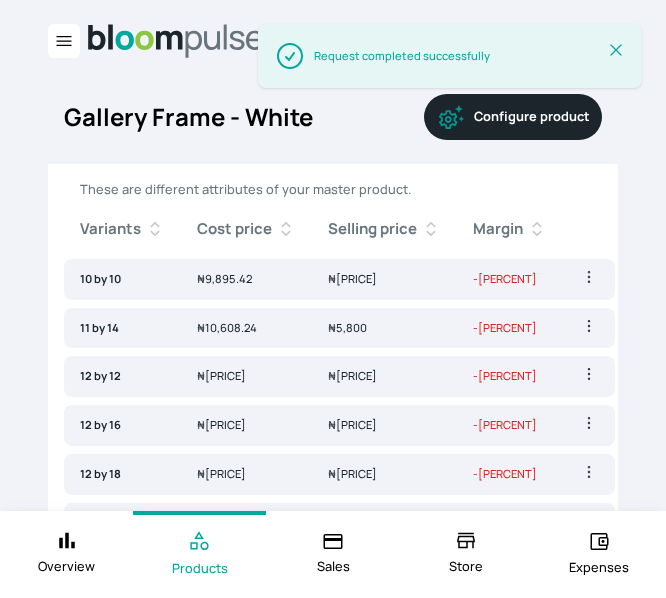 click on "Success Request completed successfully Close Alert" at bounding box center (450, 66) 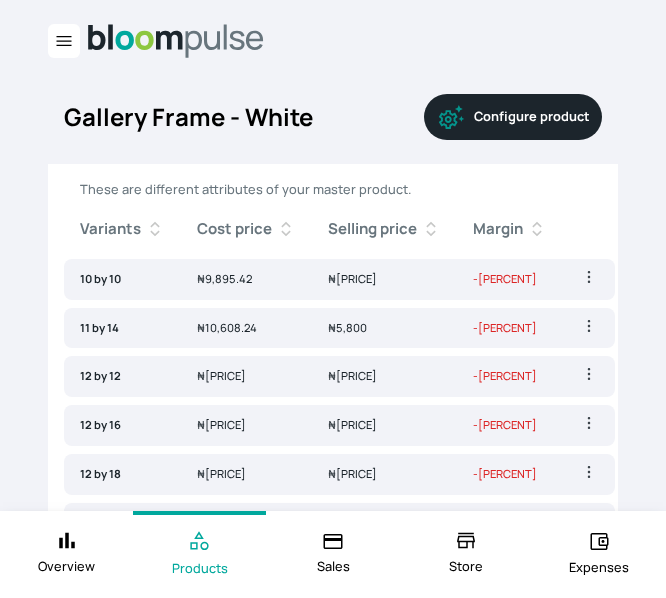 click 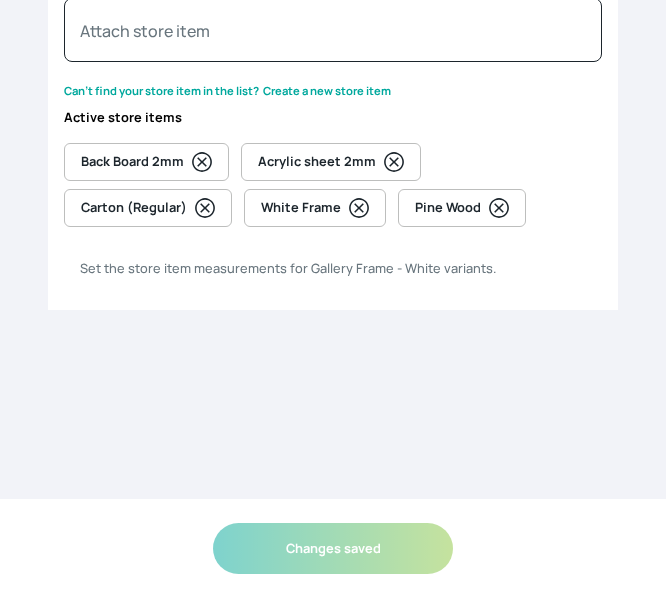scroll, scrollTop: 0, scrollLeft: 0, axis: both 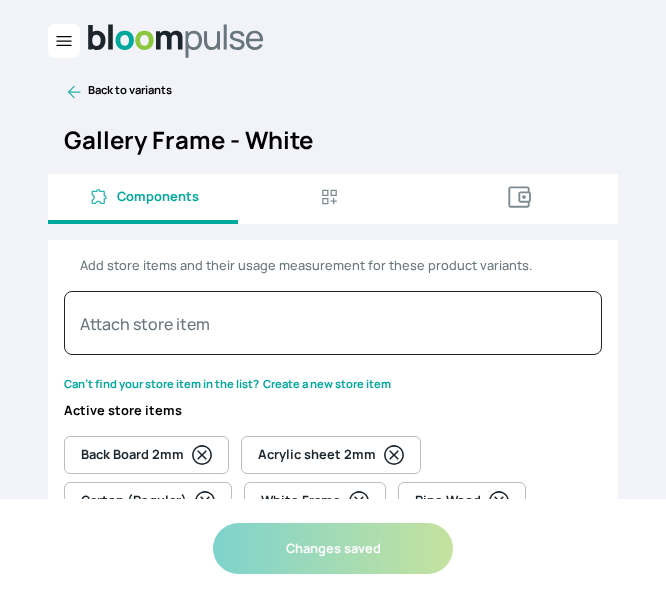 select on "SQUARE_INCH" 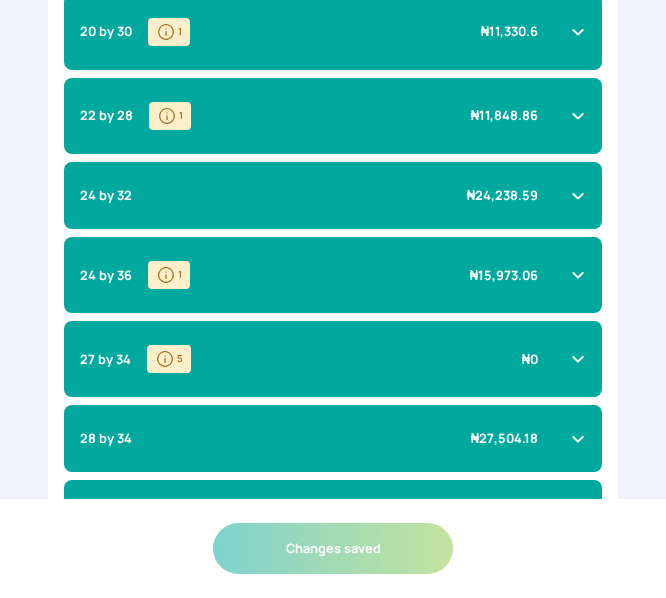 scroll, scrollTop: 1602, scrollLeft: 0, axis: vertical 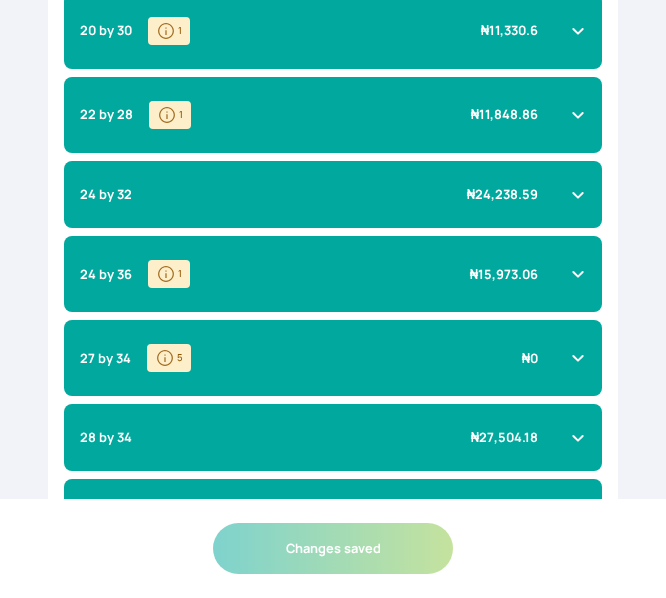 click on "27 by 34    5 ₦ 0" at bounding box center [321, 358] 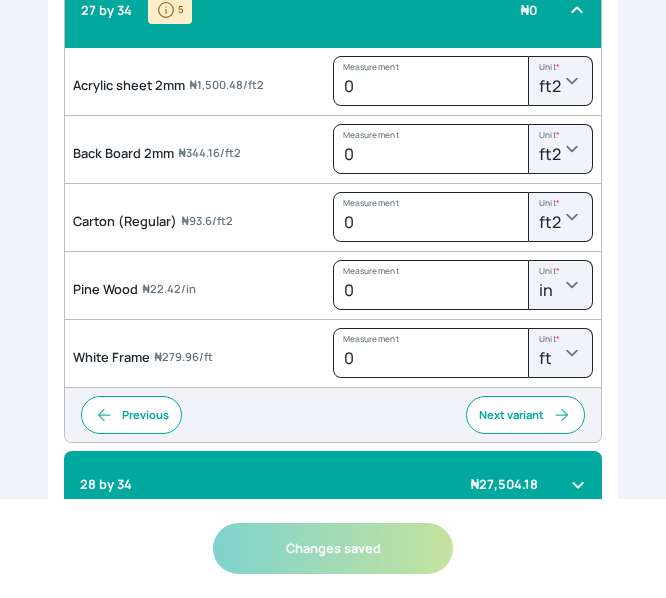 scroll, scrollTop: 1951, scrollLeft: 0, axis: vertical 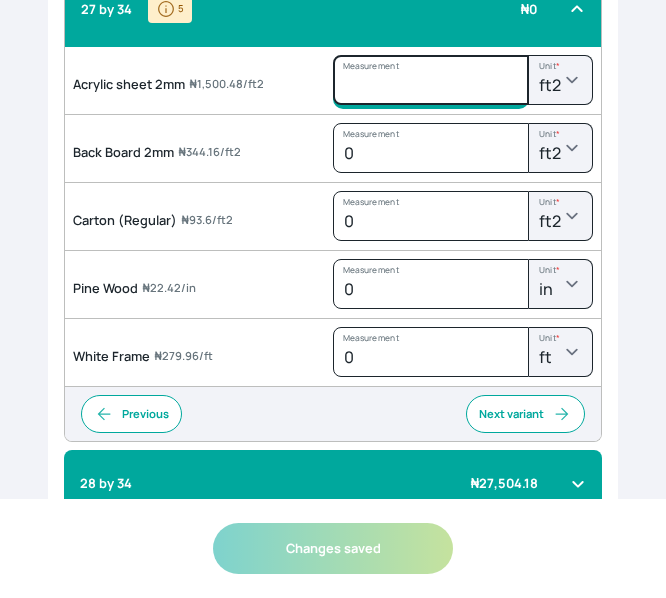 click on "Measurement" at bounding box center (431, -1255) 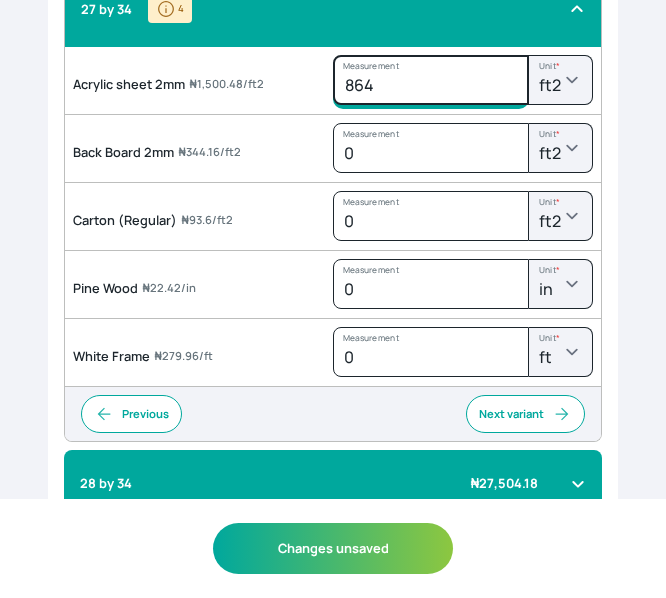 type on "[PRICE]" 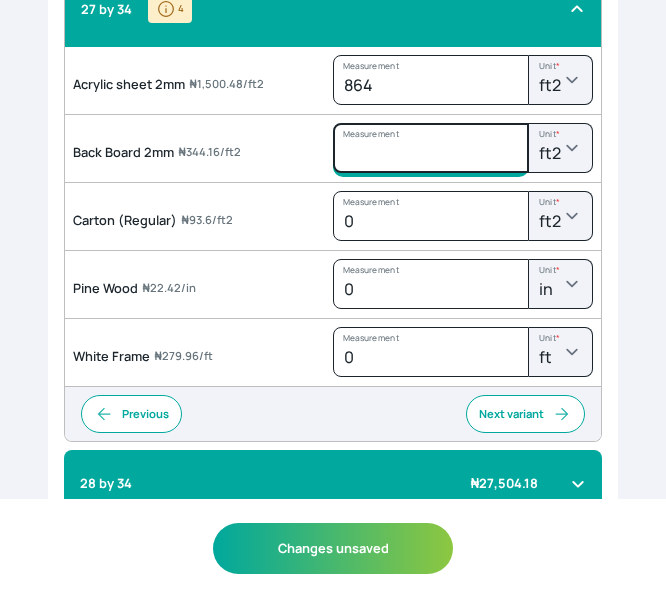 click on "Measurement" at bounding box center [431, -1255] 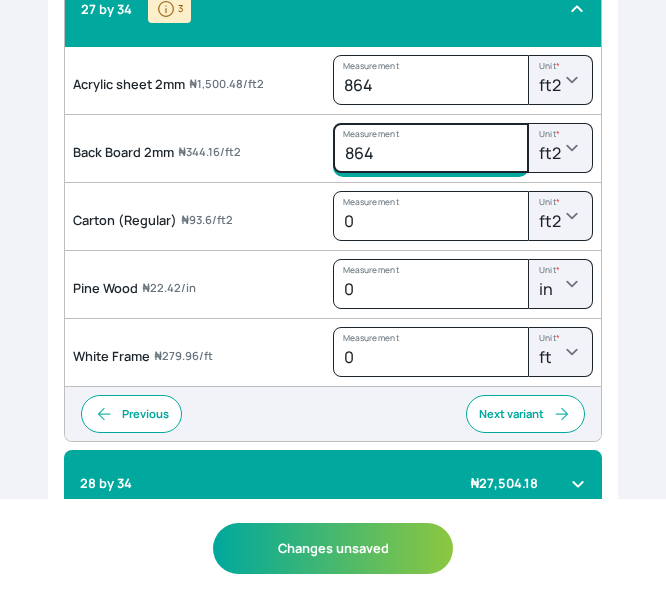 type on "[PRICE]" 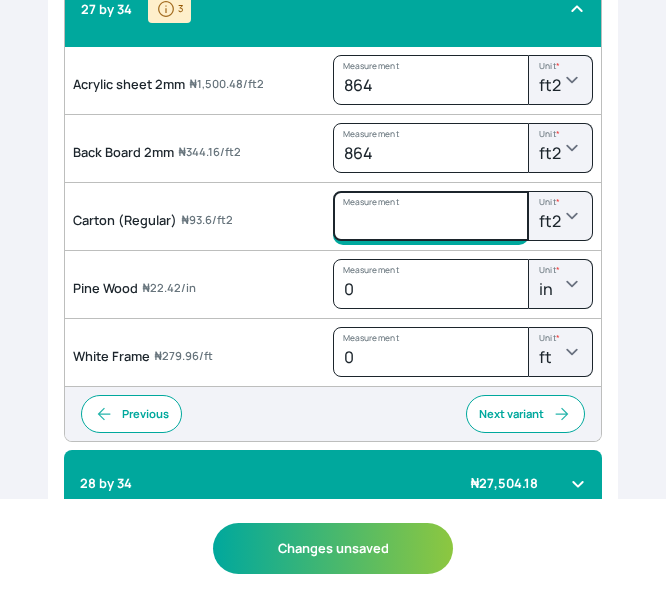 click on "Measurement" at bounding box center [431, -1255] 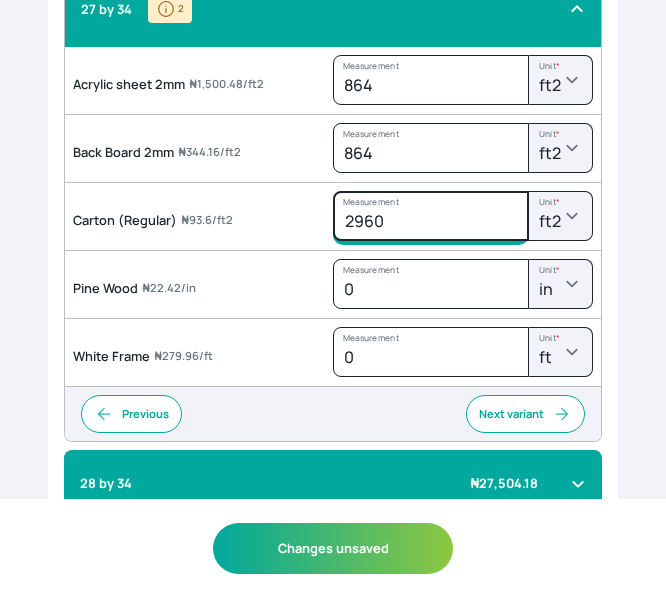 type on "2960" 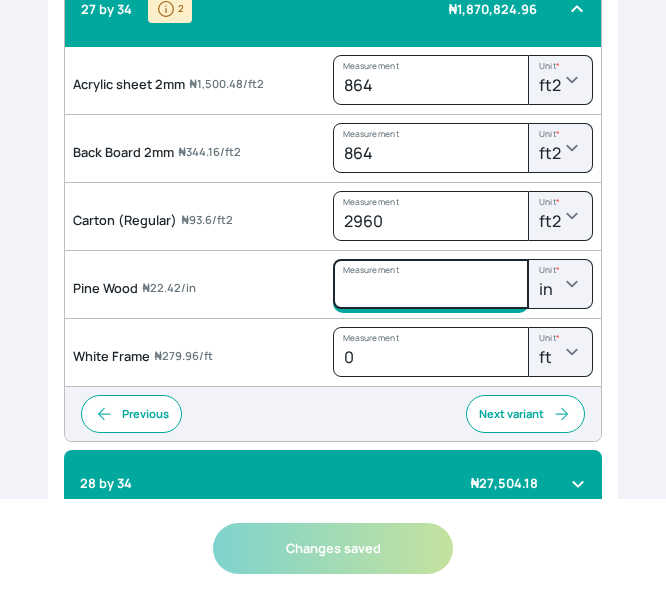 click on "Measurement" at bounding box center [431, -1255] 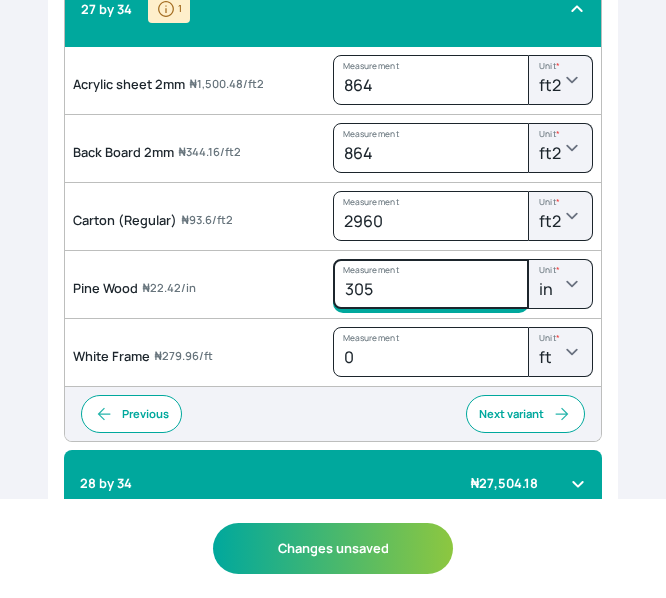 type on "305" 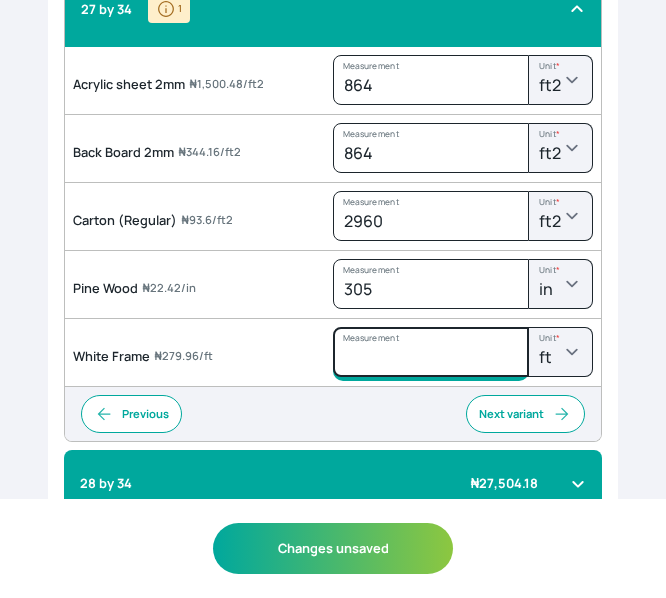 click on "Measurement" at bounding box center (431, -1255) 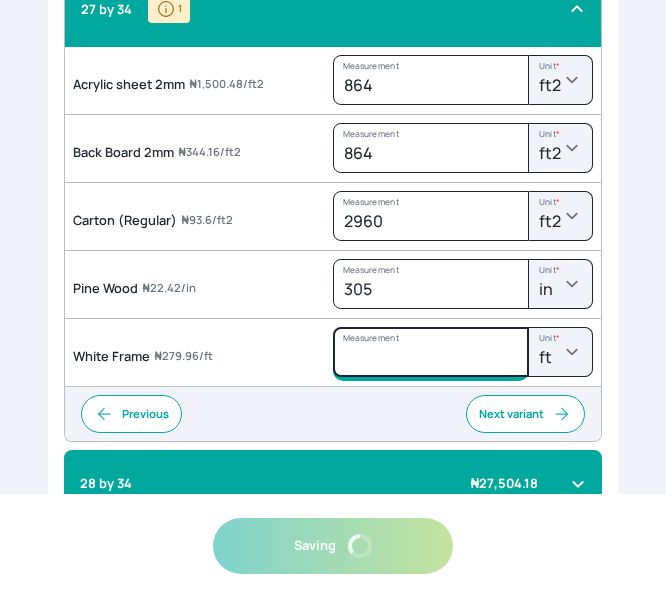 type on "0" 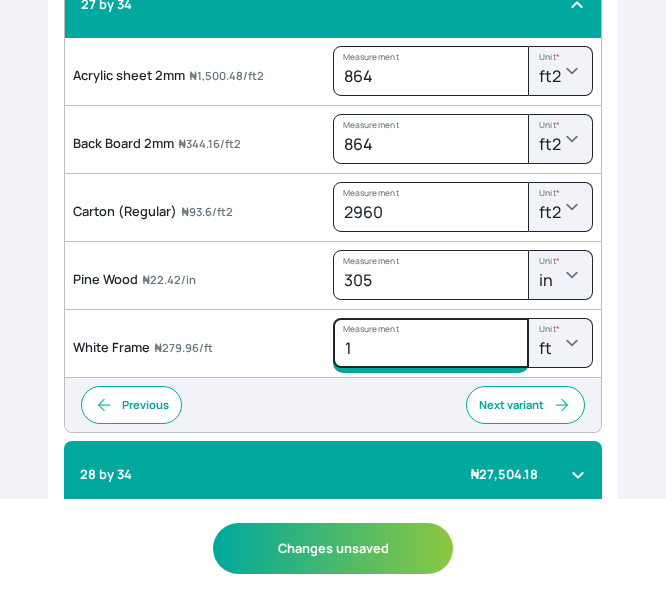 scroll, scrollTop: 1946, scrollLeft: 0, axis: vertical 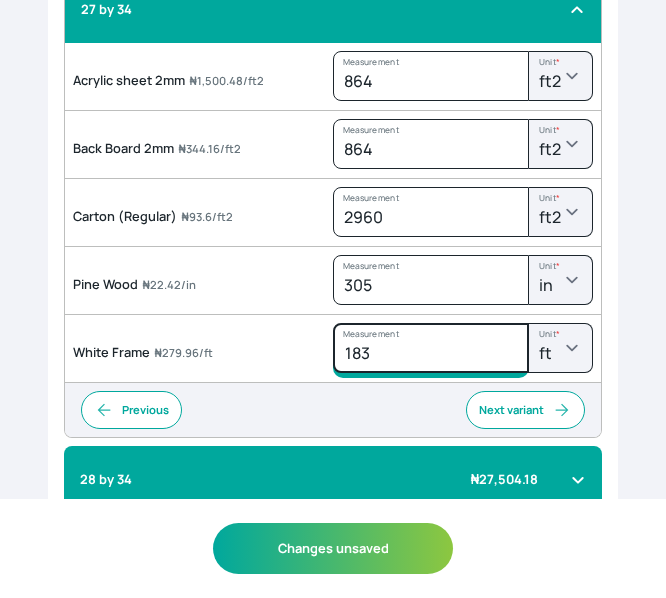 type on "183" 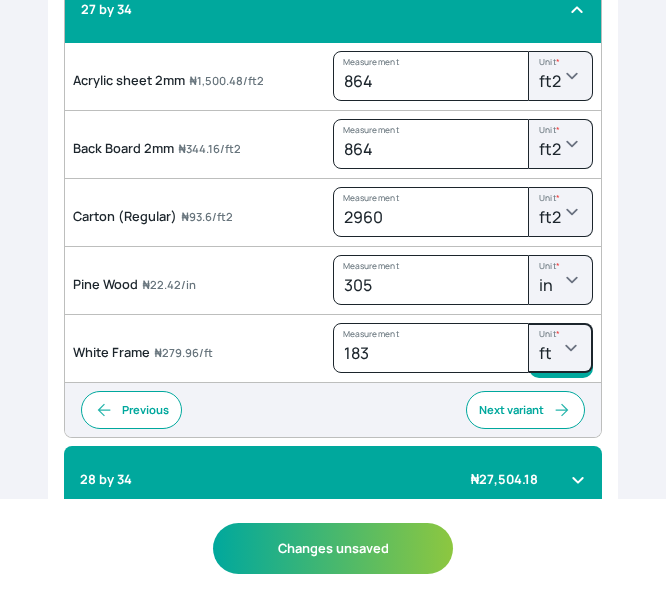 click on "m cm ft in yd" at bounding box center (562, -1250) 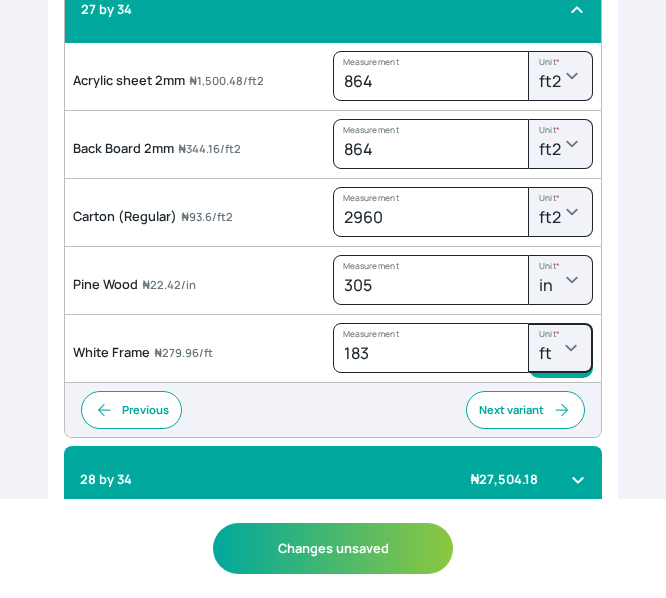 select on "INCH" 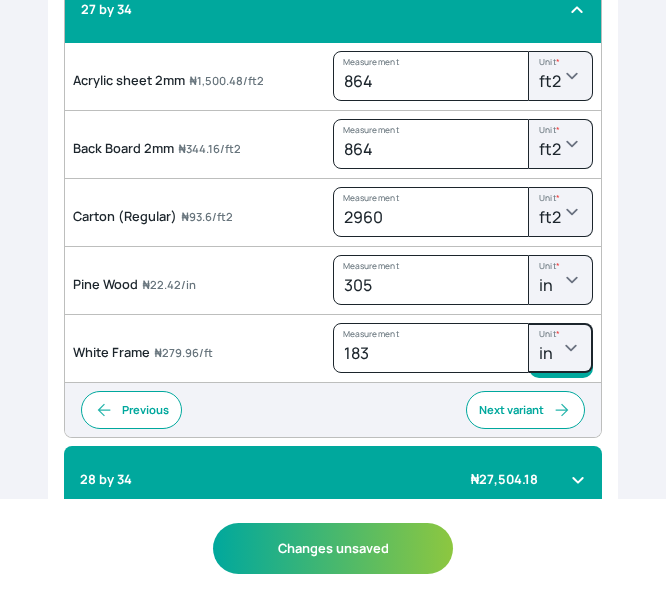 click on "m cm ft in yd" at bounding box center [562, -1250] 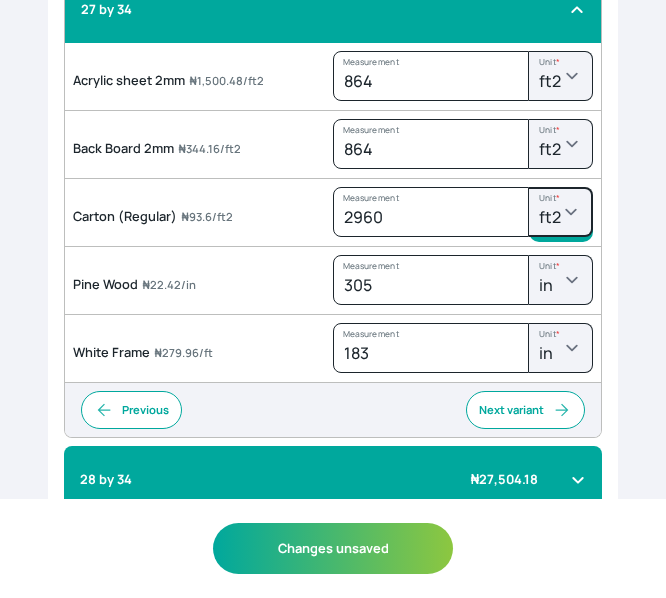 click on "m2 ft2 in2 yd2" at bounding box center [562, -1250] 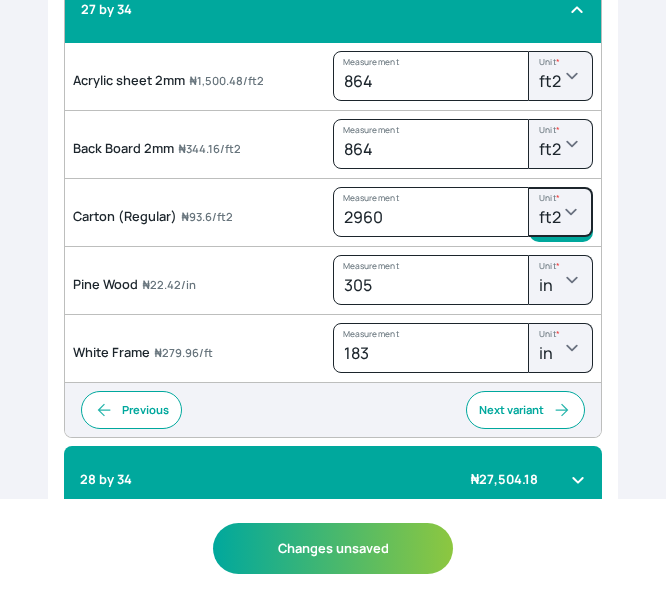 select on "SQUARE_INCH" 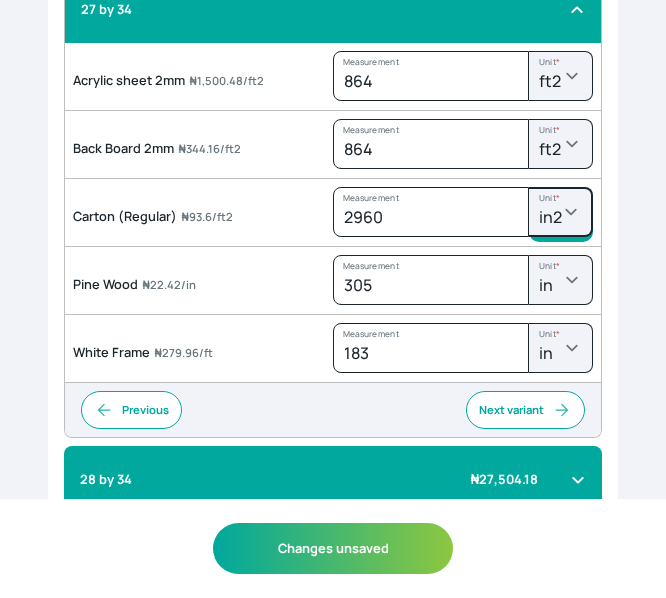 click on "m2 ft2 in2 yd2" at bounding box center (562, -1250) 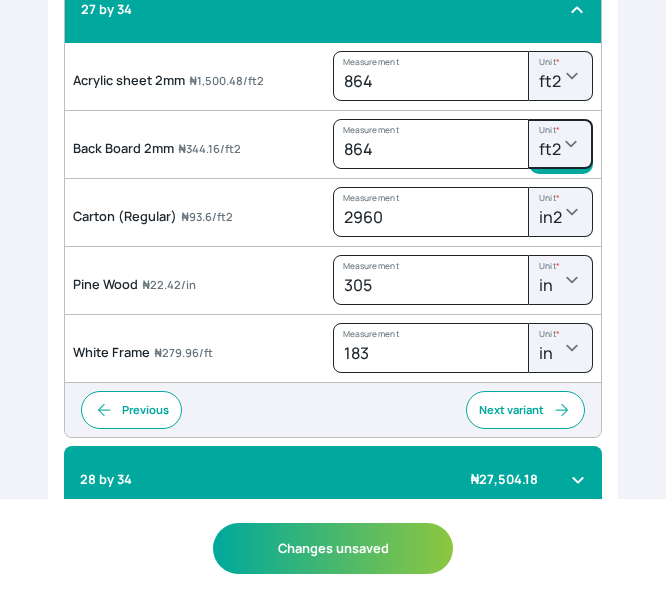 click on "m2 ft2 in2 yd2" at bounding box center [562, -1250] 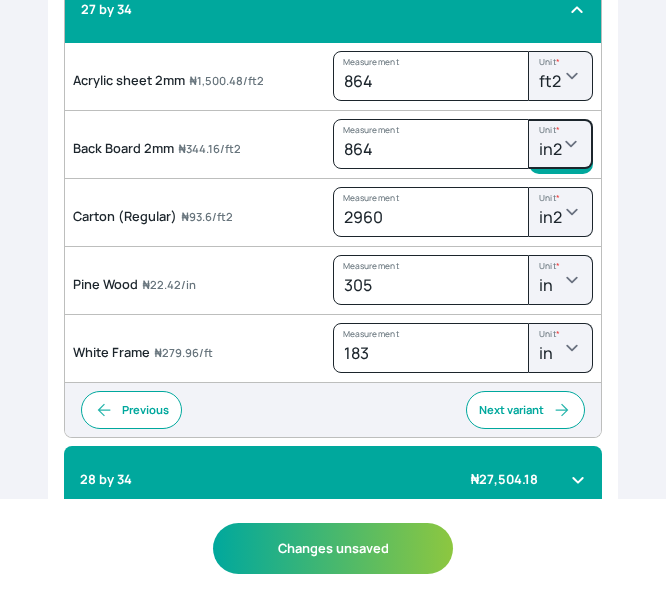 click on "m2 ft2 in2 yd2" at bounding box center [562, -1250] 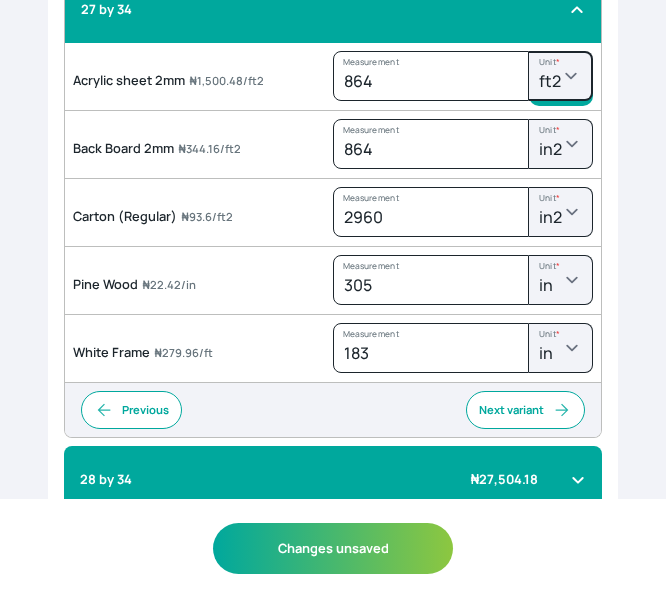 click on "m2 ft2 in2 yd2" at bounding box center (562, -1250) 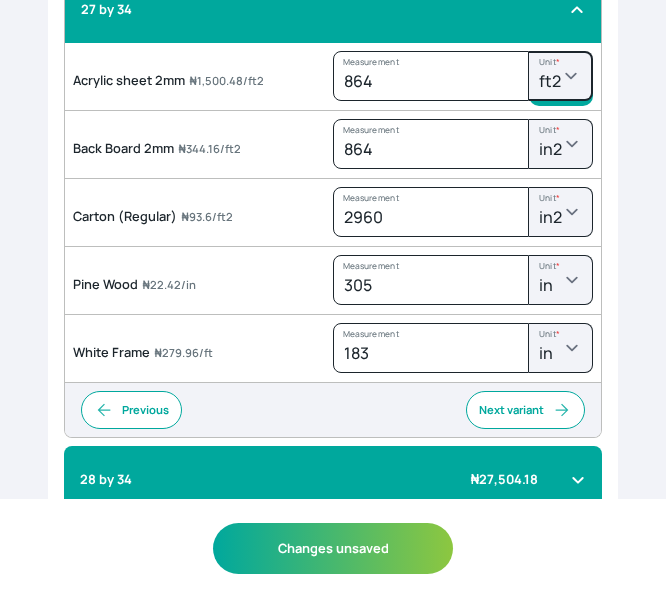 select on "SQUARE_INCH" 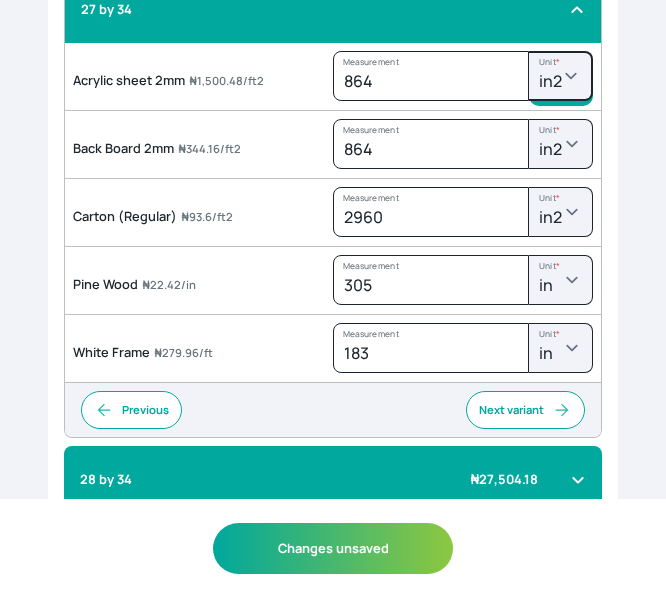click on "m2 ft2 in2 yd2" at bounding box center (562, -1250) 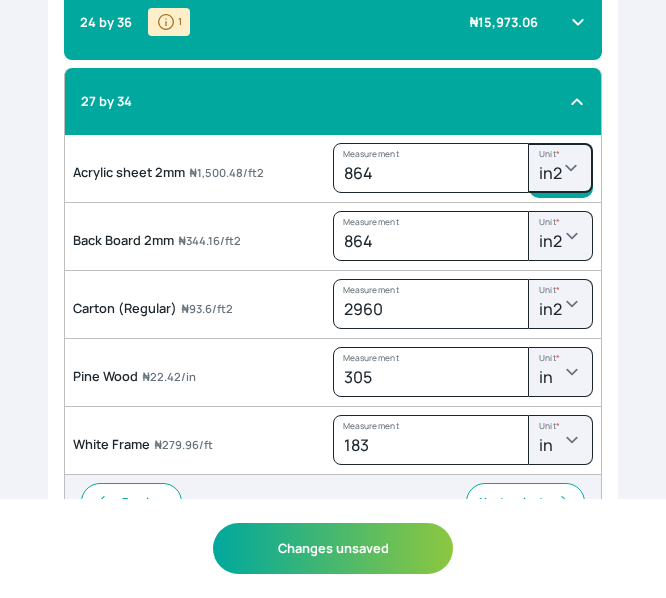 scroll, scrollTop: 1853, scrollLeft: 0, axis: vertical 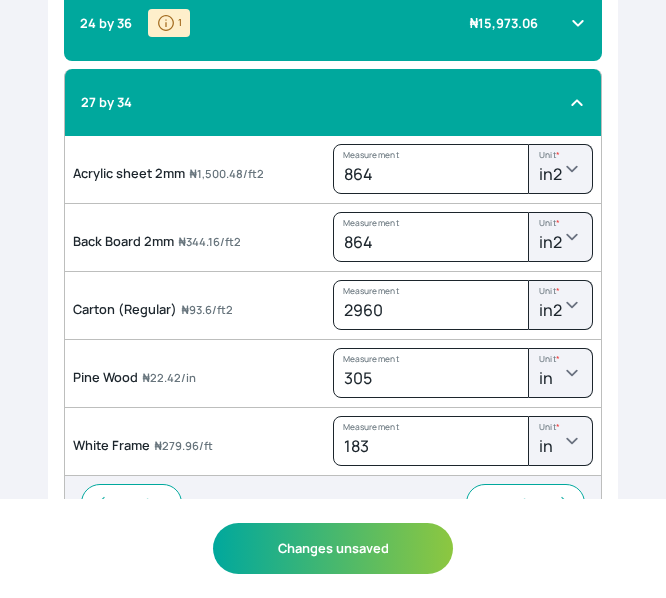 click on "27 by 34" at bounding box center (321, 102) 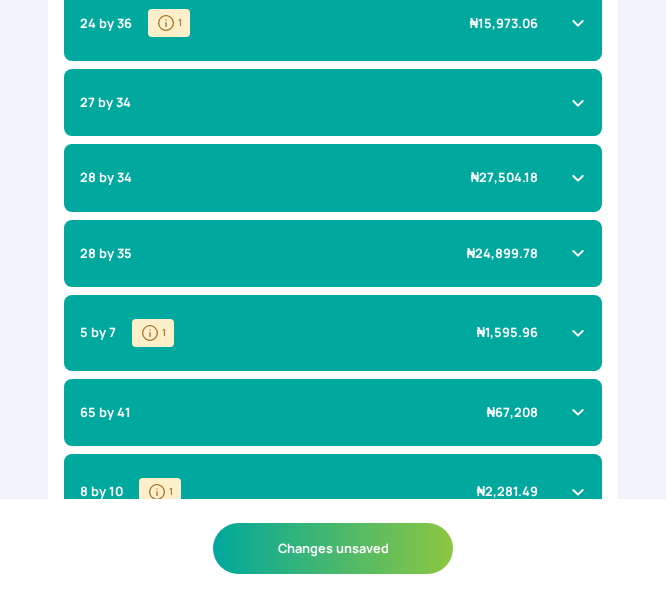 click on "27 by 34" at bounding box center [321, 102] 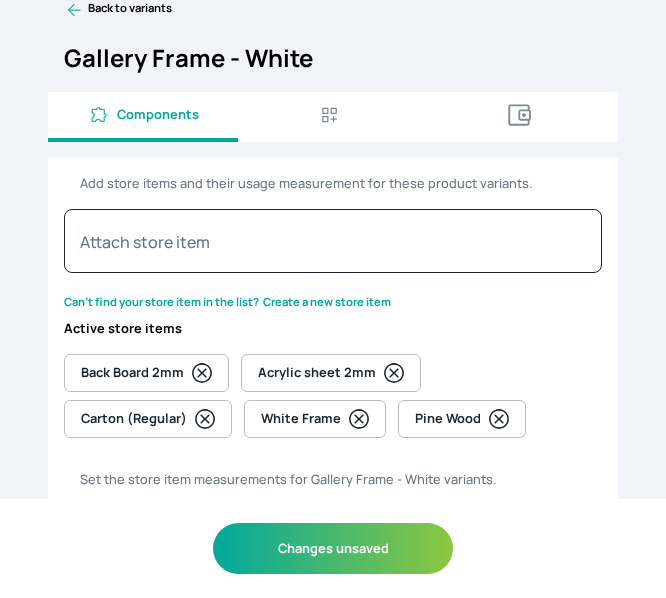 scroll, scrollTop: 0, scrollLeft: 0, axis: both 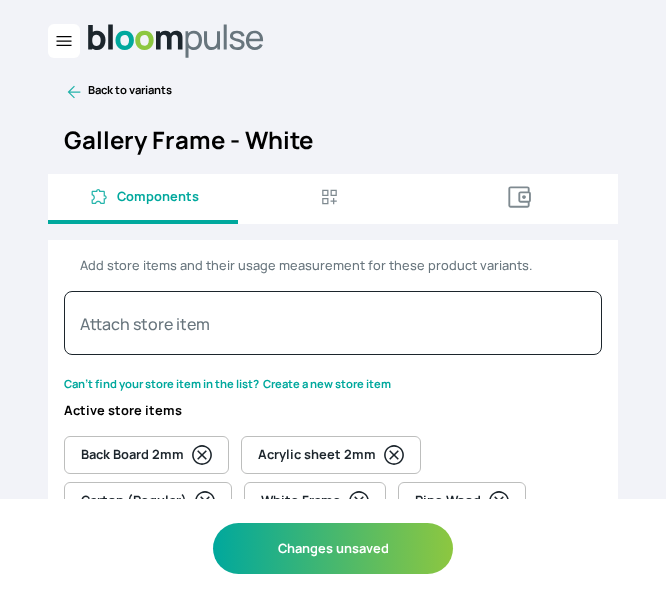 click 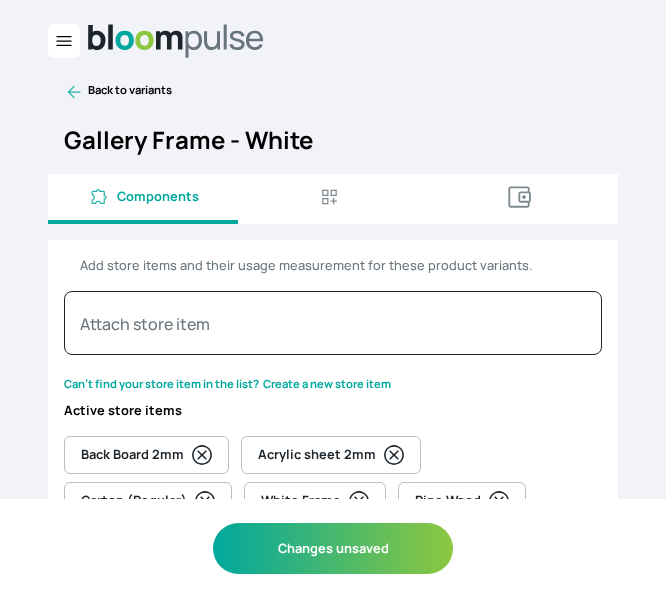 select on "MINUTE" 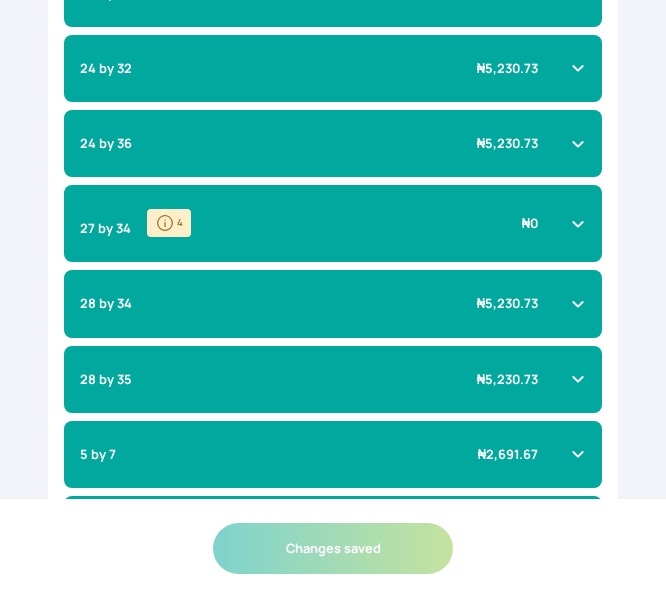 scroll, scrollTop: 1587, scrollLeft: 0, axis: vertical 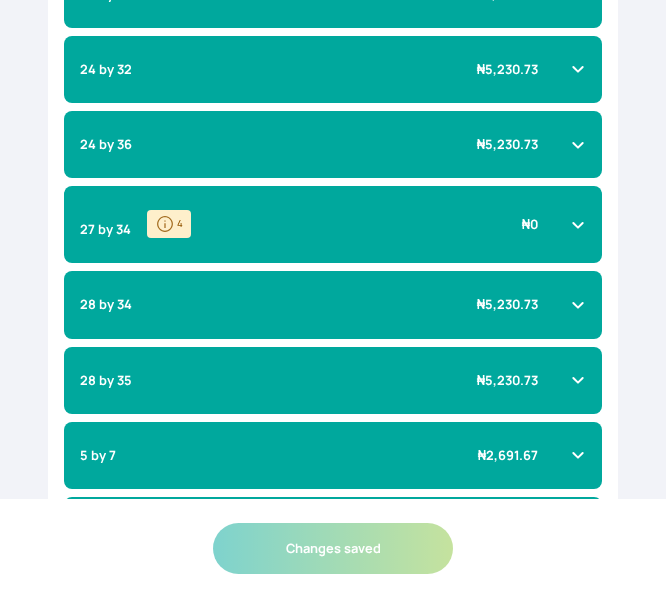 click on "27 by 34    4 ₦ 0" at bounding box center (333, 224) 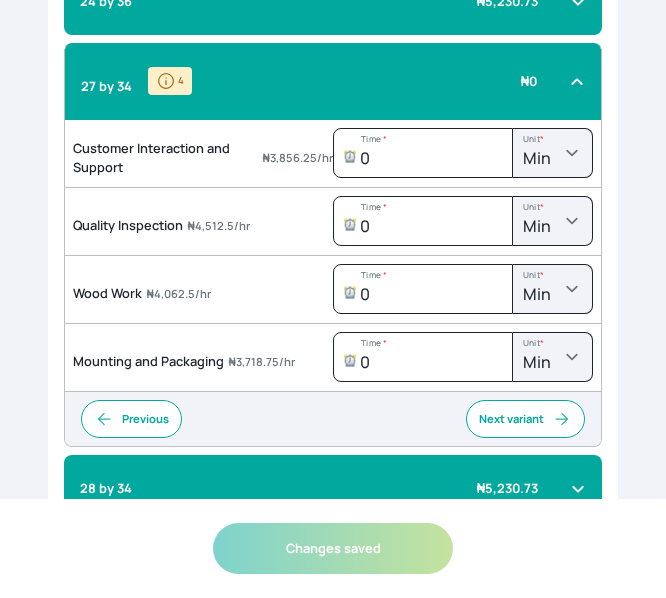 scroll, scrollTop: 1731, scrollLeft: 0, axis: vertical 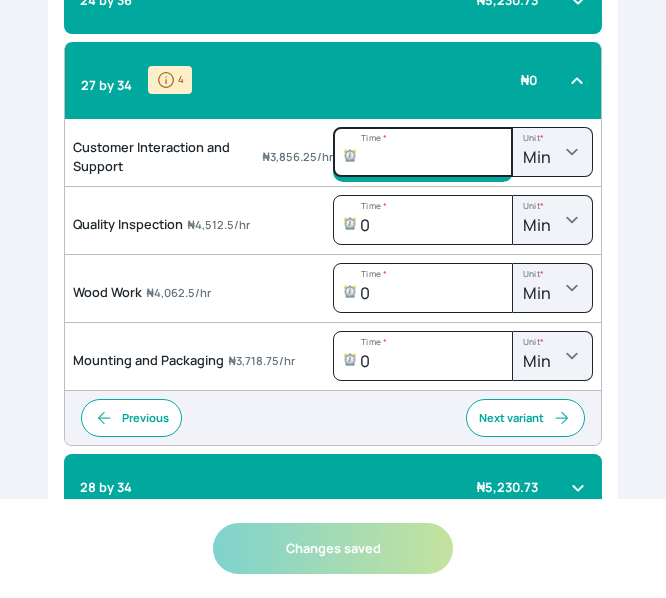 click on "Time    *" at bounding box center [423, -1061] 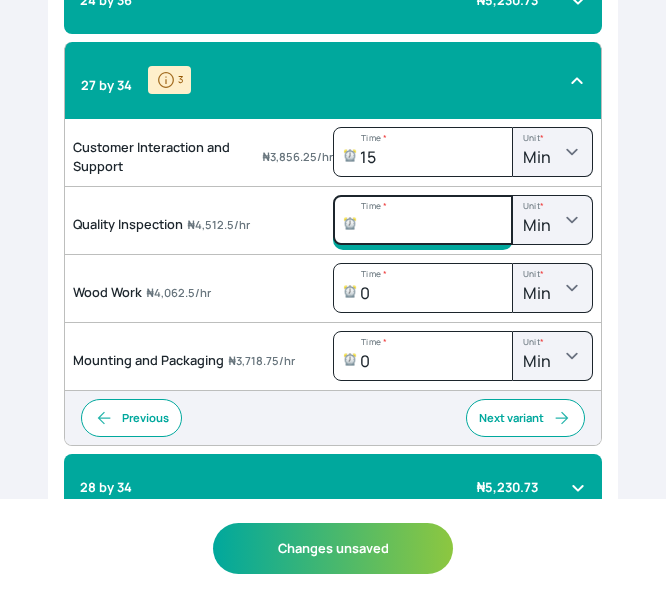 click on "Time    *" at bounding box center (423, -1061) 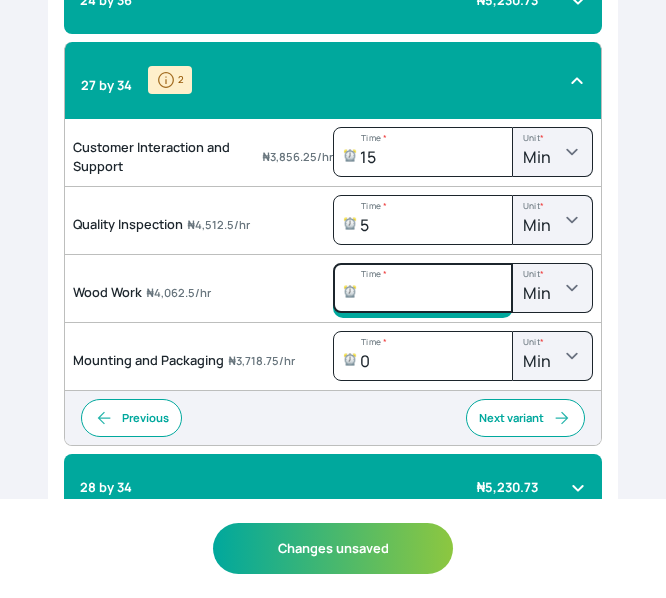 click on "Time    *" at bounding box center [423, -1061] 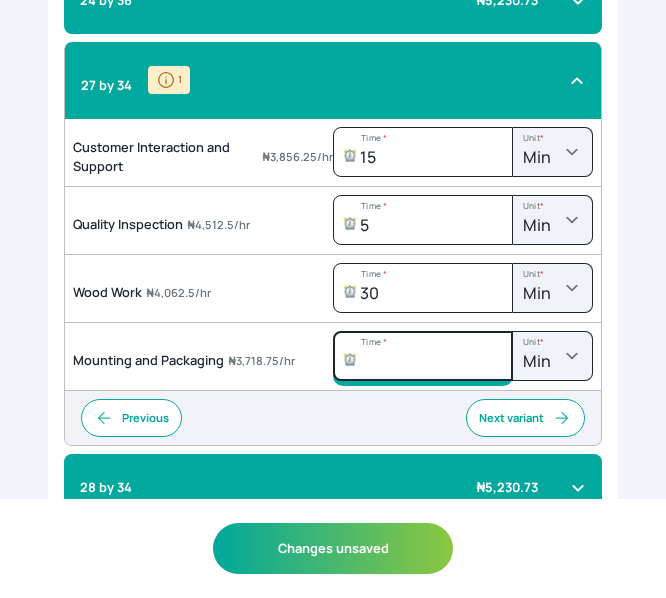 click on "Time    *" at bounding box center (423, -1061) 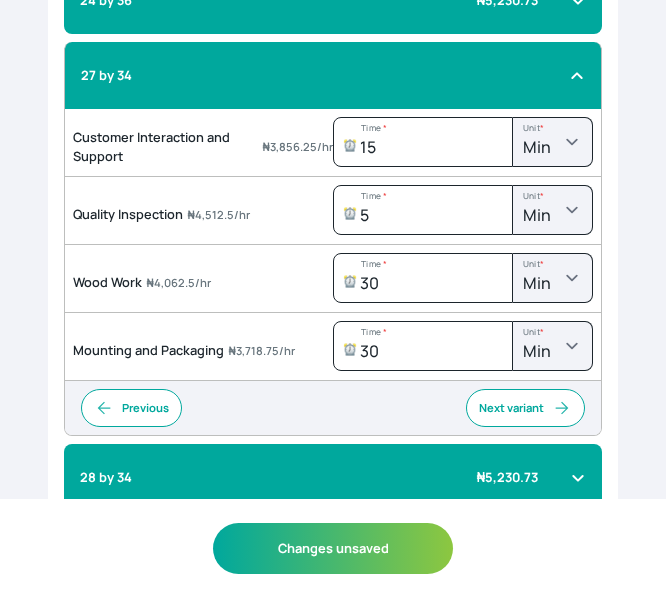 click on "27 by 34" at bounding box center [333, 75] 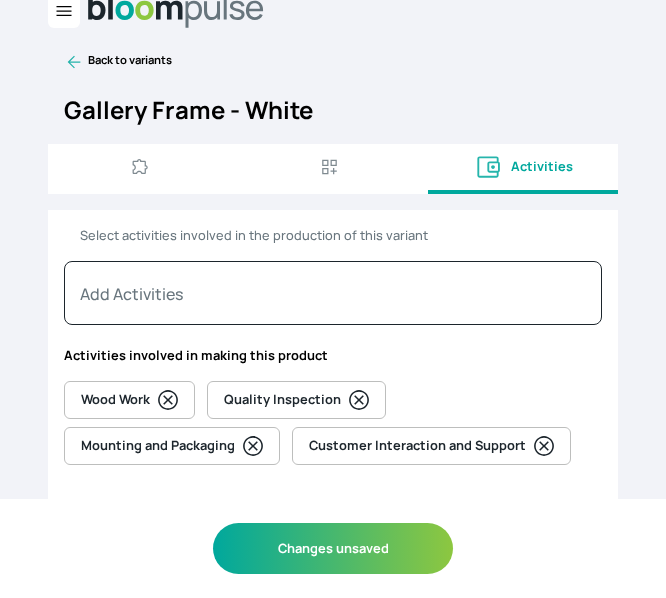 scroll, scrollTop: 0, scrollLeft: 0, axis: both 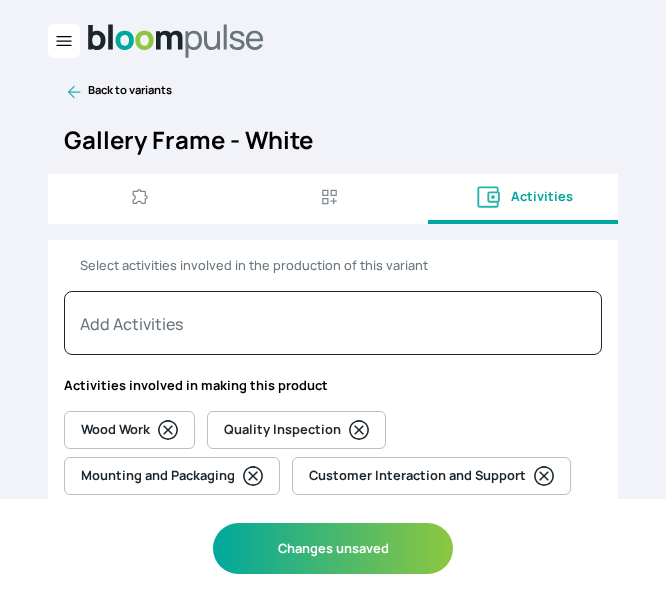 click 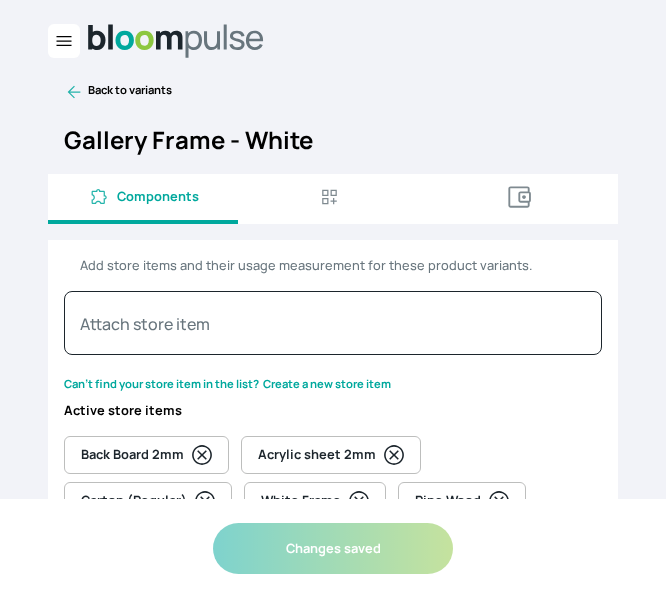 click on "Activities" at bounding box center (523, 197) 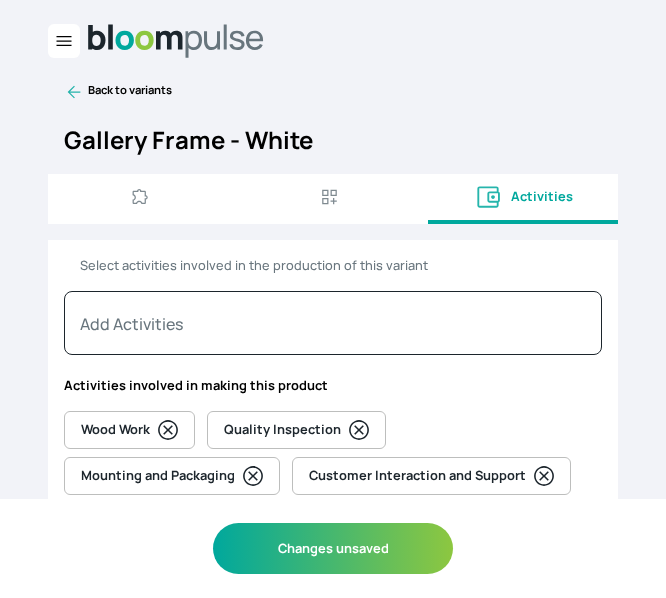 click on "Components" at bounding box center (143, 199) 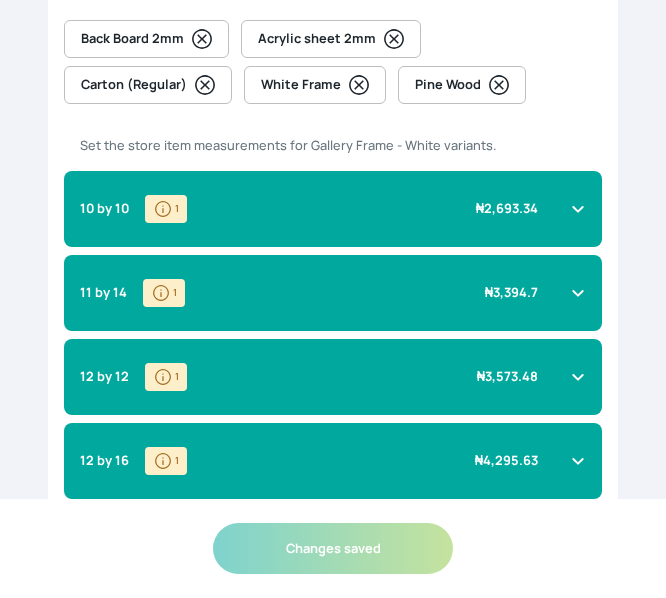 scroll, scrollTop: 0, scrollLeft: 0, axis: both 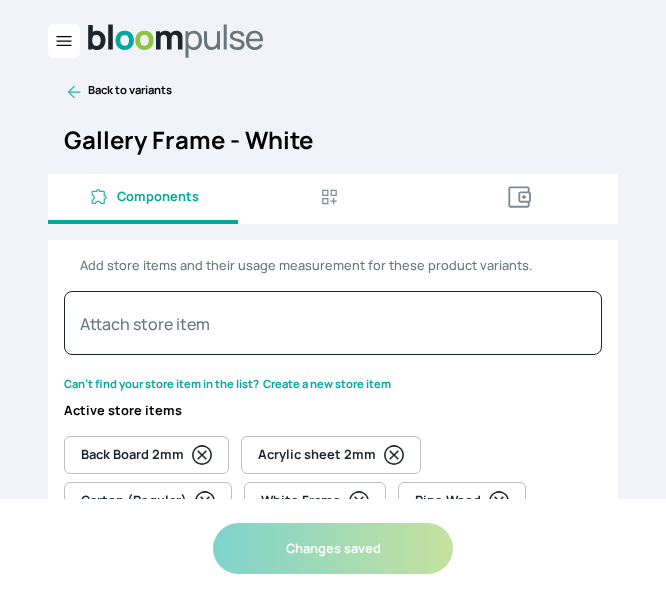 click 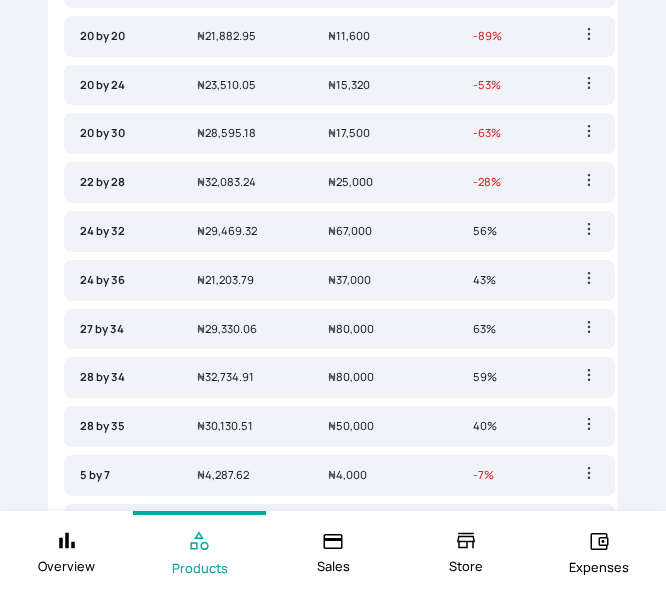 scroll, scrollTop: 732, scrollLeft: 0, axis: vertical 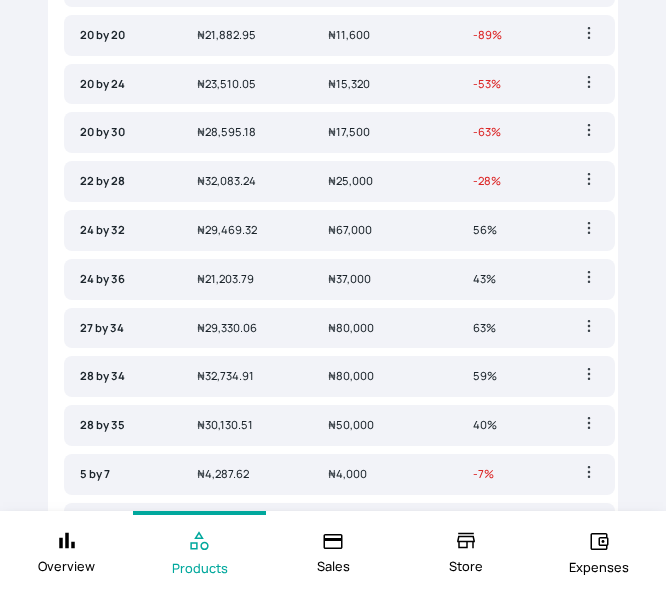 click on "₦ 80,000" at bounding box center [384, 328] 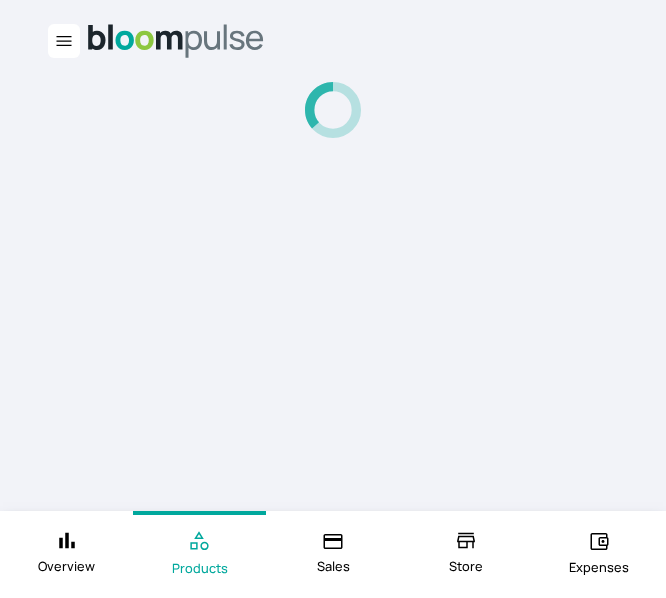 scroll, scrollTop: 0, scrollLeft: 0, axis: both 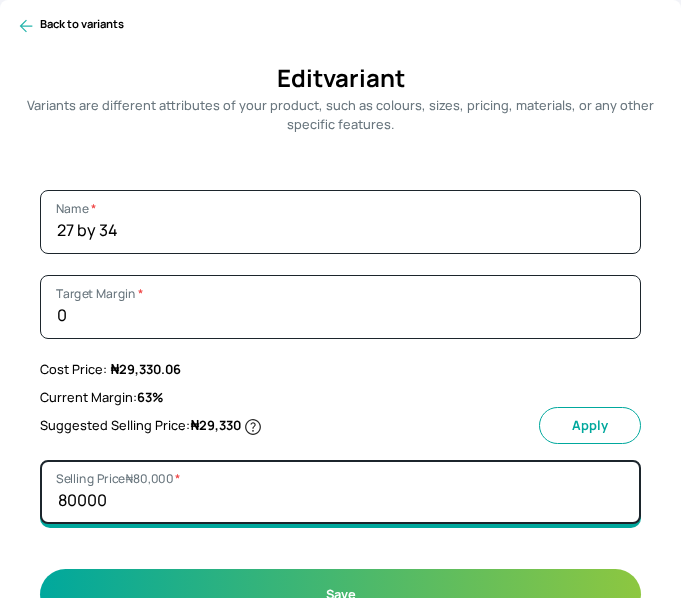 click on "80000" at bounding box center (340, 492) 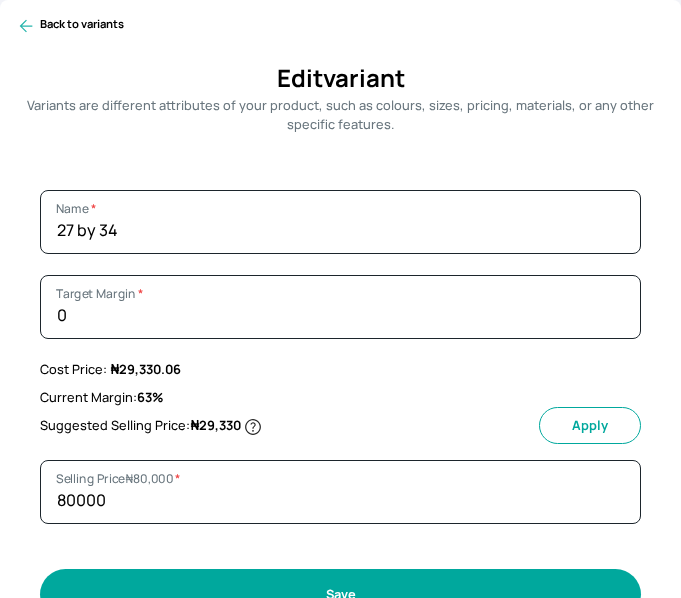 click on "Save" at bounding box center [340, 594] 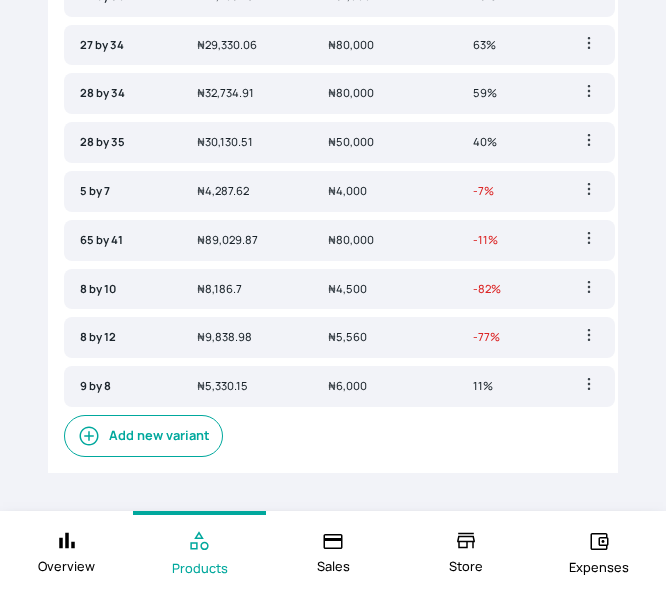 scroll, scrollTop: 1018, scrollLeft: 0, axis: vertical 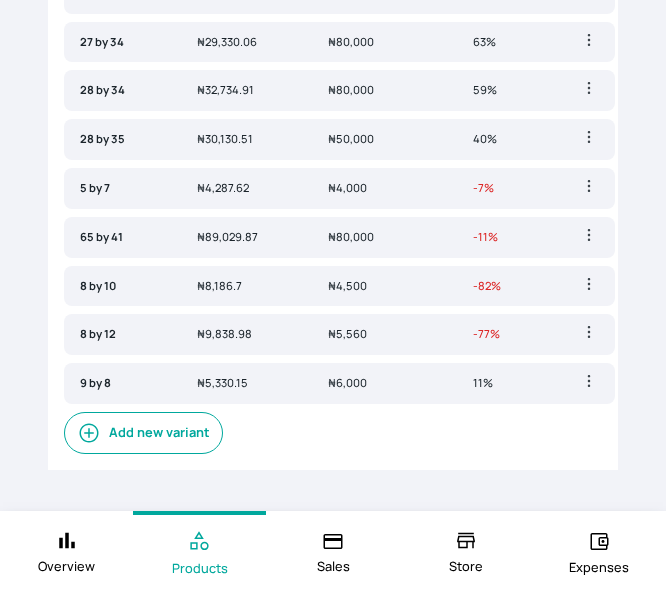 click on "Add new variant" at bounding box center [143, 433] 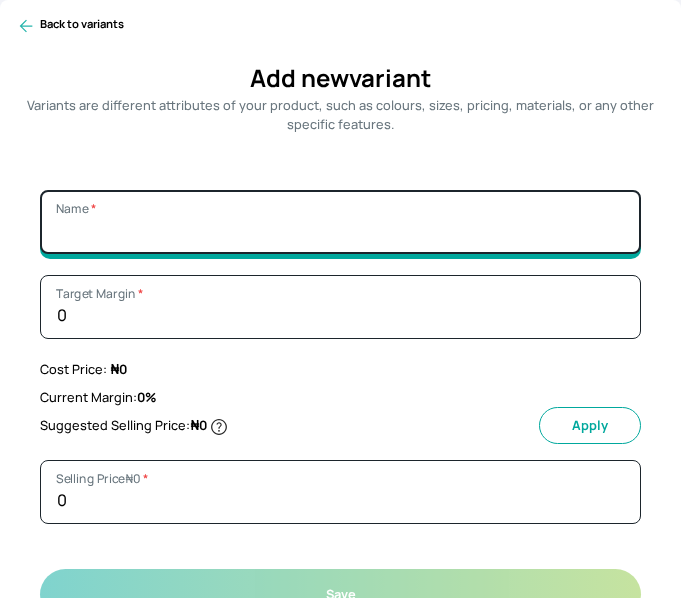 click on "Name    *" at bounding box center (340, 222) 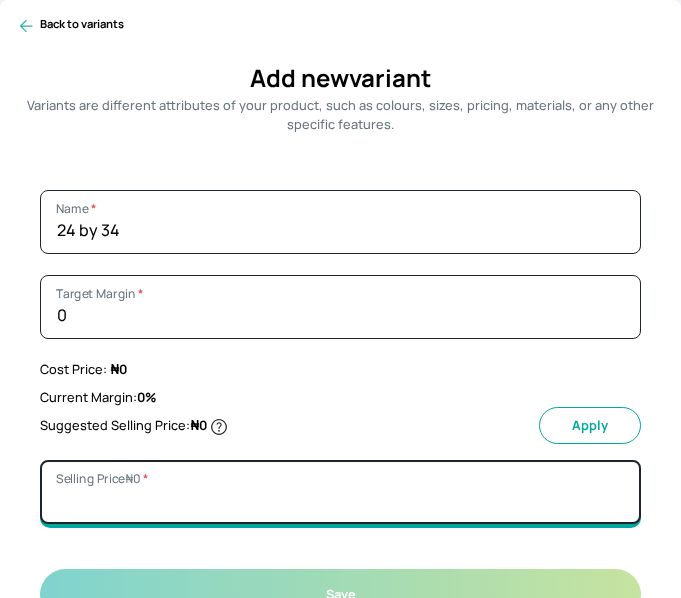 click on "Selling Price  ₦ [PRICE]    *" at bounding box center [340, 492] 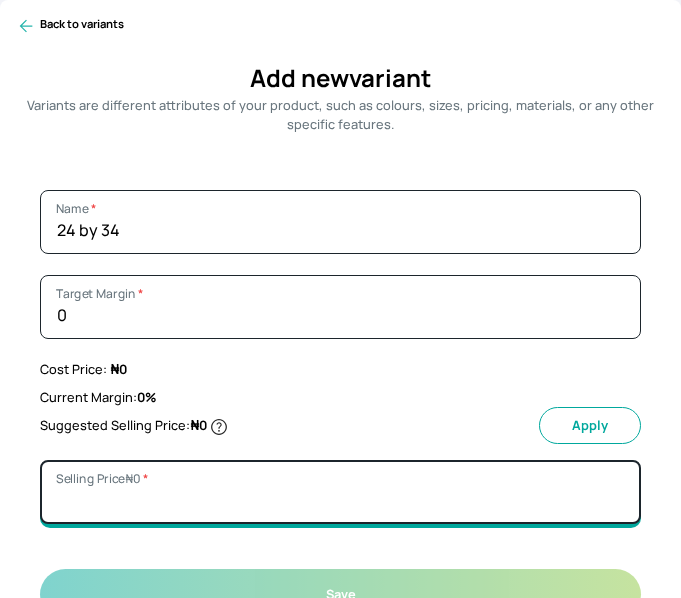 click on "Selling Price  ₦ [PRICE]    *" at bounding box center [340, 492] 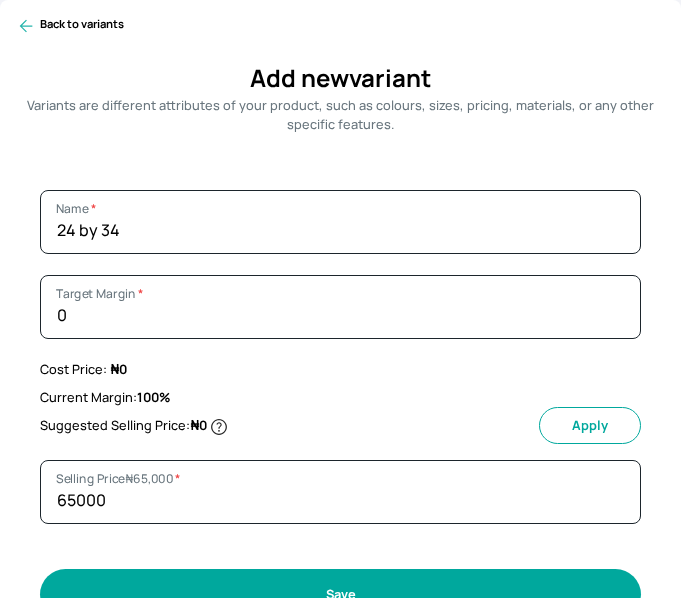 click on "Save" at bounding box center (340, 594) 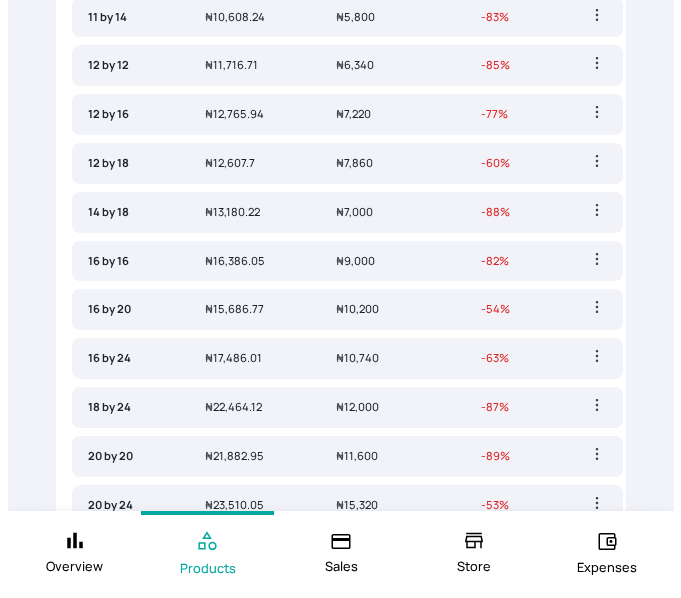 scroll, scrollTop: 0, scrollLeft: 0, axis: both 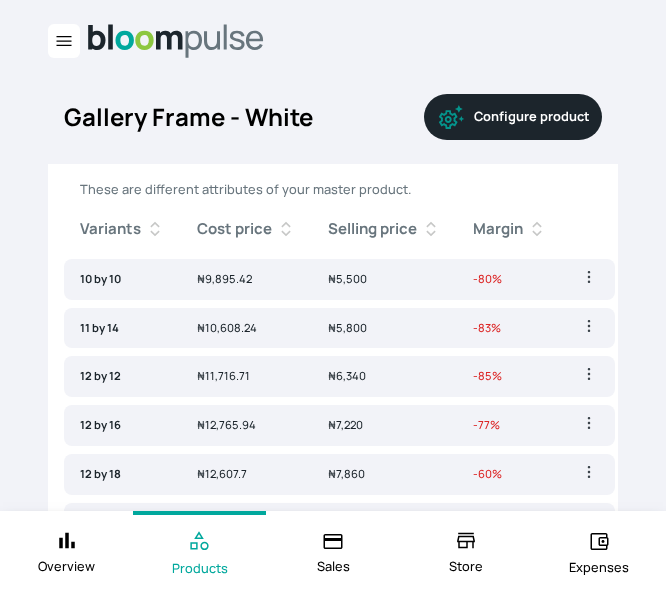 click on "-[PERCENT]" at bounding box center [487, 375] 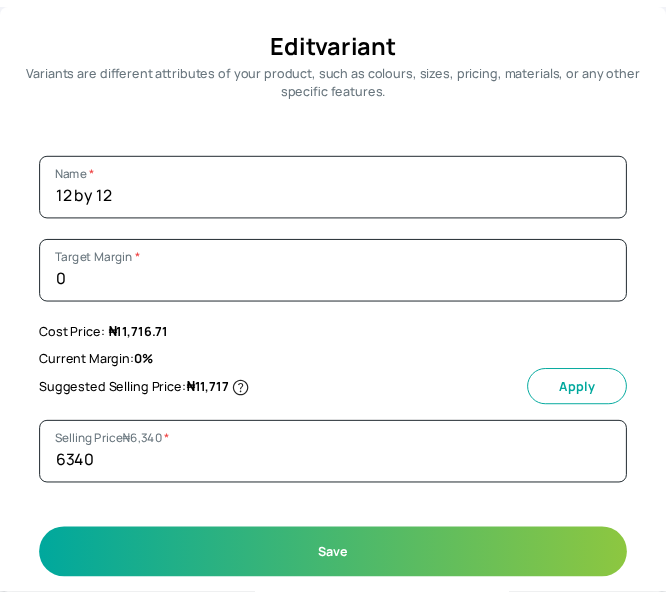 scroll, scrollTop: 0, scrollLeft: 0, axis: both 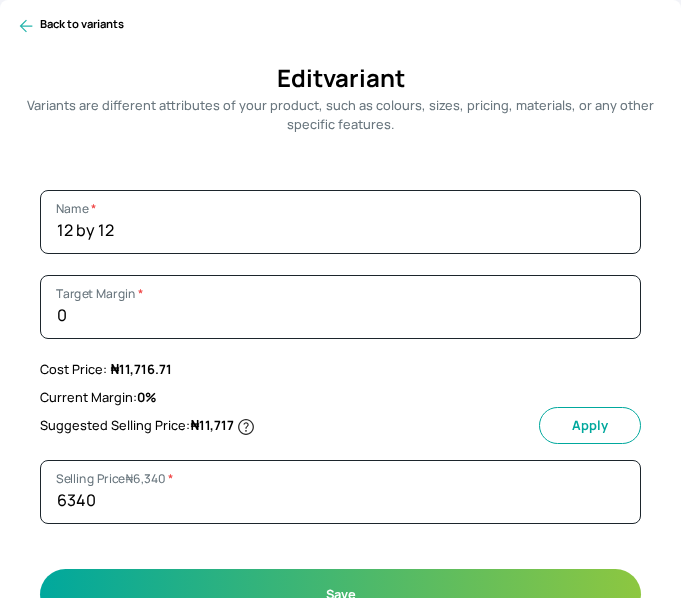 click 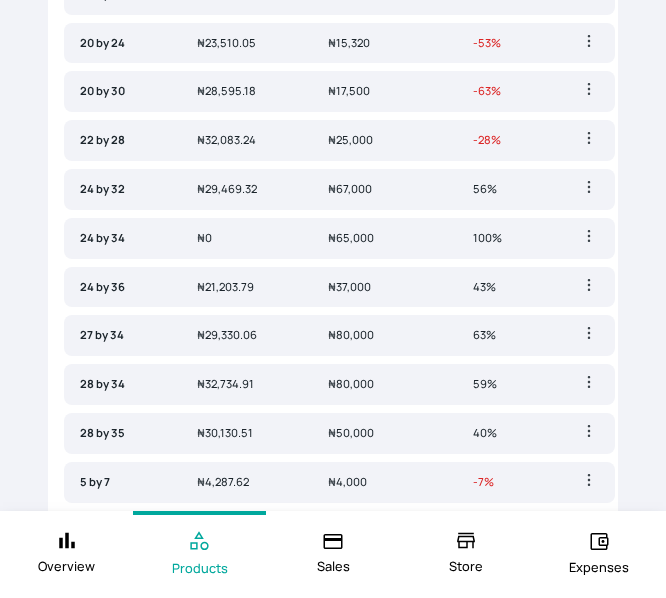 scroll, scrollTop: 774, scrollLeft: 0, axis: vertical 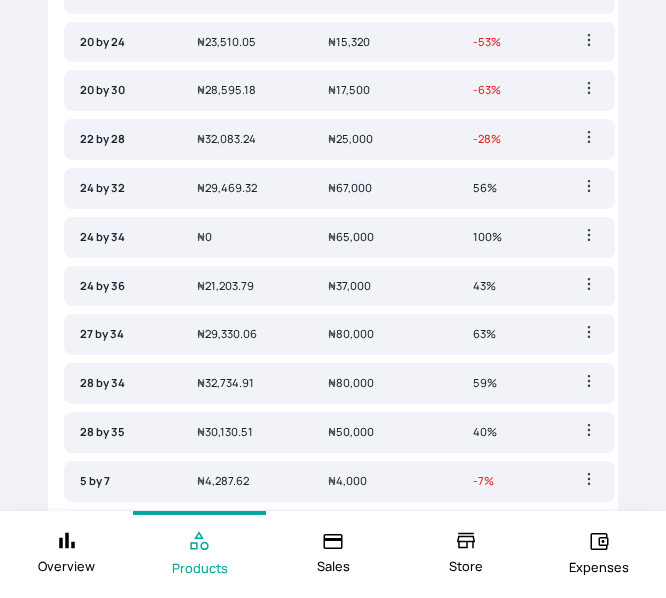 click on "₦ 0" at bounding box center (246, 237) 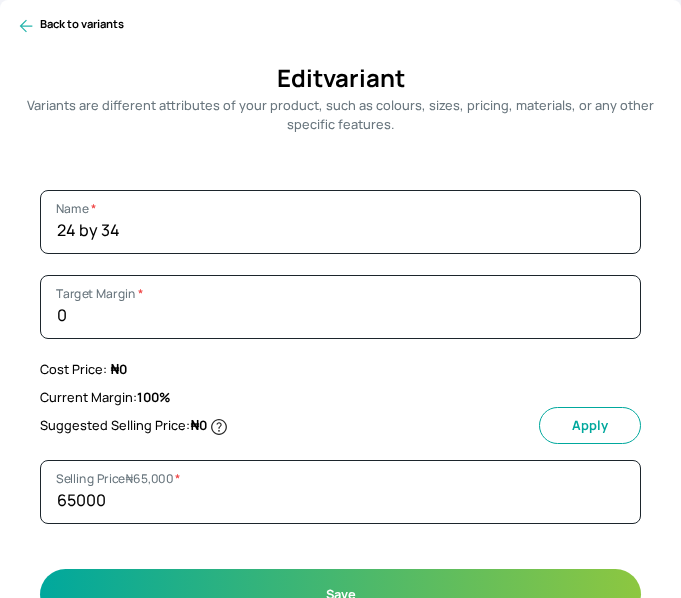 click 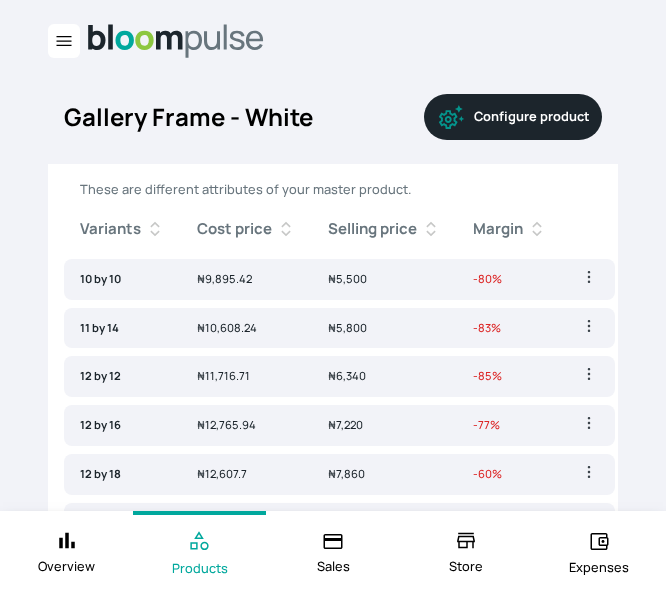 click on "Configure product" at bounding box center (513, 117) 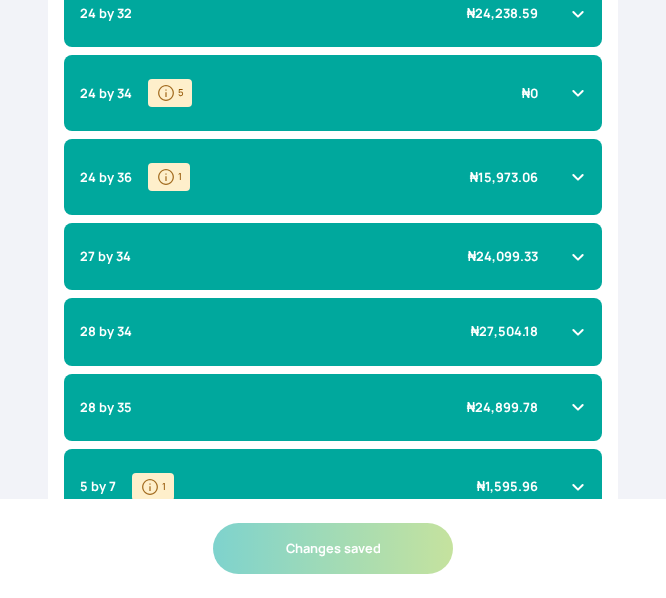 scroll, scrollTop: 1786, scrollLeft: 0, axis: vertical 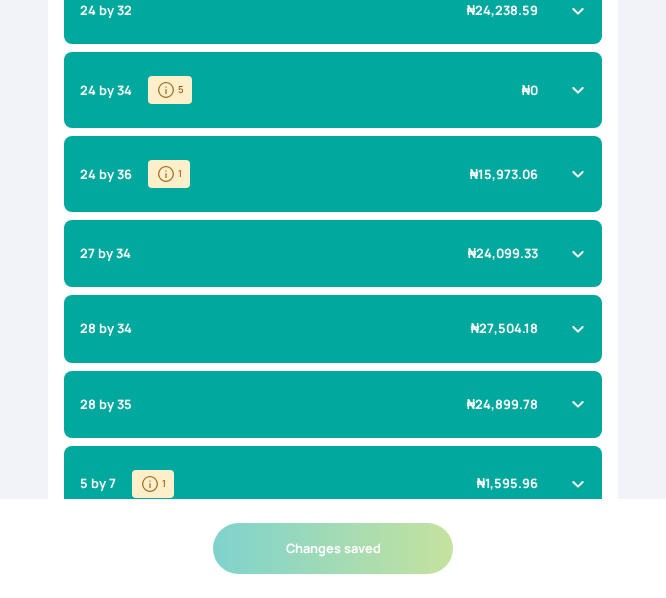 click on "24 by 34    5 ₦ 0" at bounding box center (321, 90) 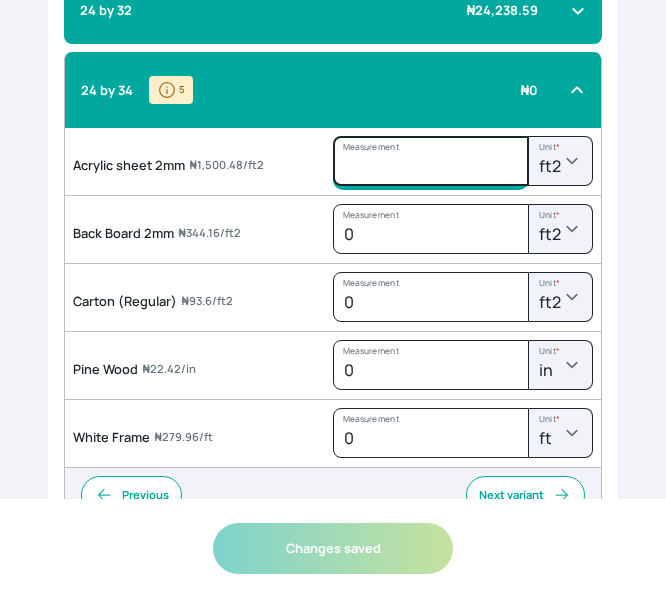 click on "Measurement" at bounding box center (431, -1090) 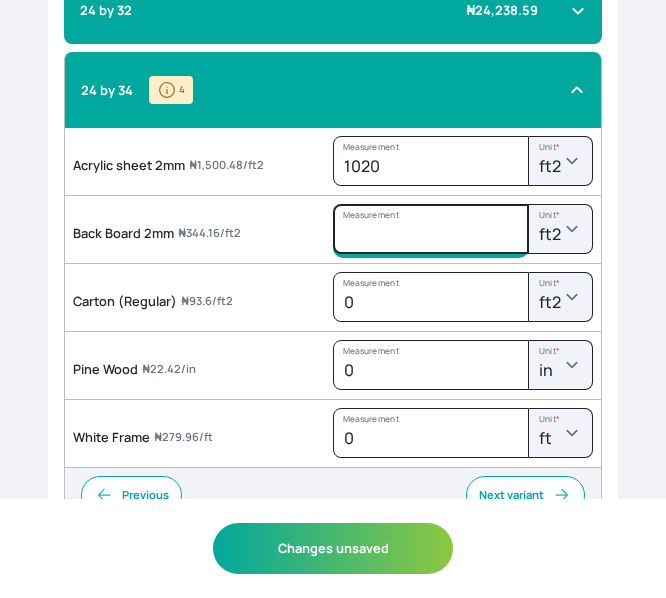 click on "Measurement" at bounding box center (431, -1090) 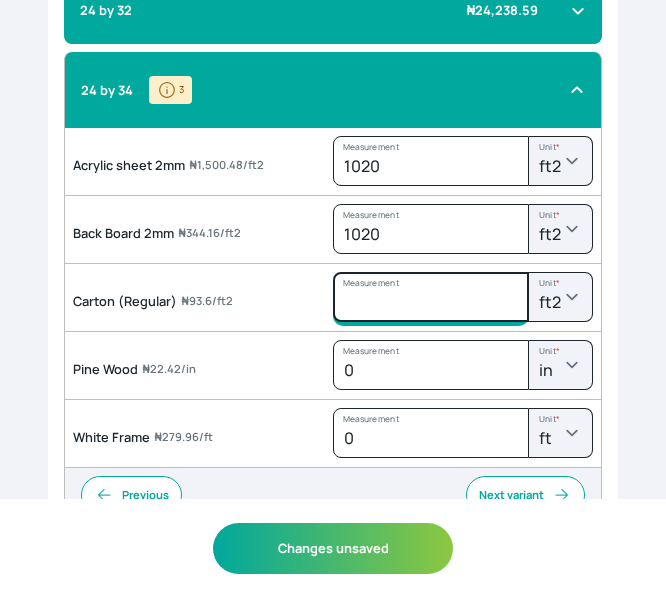 click on "Measurement" at bounding box center [431, -1090] 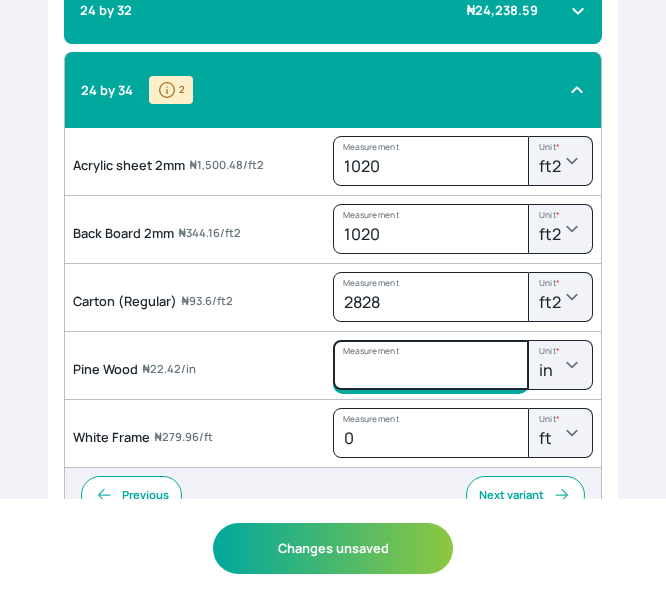 click on "Measurement" at bounding box center [431, -1090] 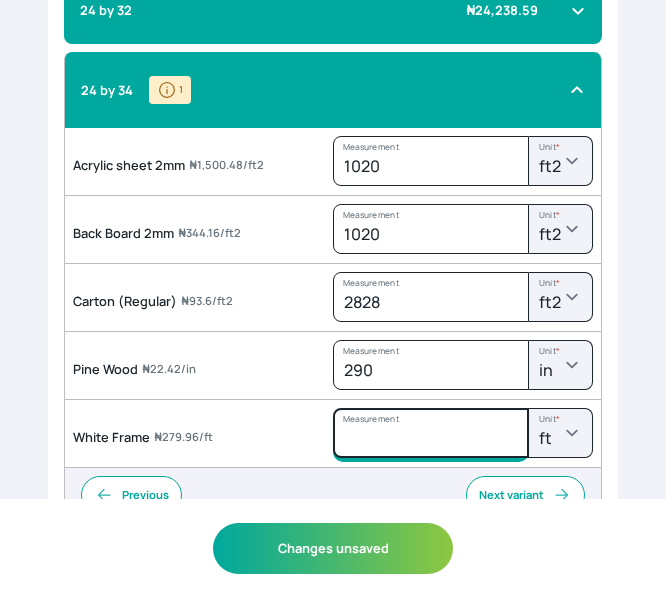 click on "Measurement" at bounding box center (431, -1090) 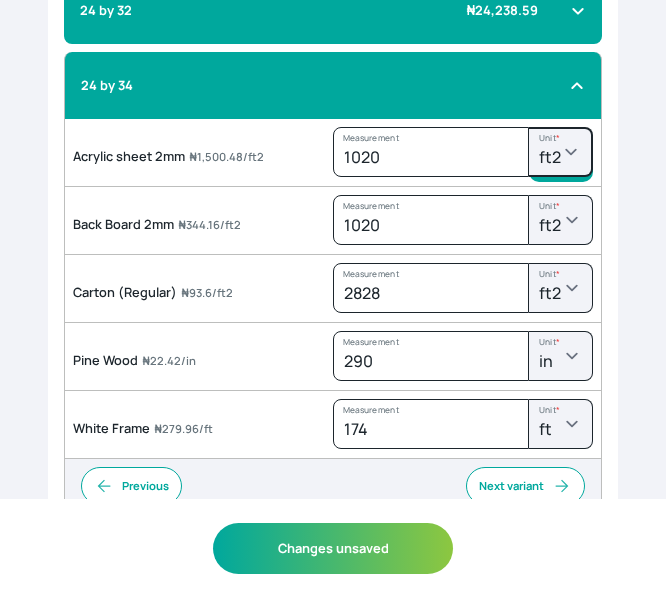 click on "m2 ft2 in2 yd2" at bounding box center (562, -1090) 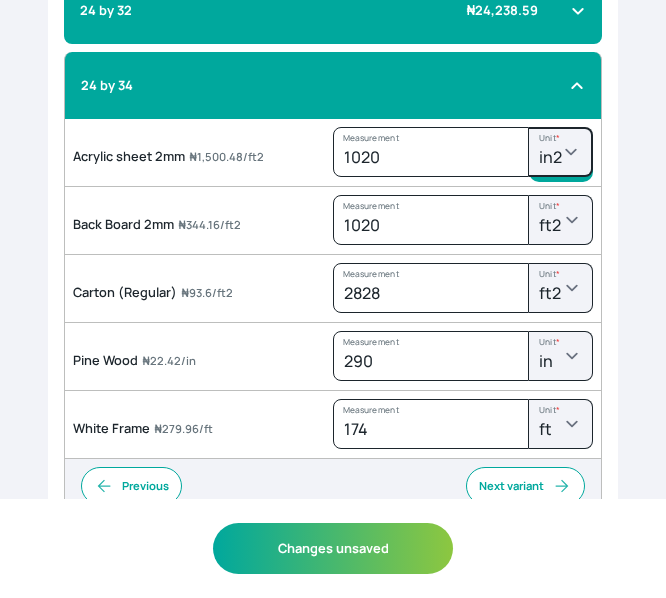 click on "m2 ft2 in2 yd2" at bounding box center [562, -1090] 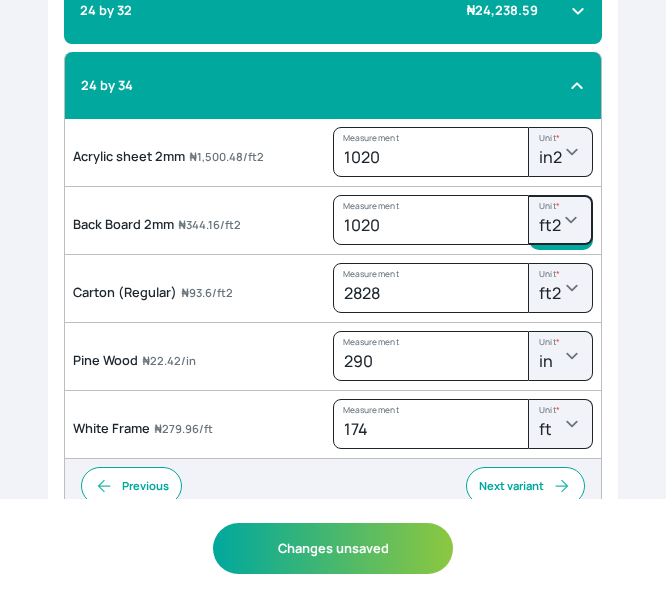 click on "m2 ft2 in2 yd2" at bounding box center [562, -1090] 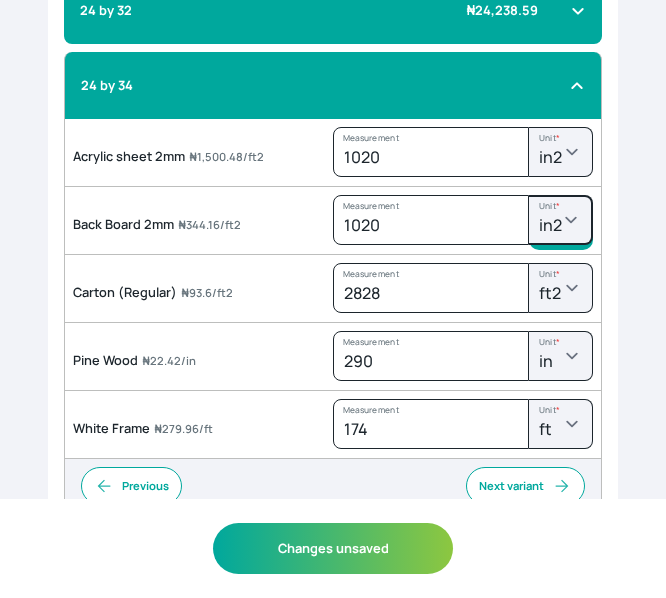 click on "m2 ft2 in2 yd2" at bounding box center (562, -1090) 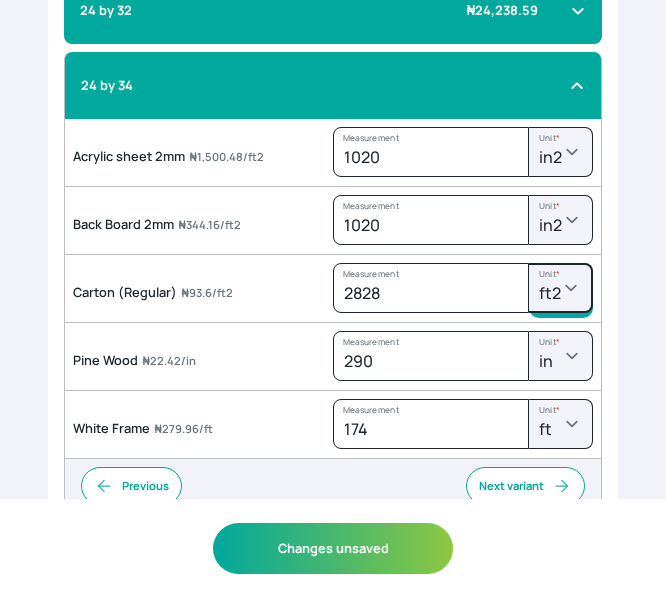click on "m2 ft2 in2 yd2" at bounding box center [562, -1090] 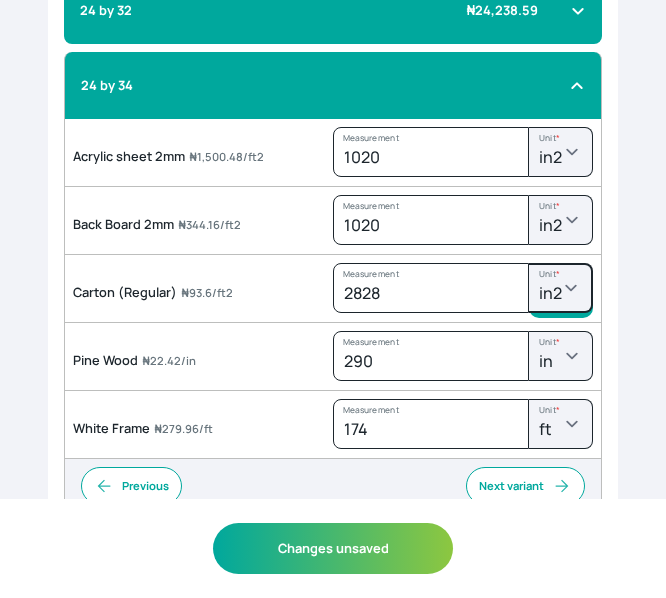 click on "m2 ft2 in2 yd2" at bounding box center (562, -1090) 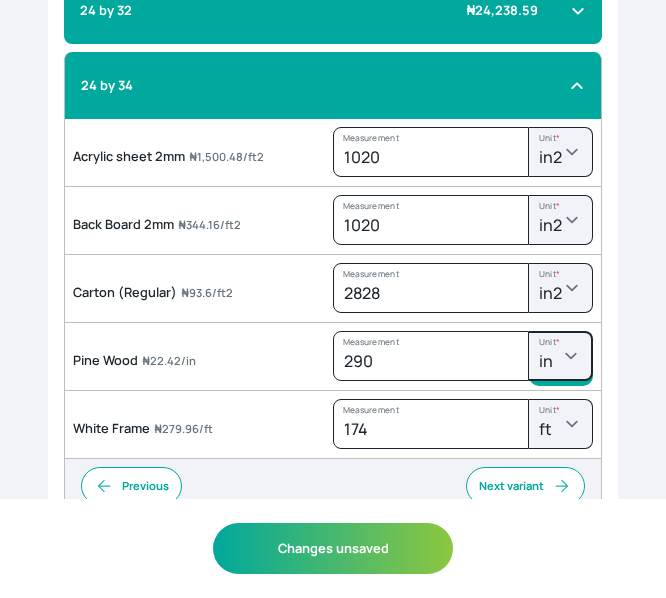 click on "m cm ft in yd" at bounding box center [562, -1090] 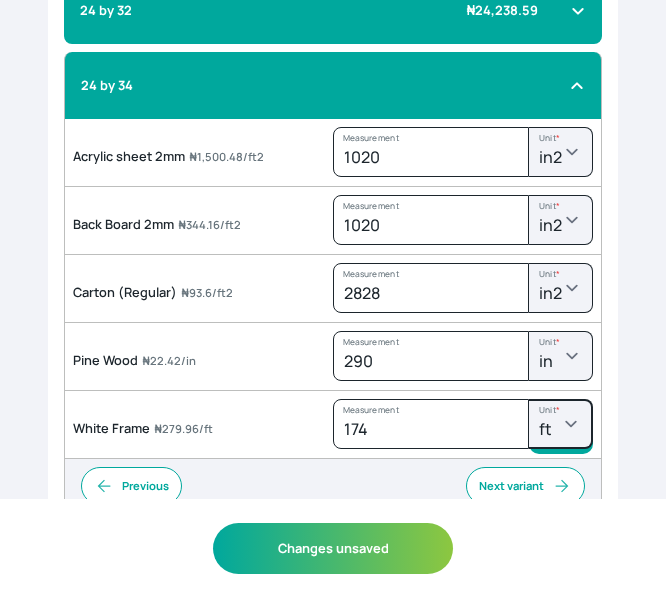 click on "m cm ft in yd" at bounding box center [562, -1090] 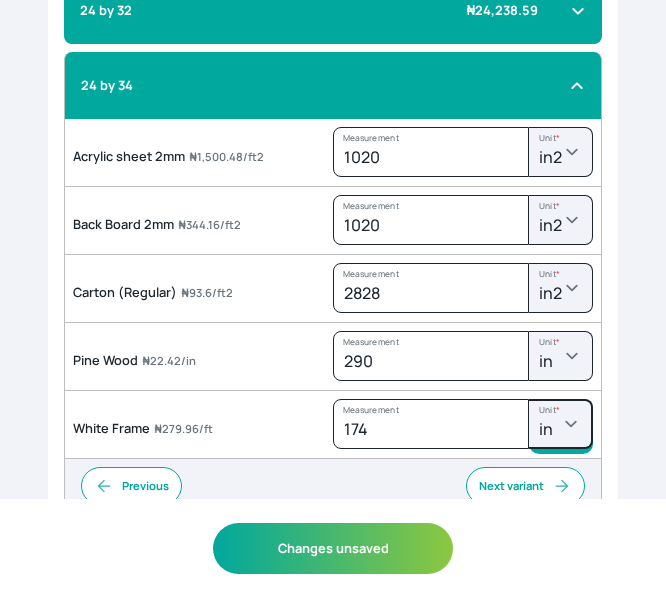 click on "m cm ft in yd" at bounding box center (562, -1090) 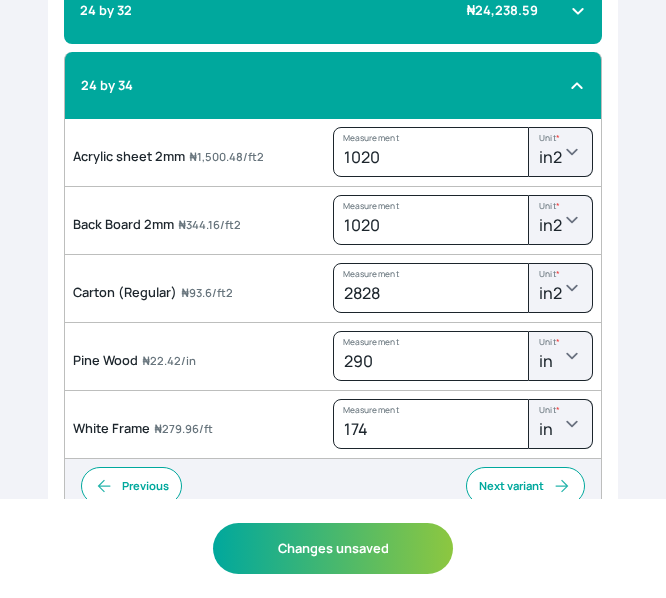 click on "24 by 34" at bounding box center (321, 85) 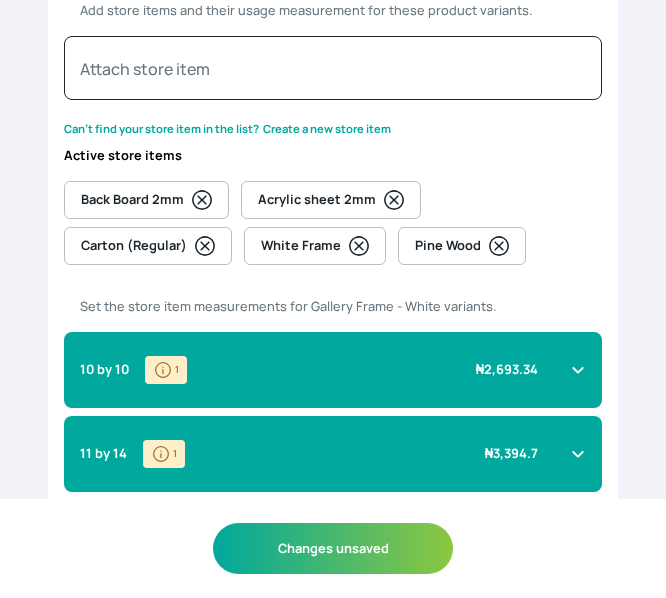 scroll, scrollTop: 0, scrollLeft: 0, axis: both 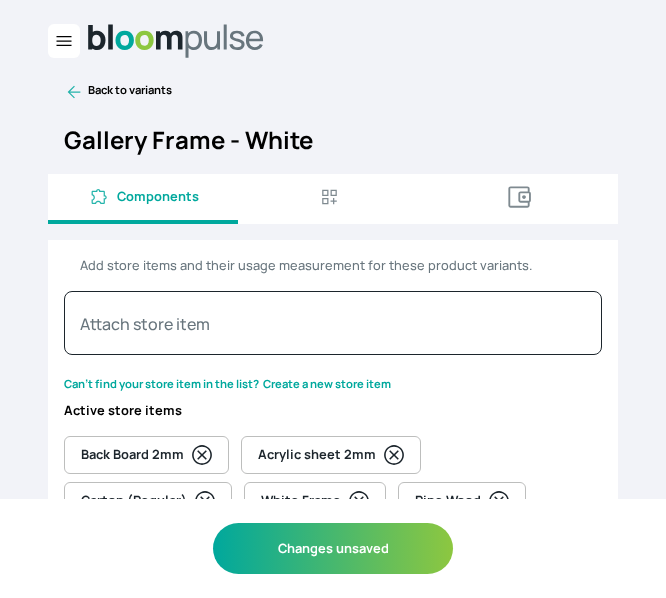 click 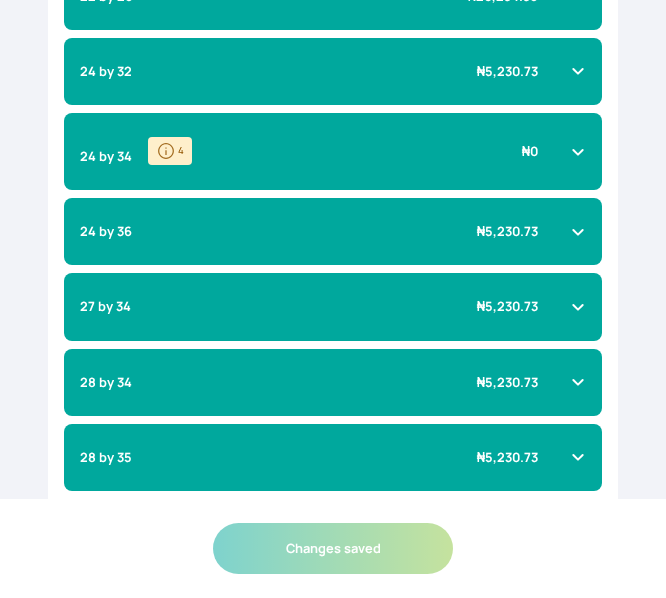 scroll, scrollTop: 1586, scrollLeft: 0, axis: vertical 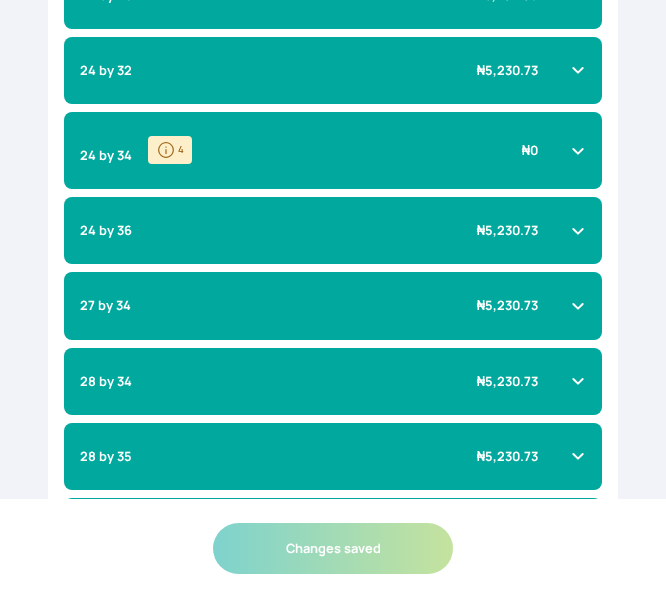 click on "24 by 34    4 ₦ 0" at bounding box center [333, 150] 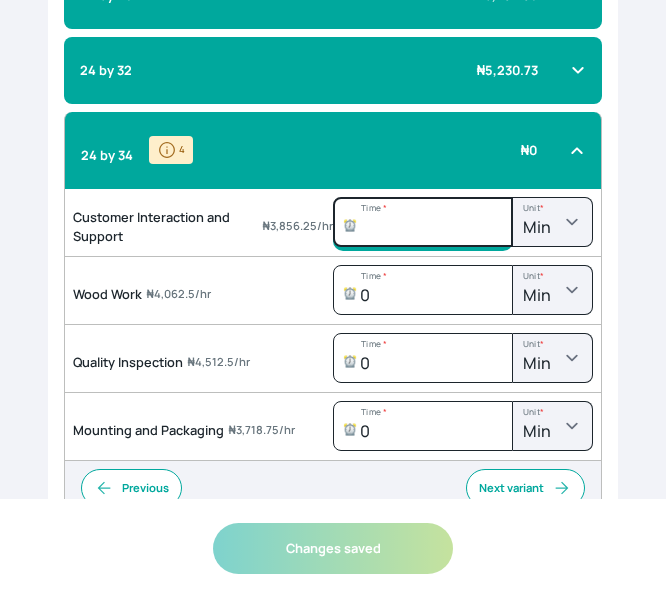 click on "Time    *" at bounding box center (423, -916) 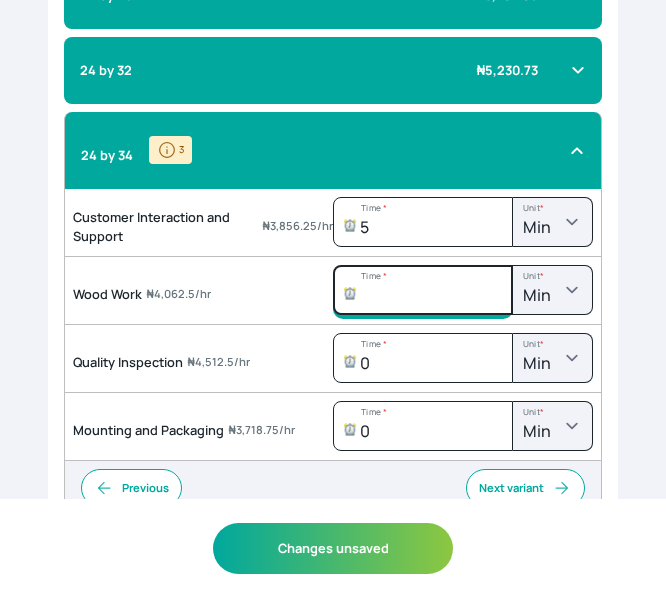 click on "Time    *" at bounding box center [423, -916] 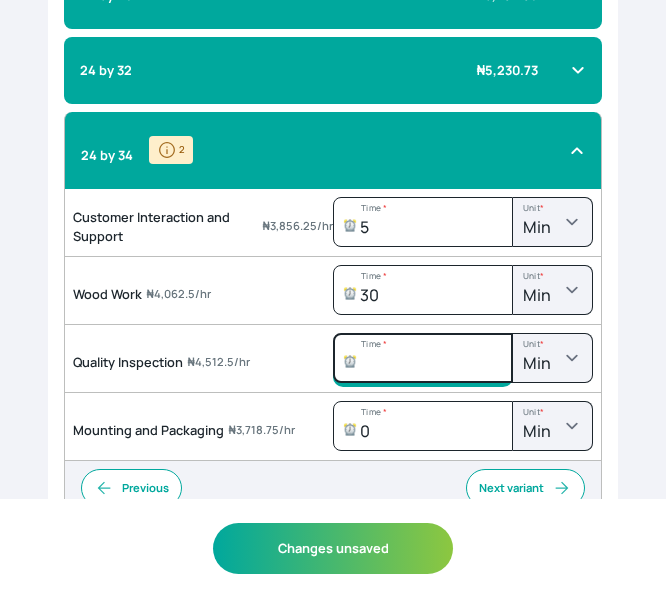 click on "Time    *" at bounding box center (423, -916) 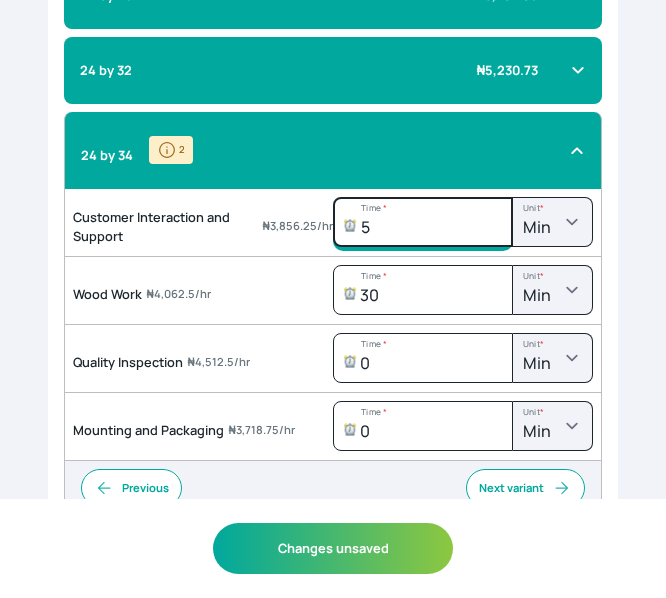 click on "5" at bounding box center (423, -916) 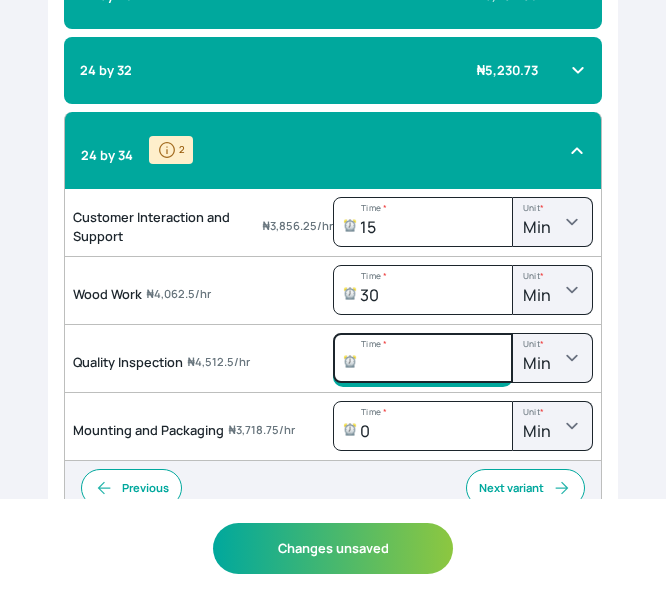 click on "Time    *" at bounding box center [423, -916] 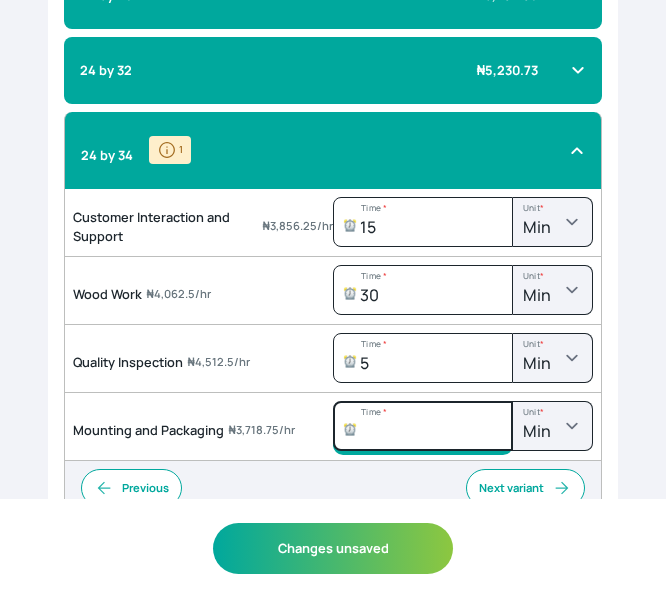 click on "Time    *" at bounding box center (423, -916) 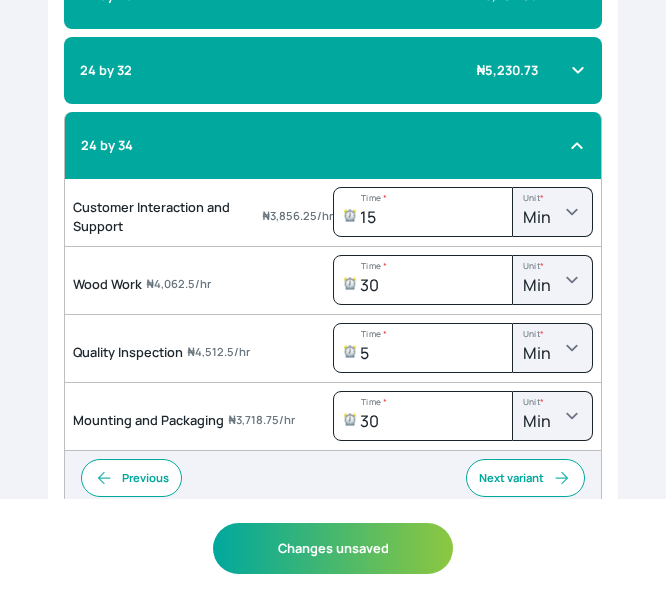 click on "24 by 34" at bounding box center [333, 145] 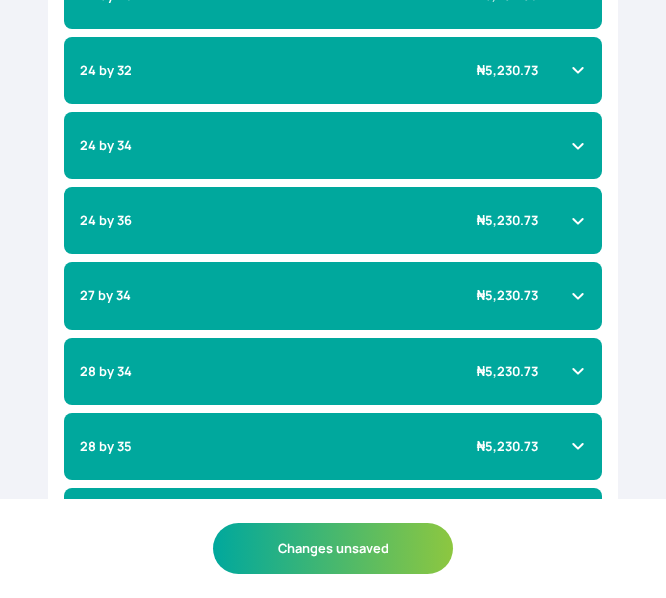 click on "24 by 34" at bounding box center [333, 145] 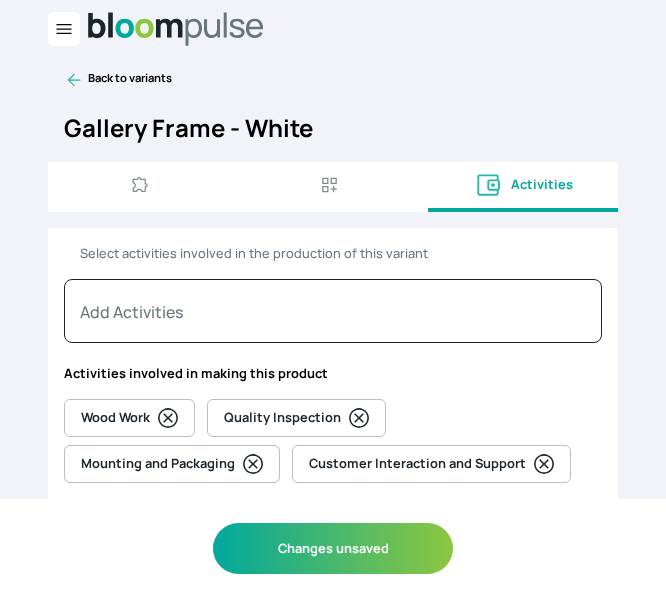 scroll, scrollTop: 11, scrollLeft: 0, axis: vertical 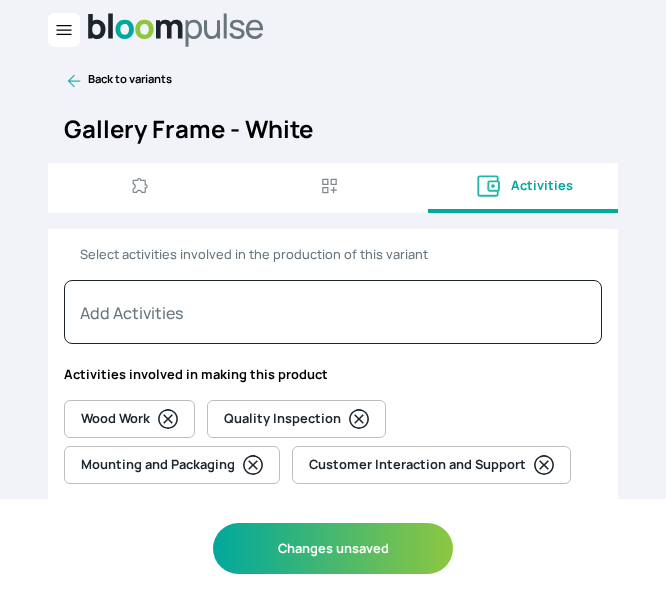 click 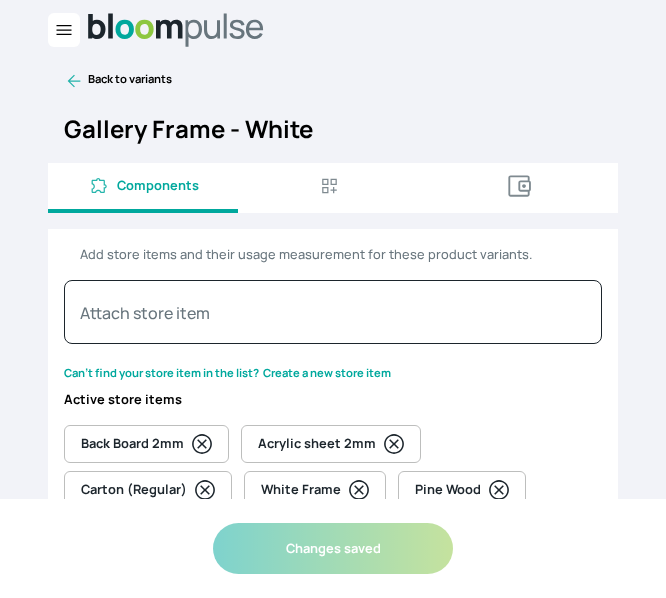 click on "Activities" at bounding box center (523, 188) 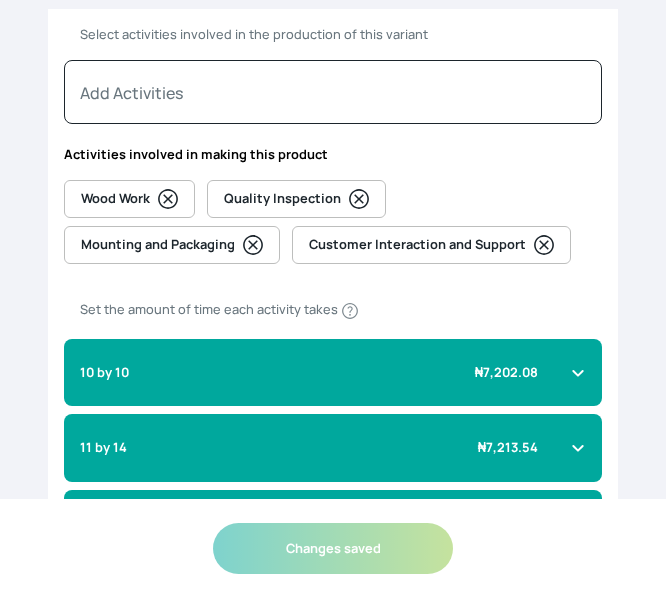 scroll, scrollTop: 0, scrollLeft: 0, axis: both 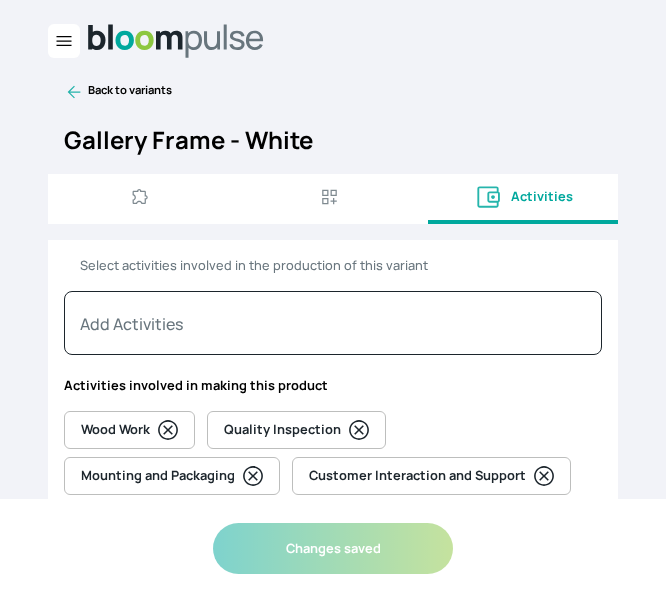 click 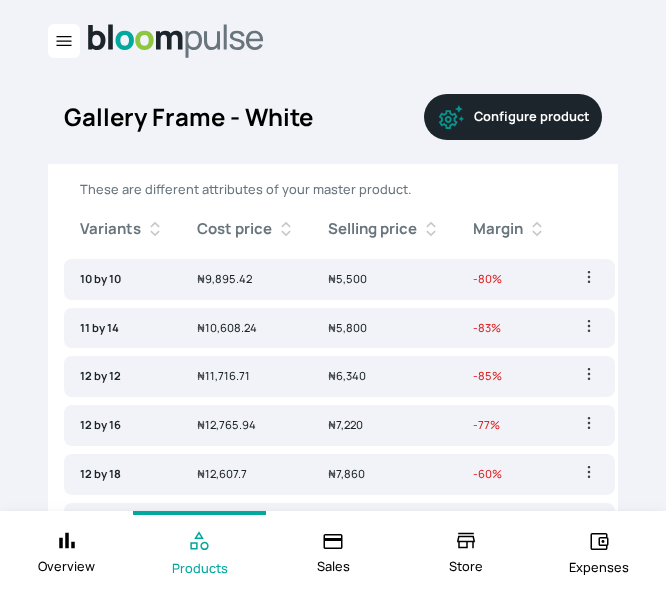 click 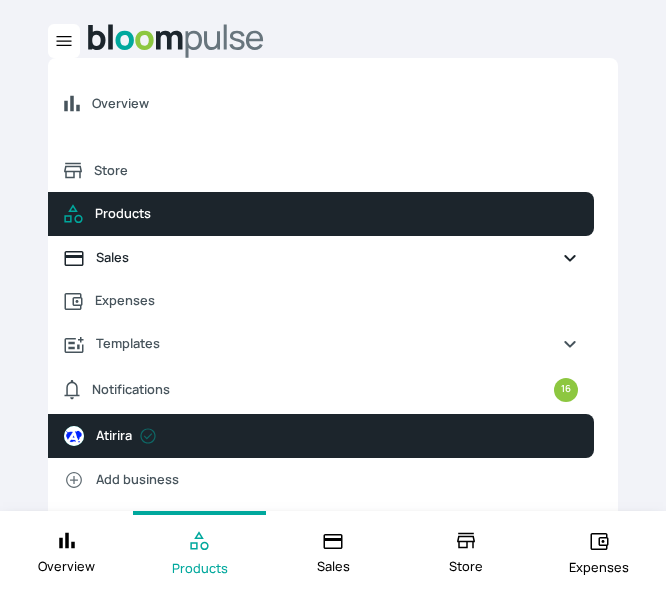click on "Sales" at bounding box center (321, 257) 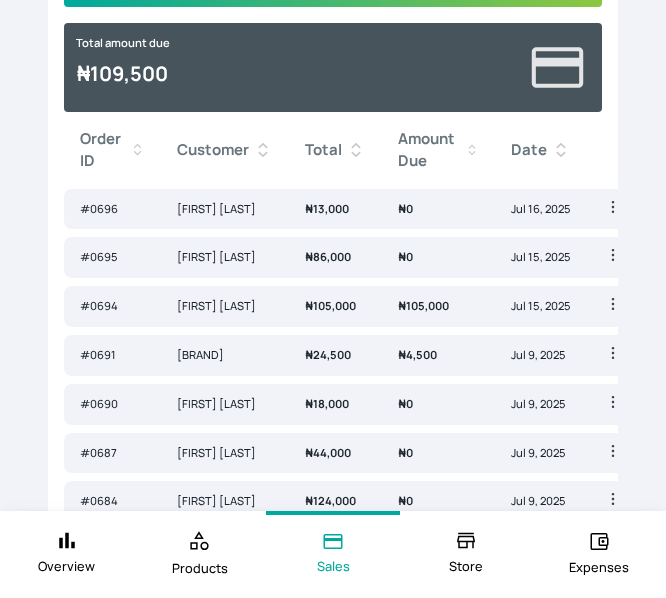 scroll, scrollTop: 326, scrollLeft: 0, axis: vertical 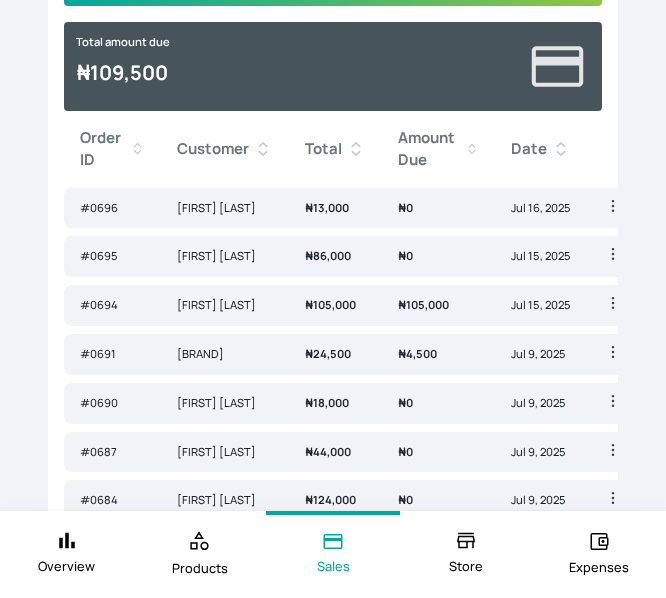 click on "Debby Adetipe" at bounding box center [225, 305] 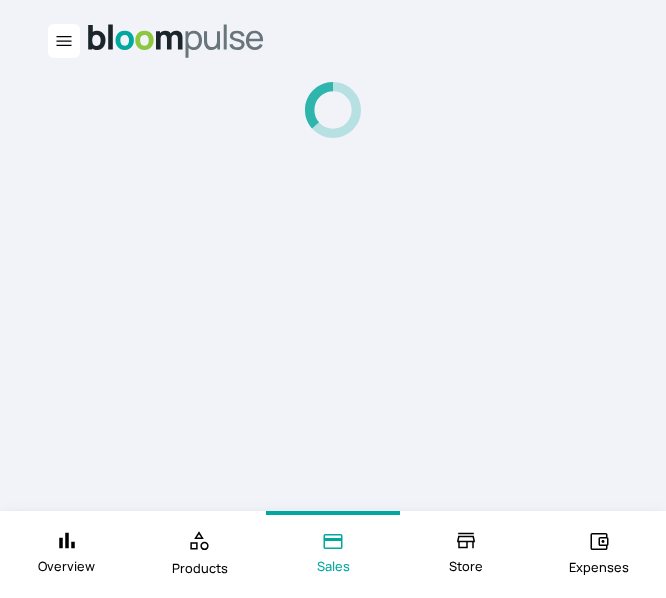 scroll, scrollTop: 0, scrollLeft: 0, axis: both 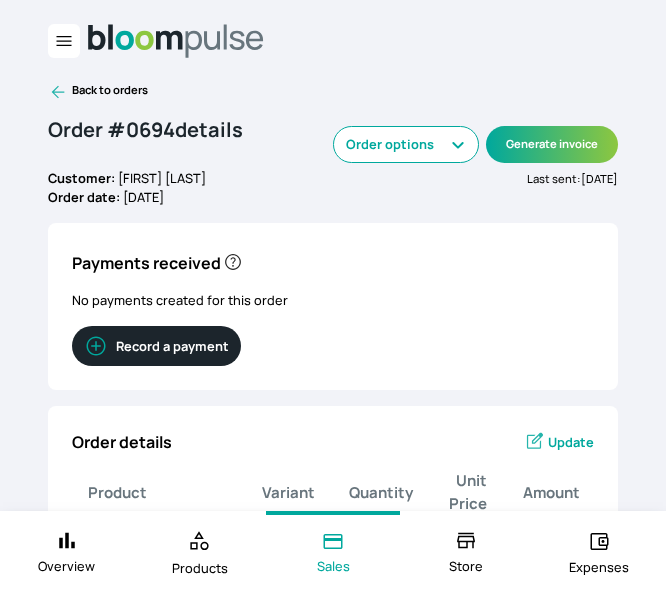 click on "Record a payment" at bounding box center [156, 346] 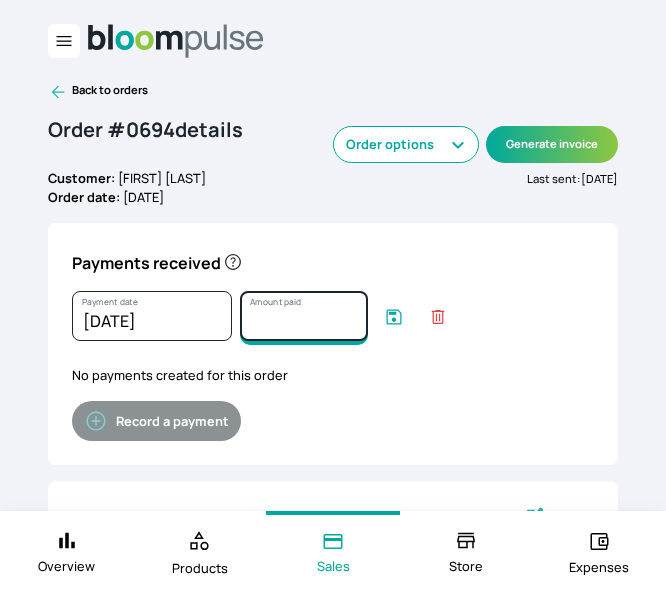 click on "Amount paid" at bounding box center [304, 316] 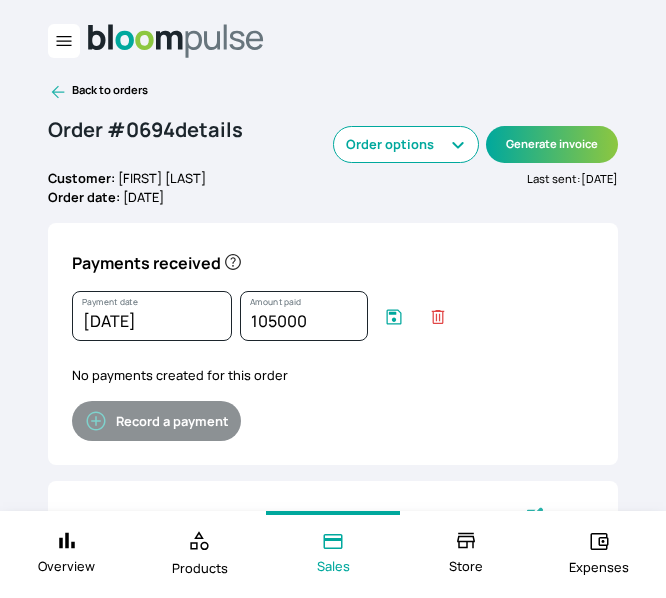 click 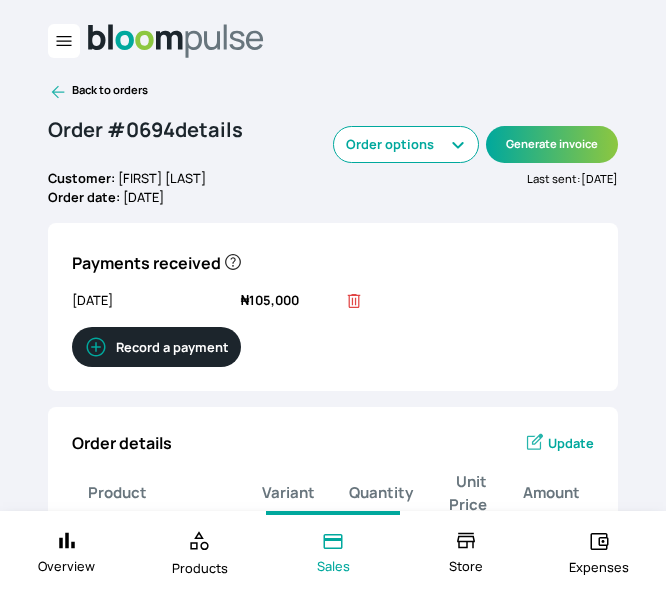 click 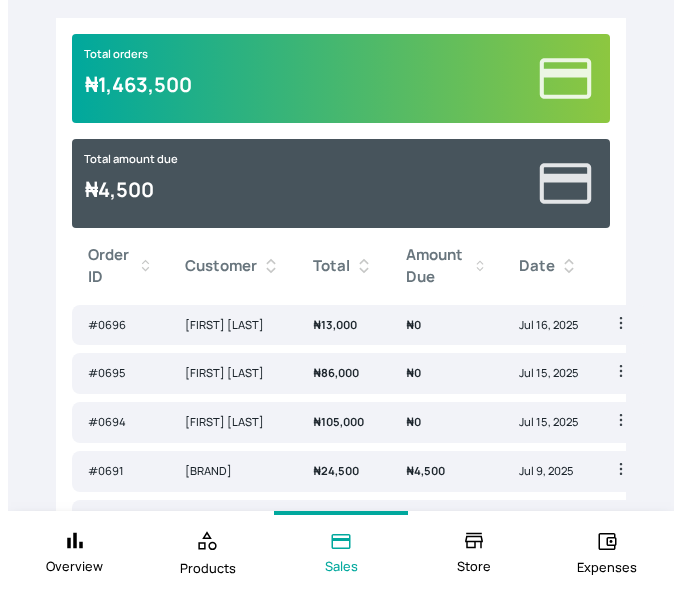 scroll, scrollTop: 0, scrollLeft: 0, axis: both 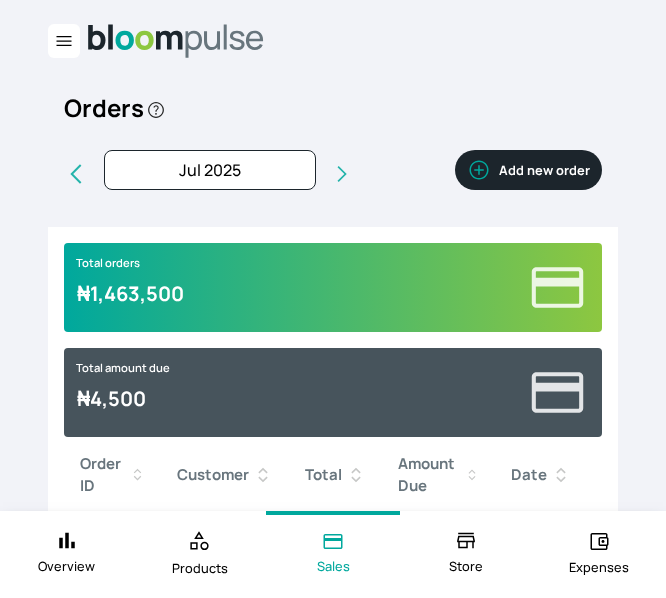click on "Add new order" at bounding box center [528, 170] 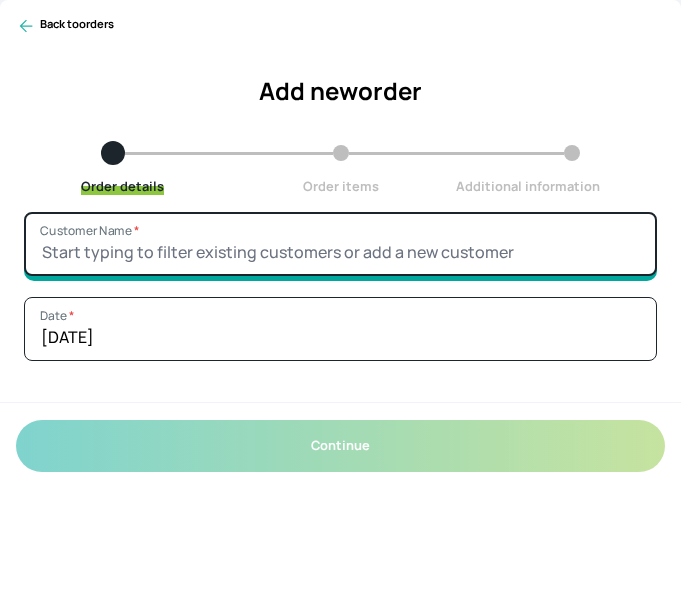 click on "Customer Name    *" at bounding box center (340, 244) 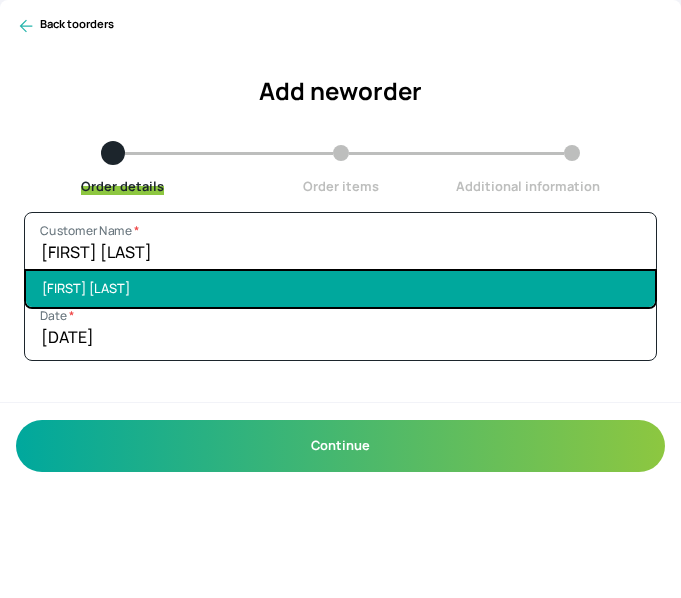 click on "Emmanuel Oyeleke" at bounding box center [340, 288] 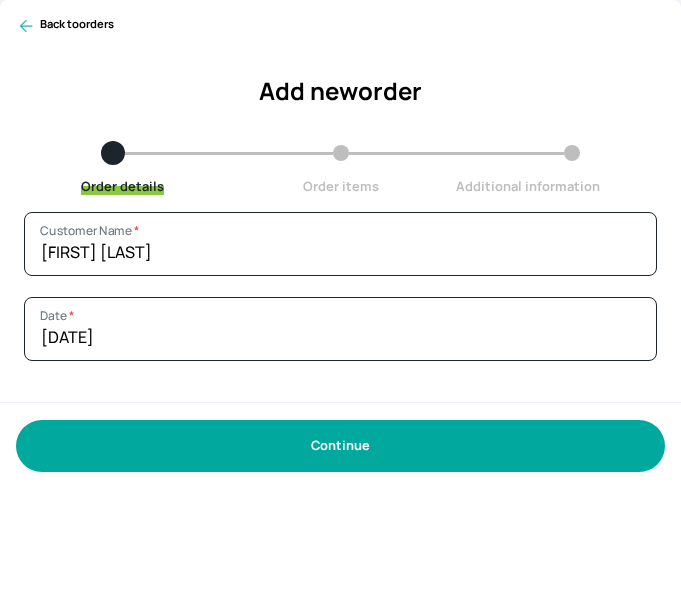 click on "Continue" at bounding box center (340, 445) 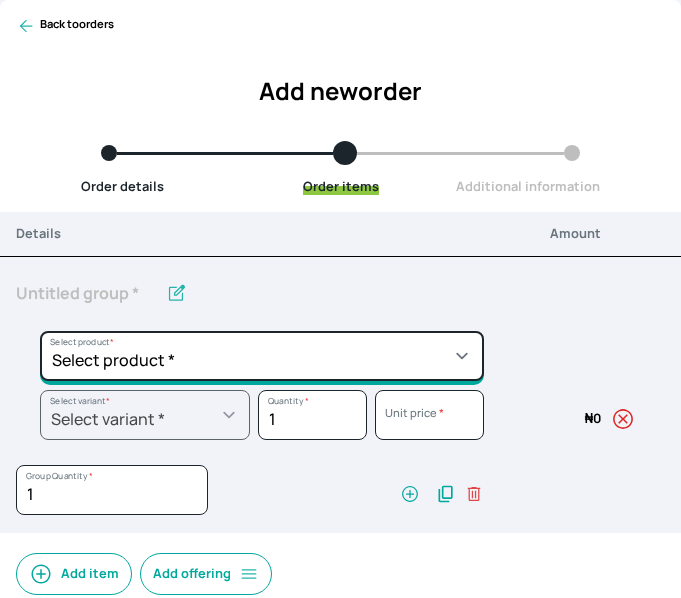 click on "Select product * Big Frame (Black) Canvas Print Canvas Print - Standard Canvas Stretching Certificate Printing Dry Mount Lamination Express Order Floating Frame Foam board mount with Matting Folio Box Frame Bracing Frame Stand Gallery Frame - Black Gallery Frame - Brown Gallery Frame - Cream Gallery Frame - White Gallery Rental Lustre Print - PRO Lustre Print - Standard Photowood Print Lamination Slim Gallery Frame - Black White Matting White Mount Board 5mm Wooden Frame" at bounding box center [262, 356] 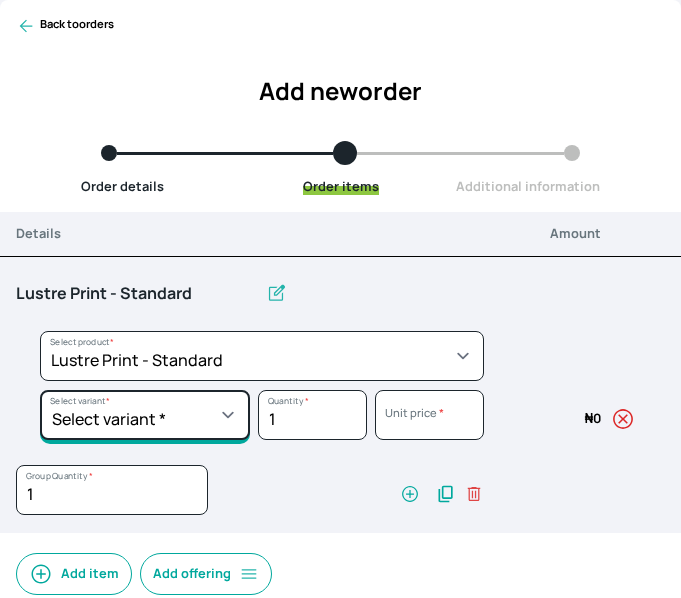 click on "Select variant * 10 by 10 10 by 12 10 by 15 10 by 16 11 by 12 11 by 14 11.7 by 16.5 12 by 12 12 by 13 12 by 14 12 by 15 12 by 16 12 by 18 12 by 20 14 by 18 14 by 20 14 by 24 14 by 8 16 by 16 16 by 20 16 by 22 16 by 24 16 by 29 18 by 18 18 by 22 18 by 24 18 by 26 18 by 27 18 x 28 2.5 by 3.5 20 by 20 20 by 24 20 by 25 20 by 26 20 by 28 20 by 30 20 by 36 20 by 40 22 by 28 24 by 30 24 by 34 24 by 36 24 by 40 24 by 6 26 by 28 26 by 36 26 by 38 27 by 39 27 by 48 28 by 52 3 by 8 30 by 36 30 by 40 30 by 60 32 by 48 33 by 45 36 by 44 36 by 48 39 by 47 4 by 4 40 by 50 41 by 48 48 by 72 5 by 7 50 by 70 51 by 34 6 by 7 6 by 8 72 by 36 8 by 10 8 by 12 8 by 15 8.3 by 11.7 9 by 7" at bounding box center (145, 415) 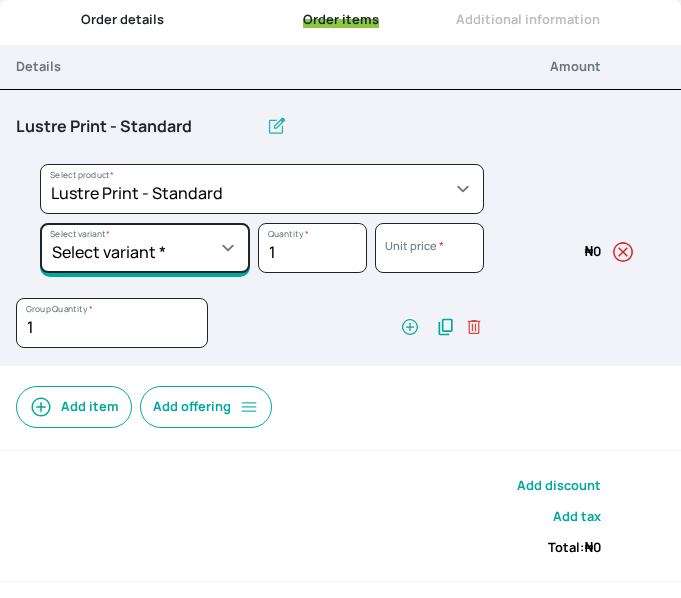 scroll, scrollTop: 168, scrollLeft: 0, axis: vertical 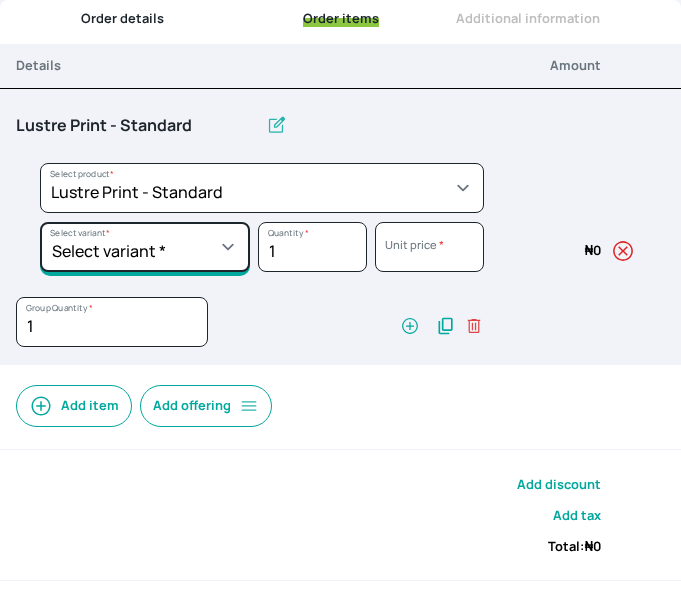 click on "Select variant * 10 by 10 10 by 12 10 by 15 10 by 16 11 by 12 11 by 14 11.7 by 16.5 12 by 12 12 by 13 12 by 14 12 by 15 12 by 16 12 by 18 12 by 20 14 by 18 14 by 20 14 by 24 14 by 8 16 by 16 16 by 20 16 by 22 16 by 24 16 by 29 18 by 18 18 by 22 18 by 24 18 by 26 18 by 27 18 x 28 2.5 by 3.5 20 by 20 20 by 24 20 by 25 20 by 26 20 by 28 20 by 30 20 by 36 20 by 40 22 by 28 24 by 30 24 by 34 24 by 36 24 by 40 24 by 6 26 by 28 26 by 36 26 by 38 27 by 39 27 by 48 28 by 52 3 by 8 30 by 36 30 by 40 30 by 60 32 by 48 33 by 45 36 by 44 36 by 48 39 by 47 4 by 4 40 by 50 41 by 48 48 by 72 5 by 7 50 by 70 51 by 34 6 by 7 6 by 8 72 by 36 8 by 10 8 by 12 8 by 15 8.3 by 11.7 9 by 7" at bounding box center (145, 247) 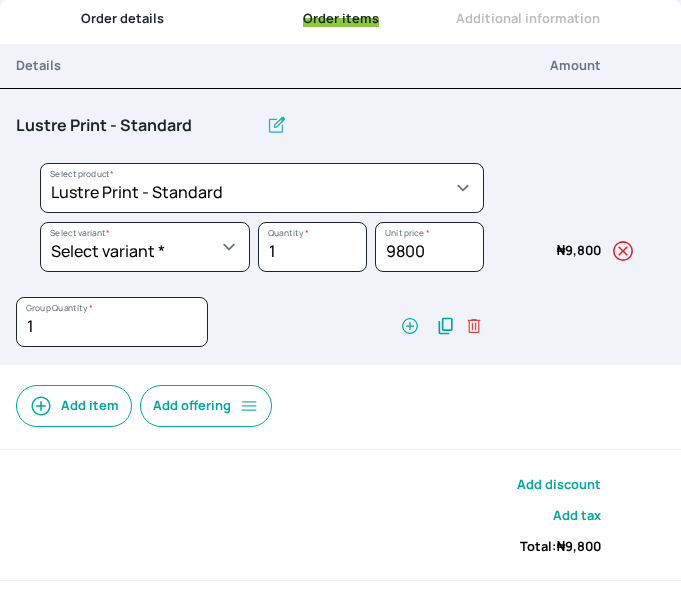 scroll, scrollTop: 235, scrollLeft: 0, axis: vertical 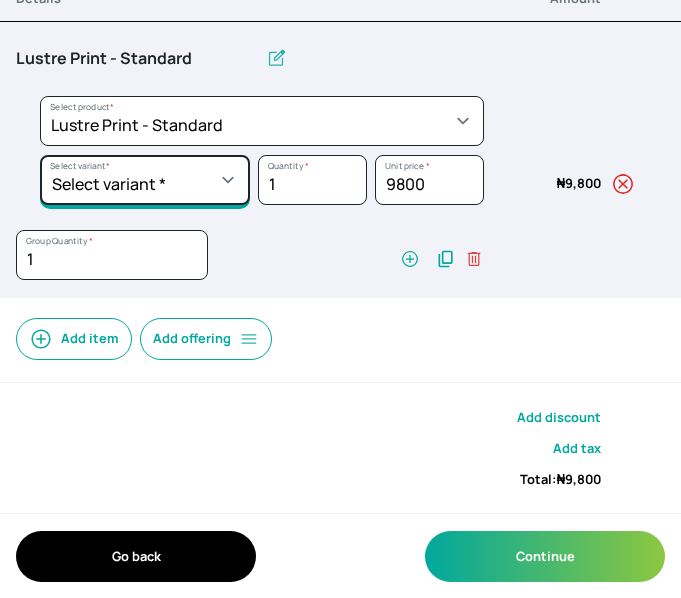click on "Select variant * 10 by 10 10 by 12 10 by 15 10 by 16 11 by 12 11 by 14 11.7 by 16.5 12 by 12 12 by 13 12 by 14 12 by 15 12 by 16 12 by 18 12 by 20 14 by 18 14 by 20 14 by 24 14 by 8 16 by 16 16 by 20 16 by 22 16 by 24 16 by 29 18 by 18 18 by 22 18 by 24 18 by 26 18 by 27 18 x 28 2.5 by 3.5 20 by 20 20 by 24 20 by 25 20 by 26 20 by 28 20 by 30 20 by 36 20 by 40 22 by 28 24 by 30 24 by 34 24 by 36 24 by 40 24 by 6 26 by 28 26 by 36 26 by 38 27 by 39 27 by 48 28 by 52 3 by 8 30 by 36 30 by 40 30 by 60 32 by 48 33 by 45 36 by 44 36 by 48 39 by 47 4 by 4 40 by 50 41 by 48 48 by 72 5 by 7 50 by 70 51 by 34 6 by 7 6 by 8 72 by 36 8 by 10 8 by 12 8 by 15 8.3 by 11.7 9 by 7" at bounding box center (145, 180) 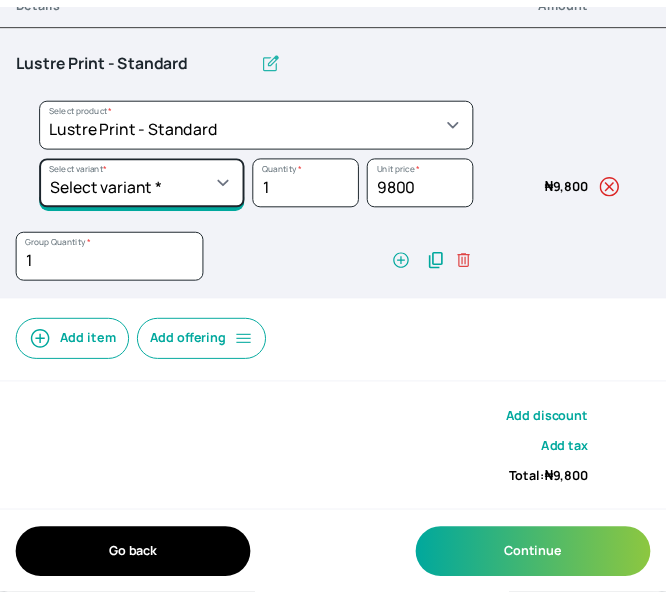 scroll, scrollTop: 0, scrollLeft: 0, axis: both 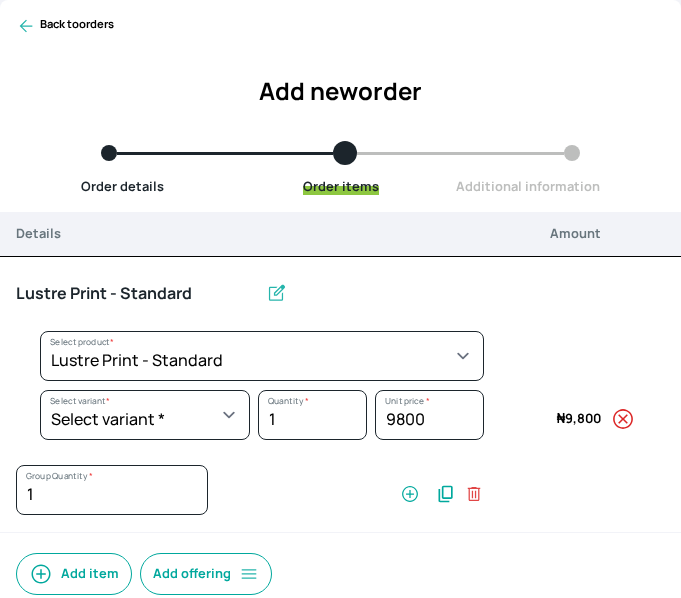 click 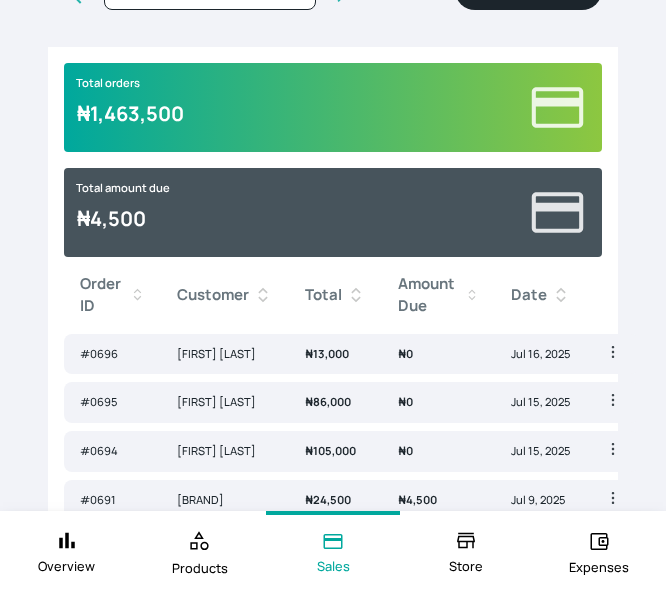 scroll, scrollTop: 0, scrollLeft: 0, axis: both 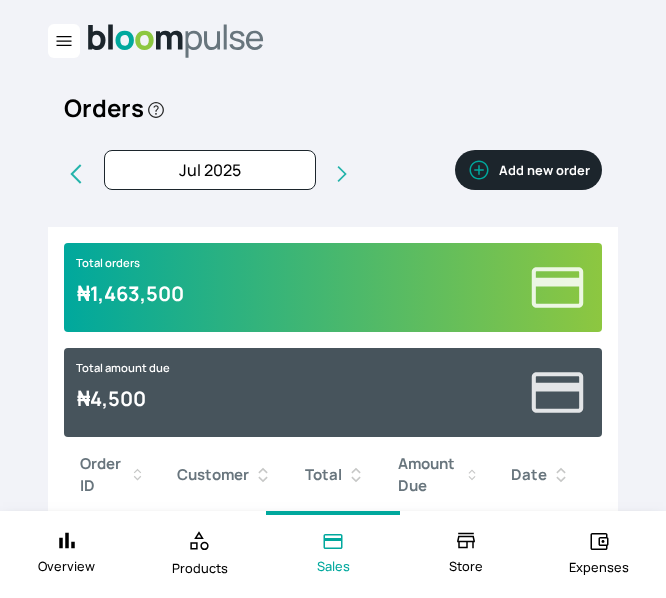 click at bounding box center (64, 41) 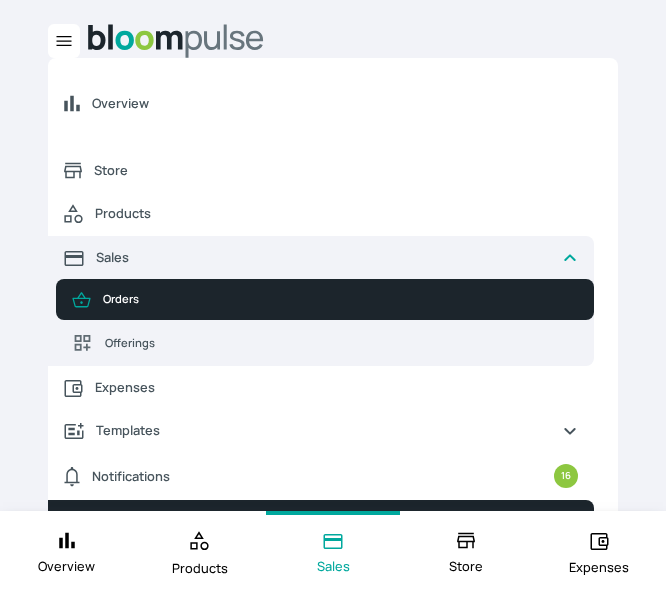 click on "Orders" at bounding box center (340, 299) 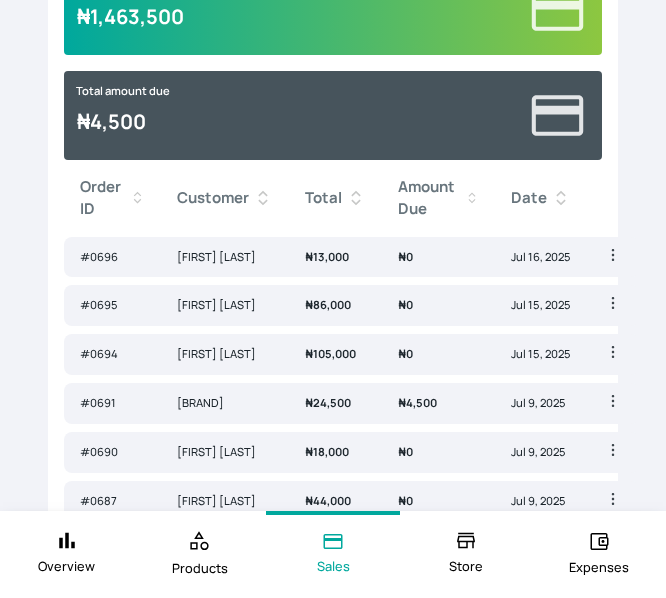 scroll, scrollTop: 0, scrollLeft: 0, axis: both 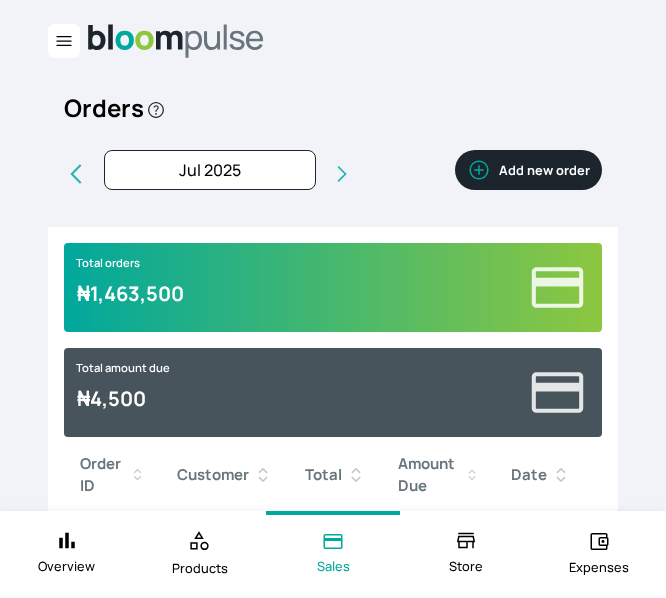 click 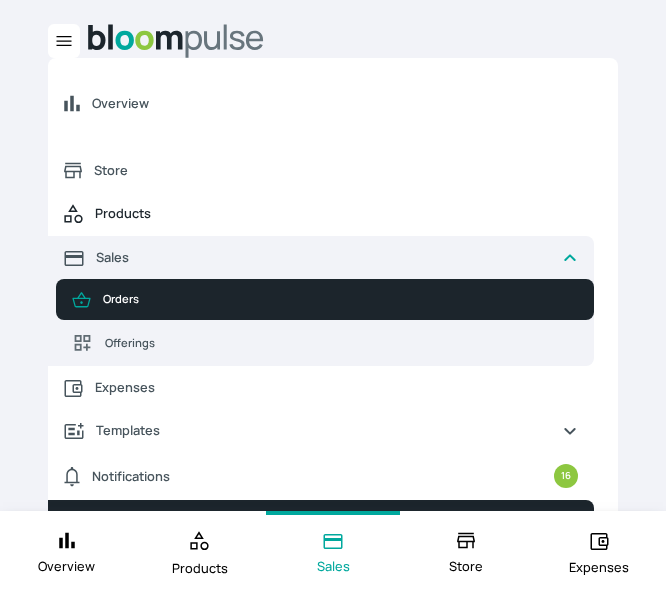 click on "Products" at bounding box center [336, 213] 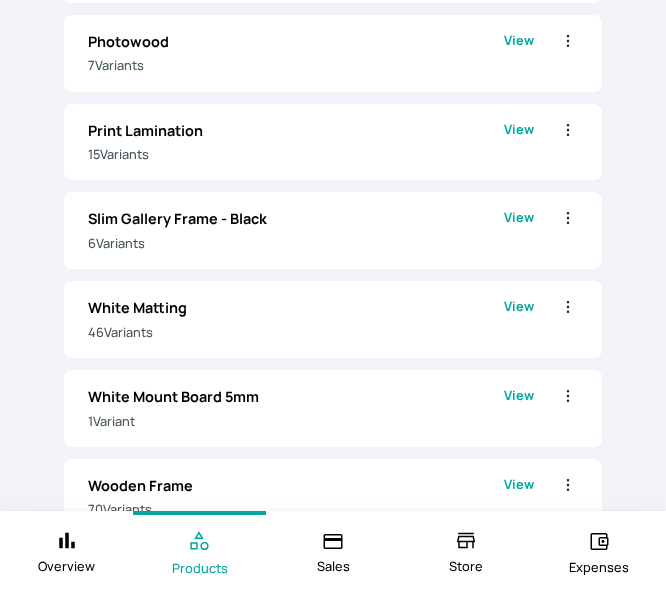 scroll, scrollTop: 1835, scrollLeft: 0, axis: vertical 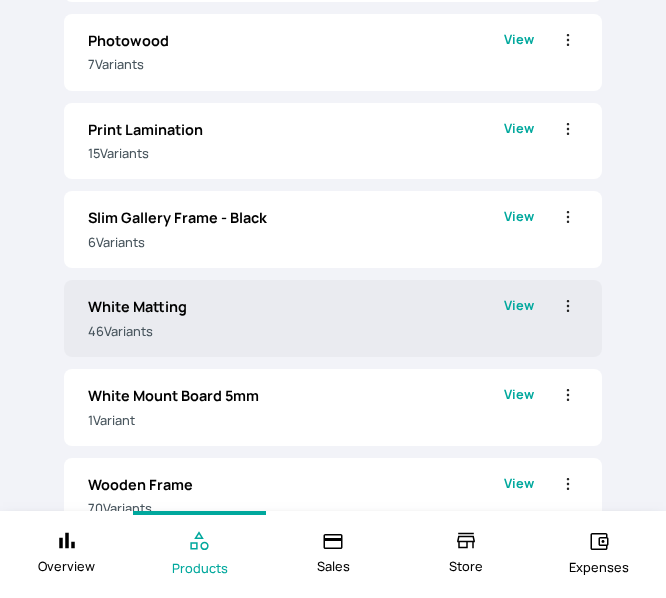 click on "White Matting 46  Variant s" at bounding box center [296, 318] 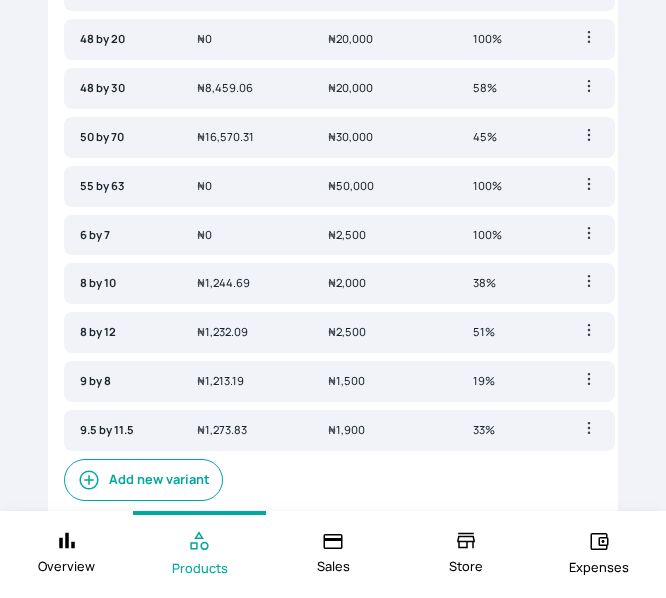 scroll, scrollTop: 2080, scrollLeft: 0, axis: vertical 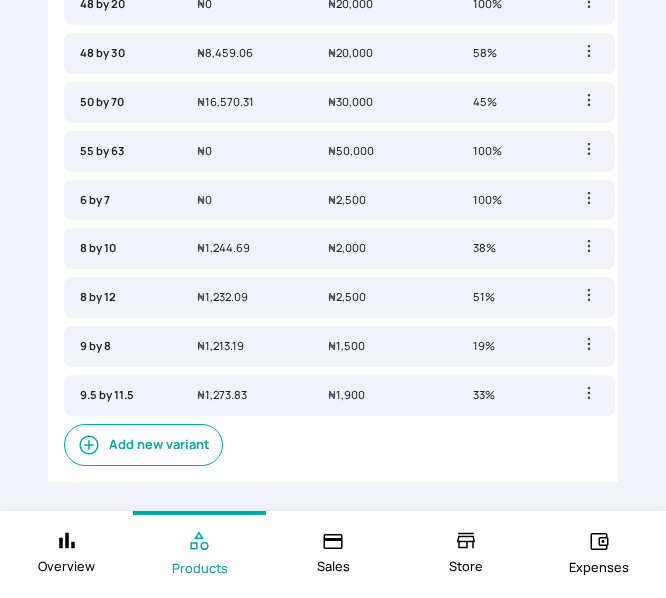 click on "Add new variant" at bounding box center (143, 445) 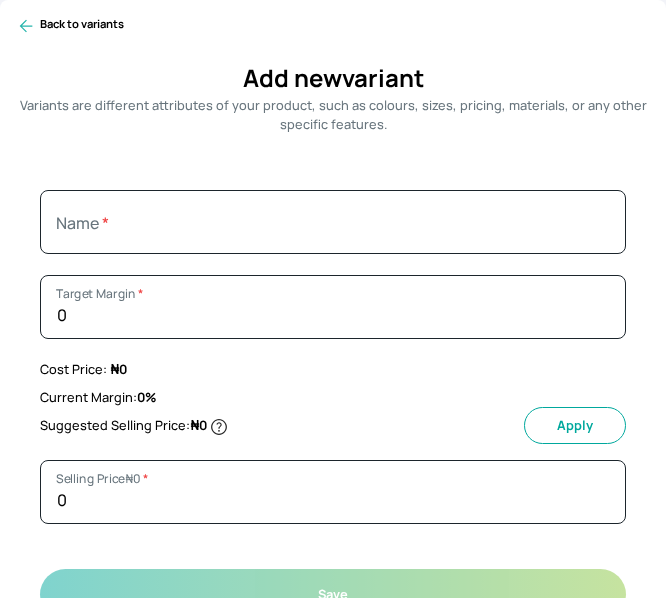 scroll, scrollTop: 0, scrollLeft: 0, axis: both 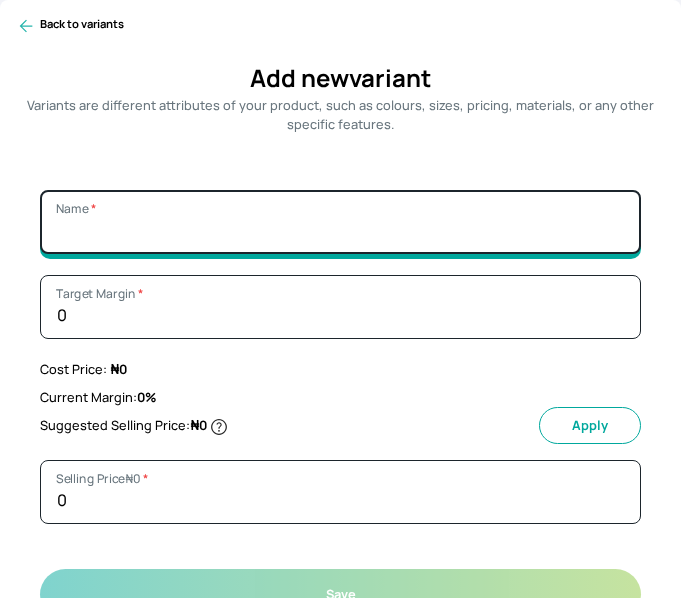 click on "Name    *" at bounding box center [340, 222] 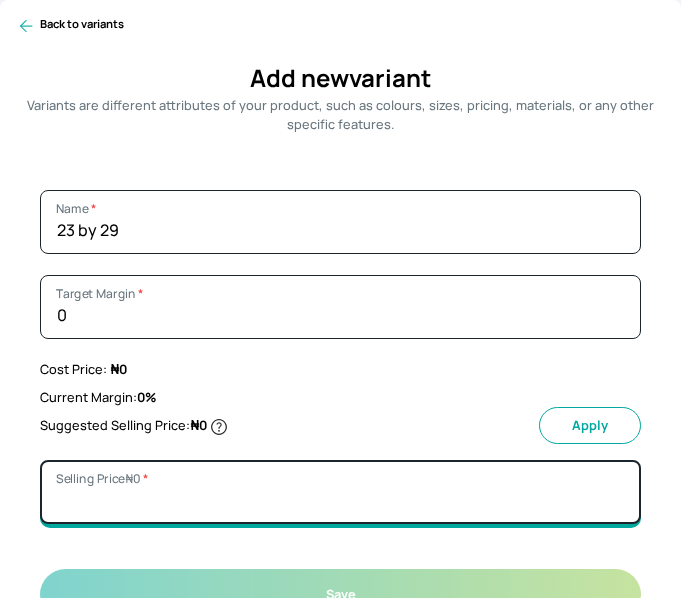click on "Selling Price  ₦ [PRICE]    *" at bounding box center [340, 492] 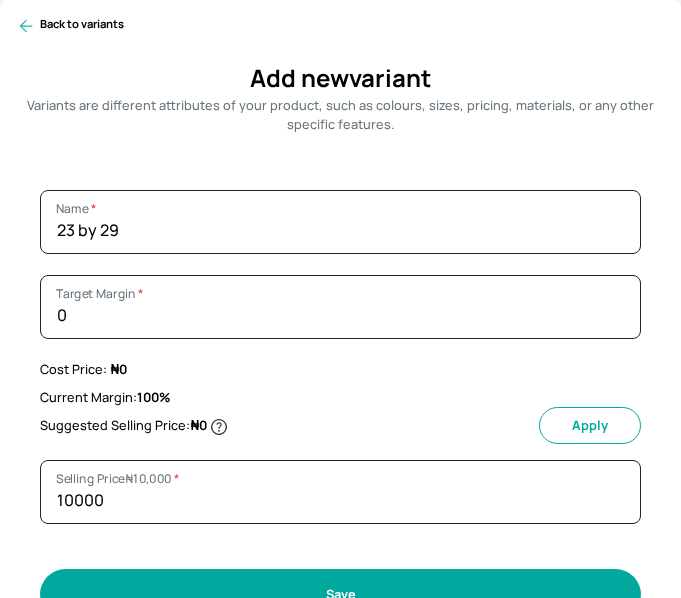 click on "Save" at bounding box center (340, 594) 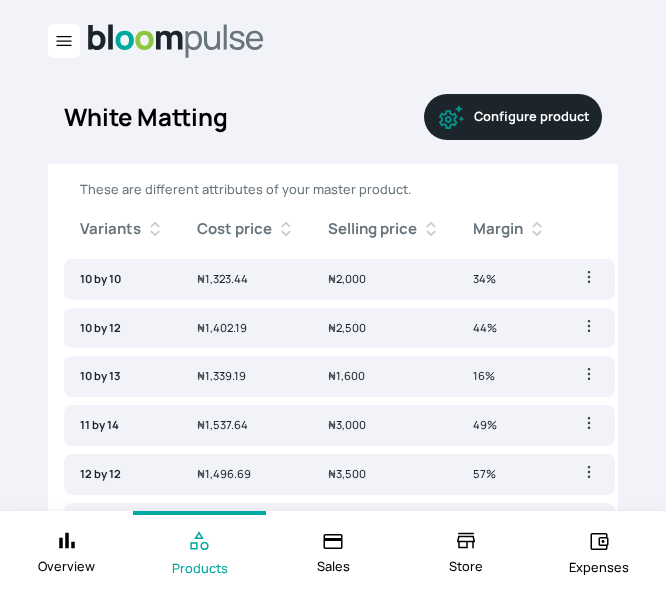 click at bounding box center (64, 41) 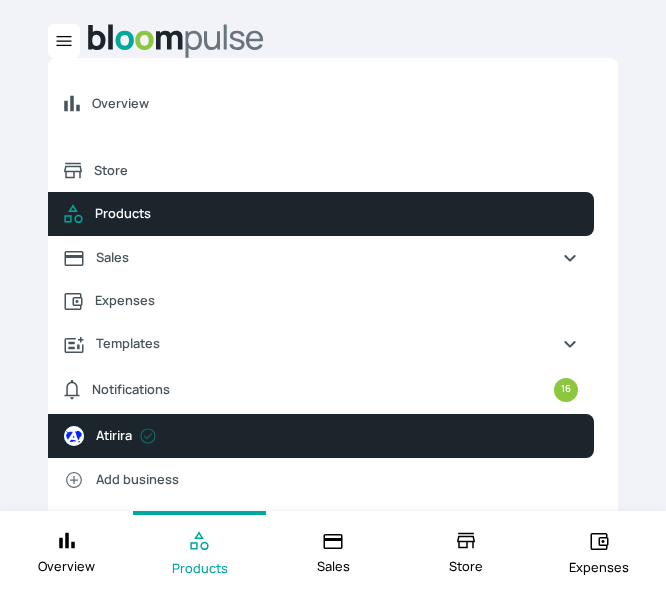 click on "Products" at bounding box center (321, 214) 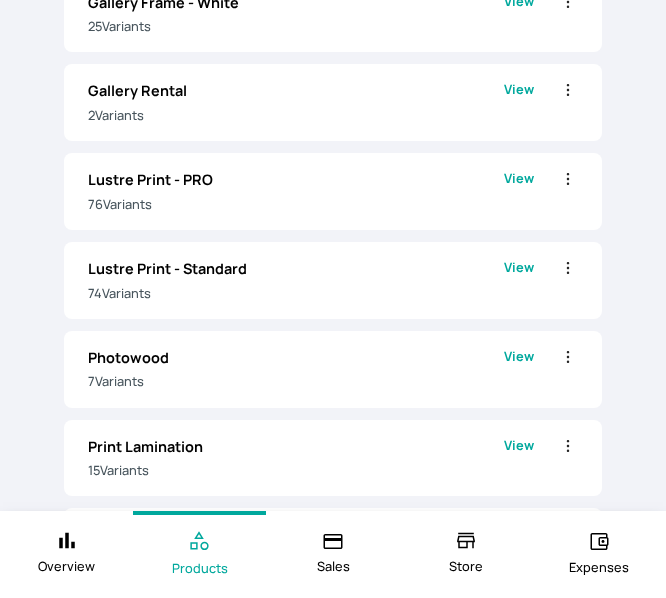 scroll, scrollTop: 1519, scrollLeft: 0, axis: vertical 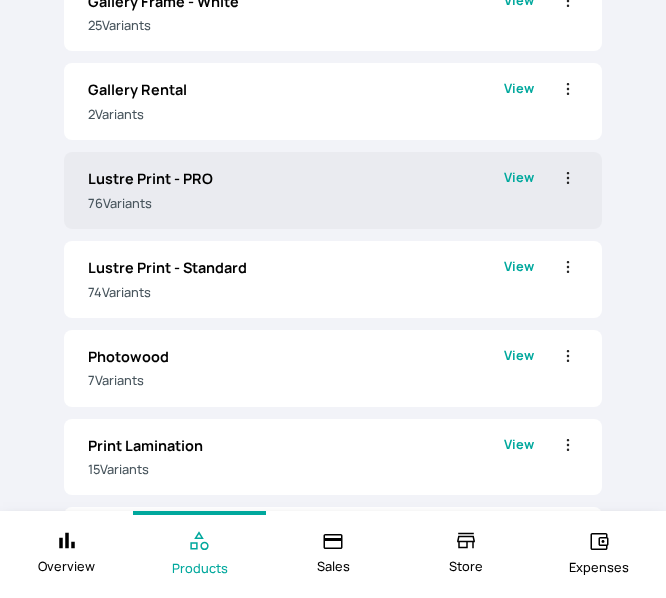 click on "Lustre Print - PRO" at bounding box center (296, 179) 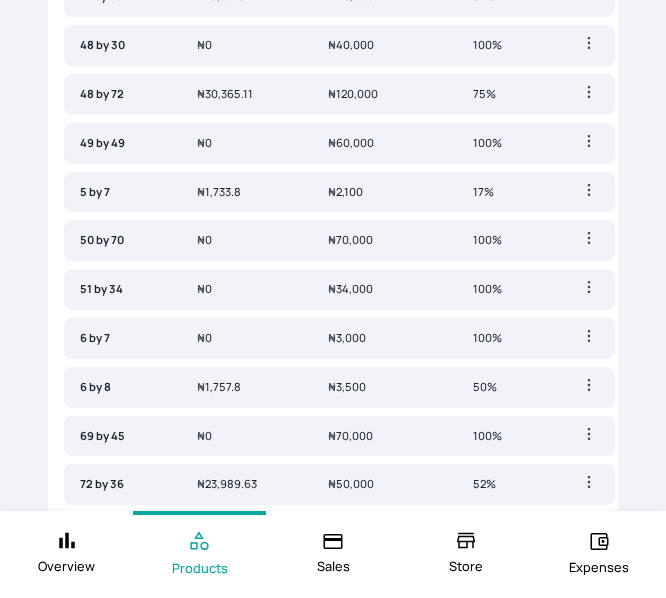 scroll, scrollTop: 3555, scrollLeft: 0, axis: vertical 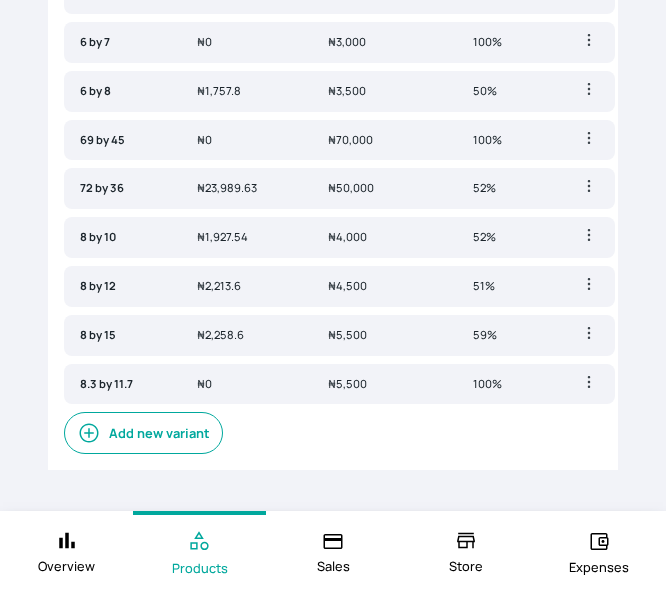 click on "Add new variant" at bounding box center [143, 433] 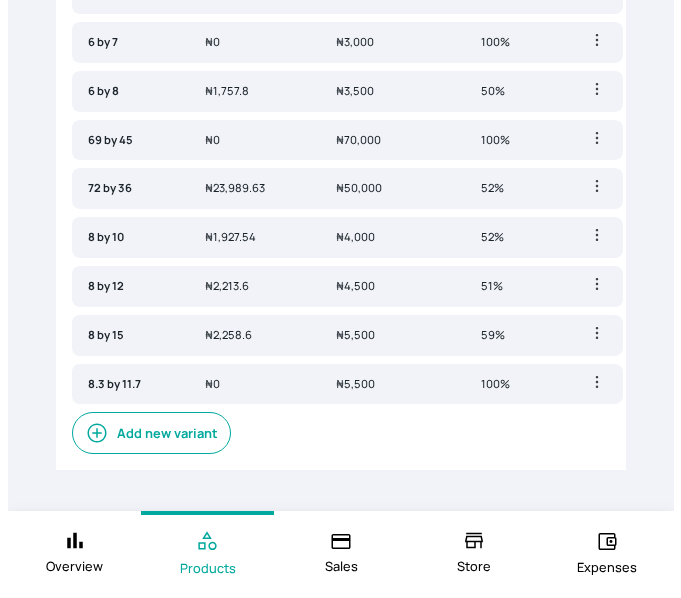 scroll, scrollTop: 0, scrollLeft: 0, axis: both 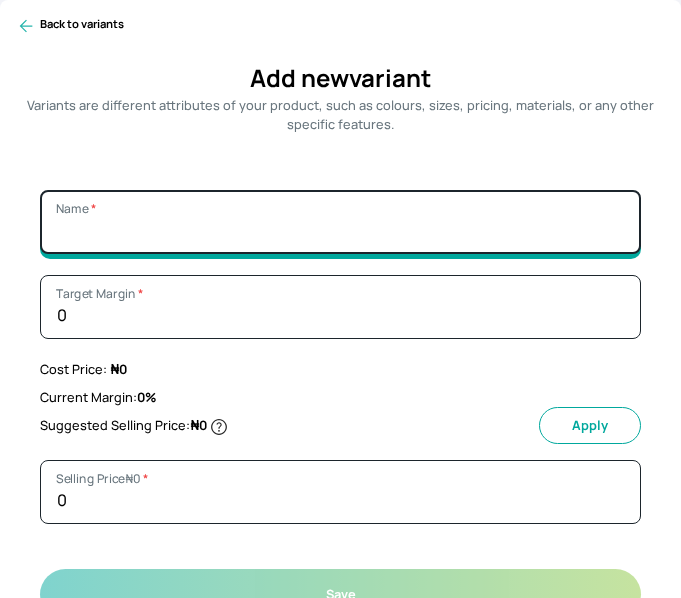click on "Name    *" at bounding box center (340, 222) 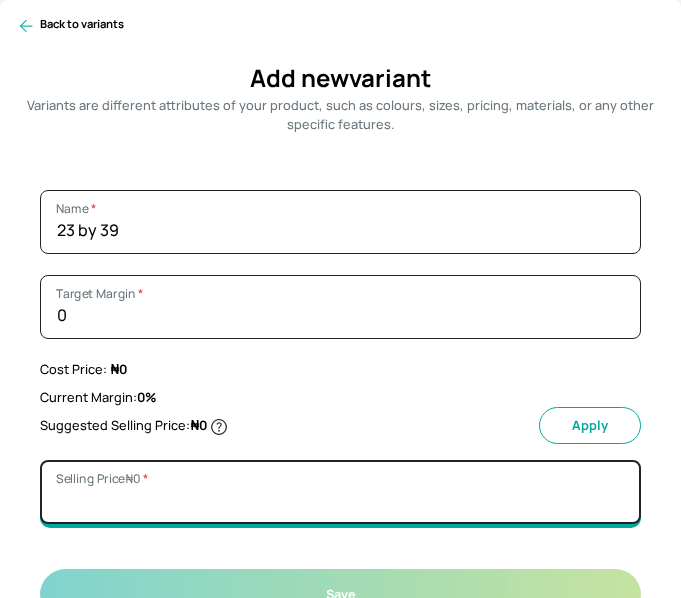 click on "Selling Price  ₦ [PRICE]    *" at bounding box center [340, 492] 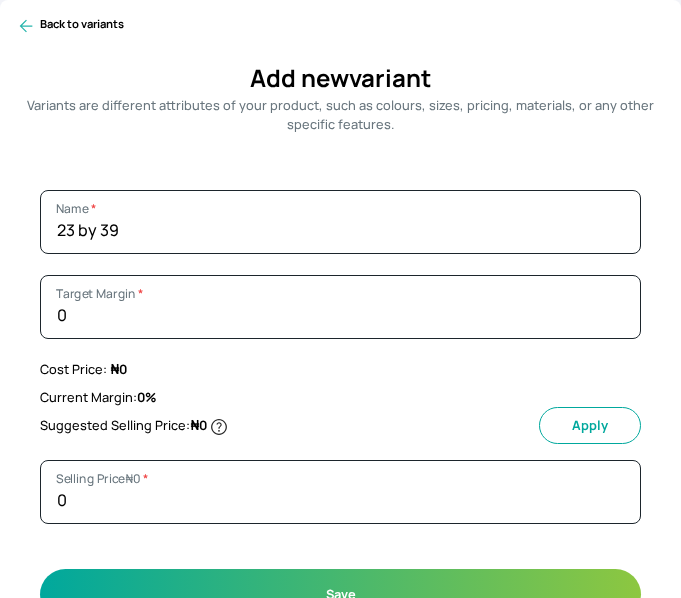 click on "23 by 39 Name    * 0 Target Margin    * Cost Price:   ₦ 0 Current Margin:  0 % Suggested Selling Price:   ₦ 0 Apply 0 Selling Price  ₦ 0    * Save" at bounding box center [340, 405] 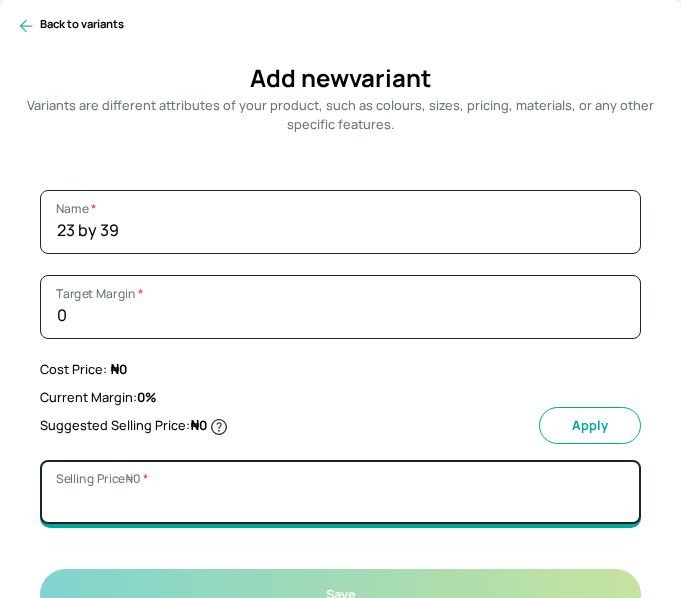 click on "Selling Price  ₦ [PRICE]    *" at bounding box center [340, 492] 